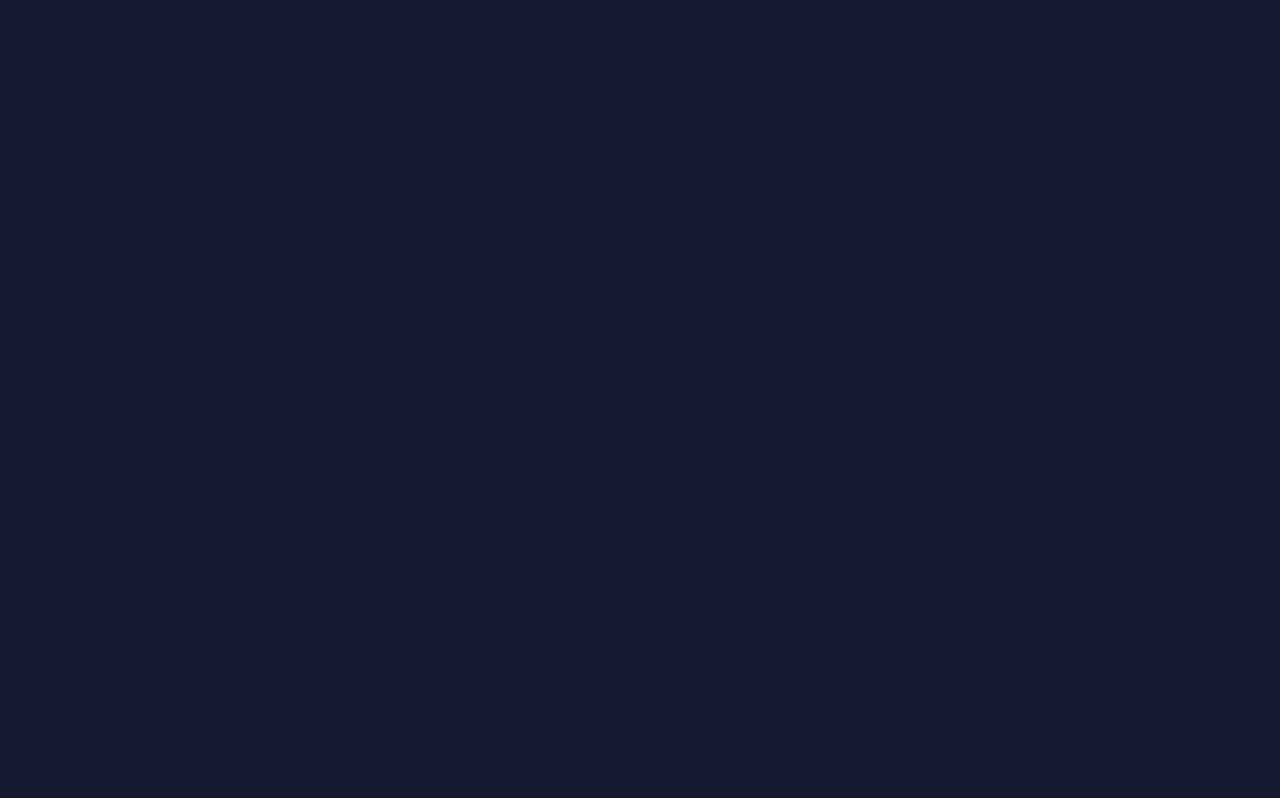 scroll, scrollTop: 0, scrollLeft: 0, axis: both 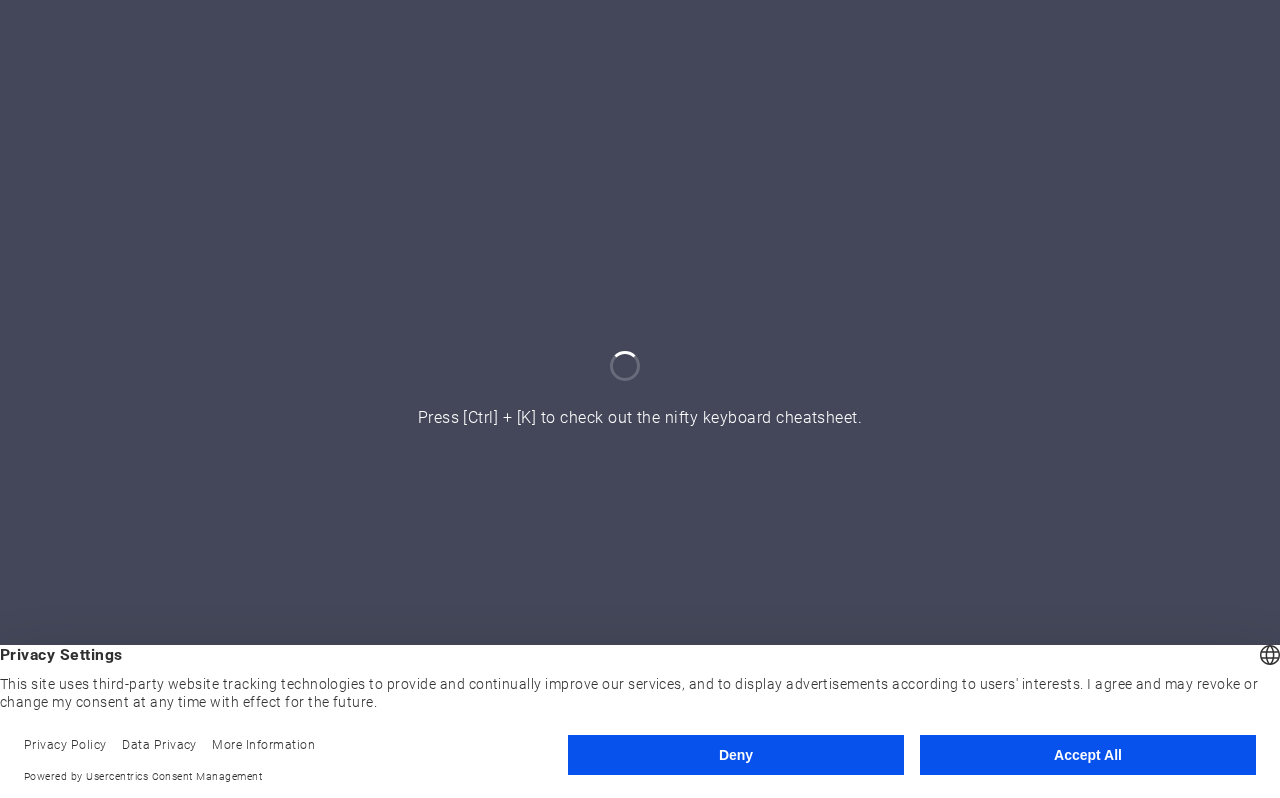 click on "Accept All" at bounding box center [1088, 755] 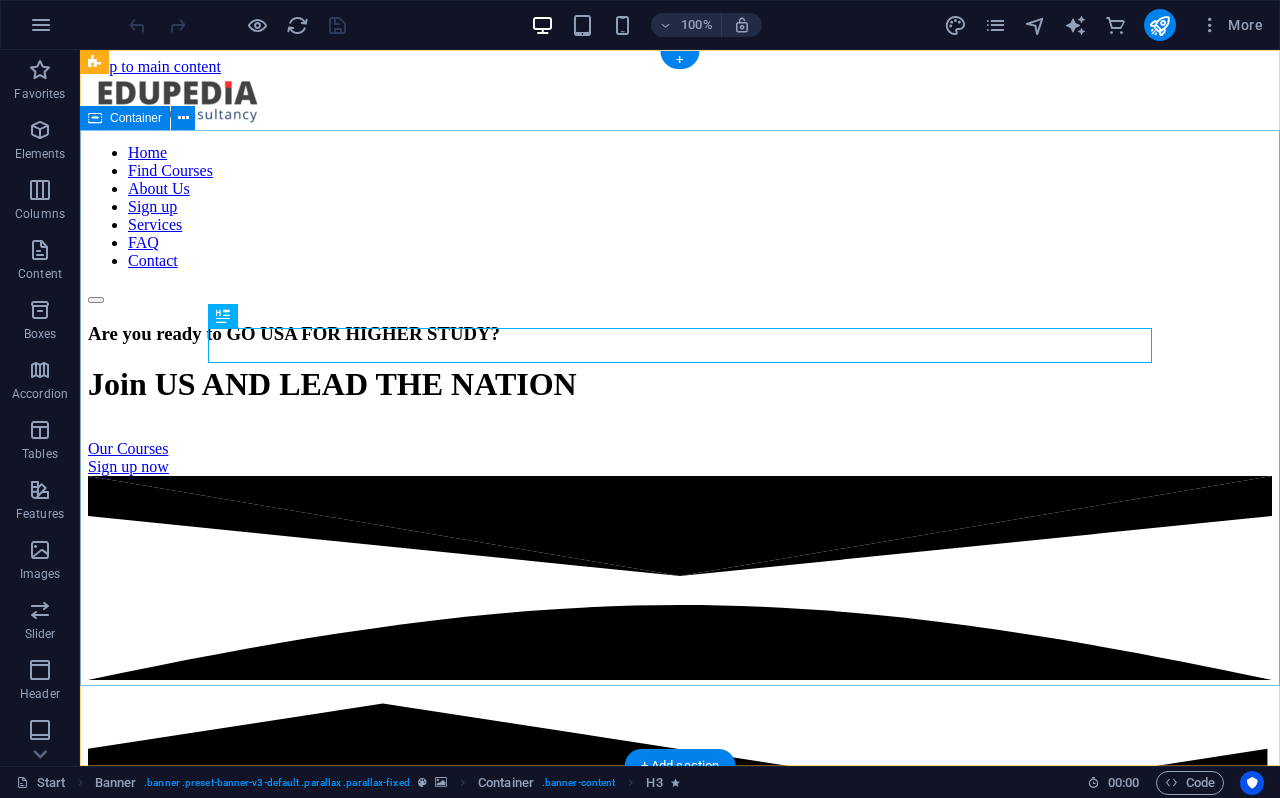 scroll, scrollTop: 0, scrollLeft: 0, axis: both 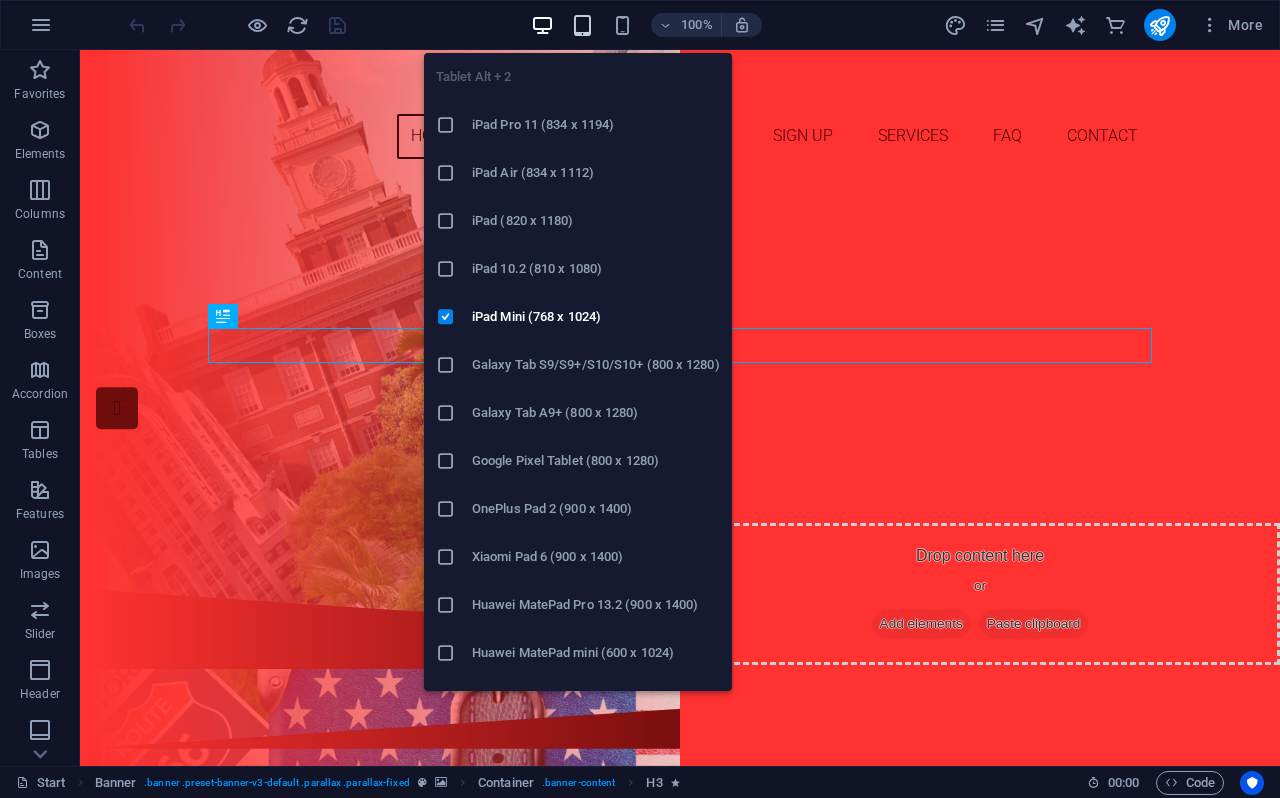 click at bounding box center [582, 25] 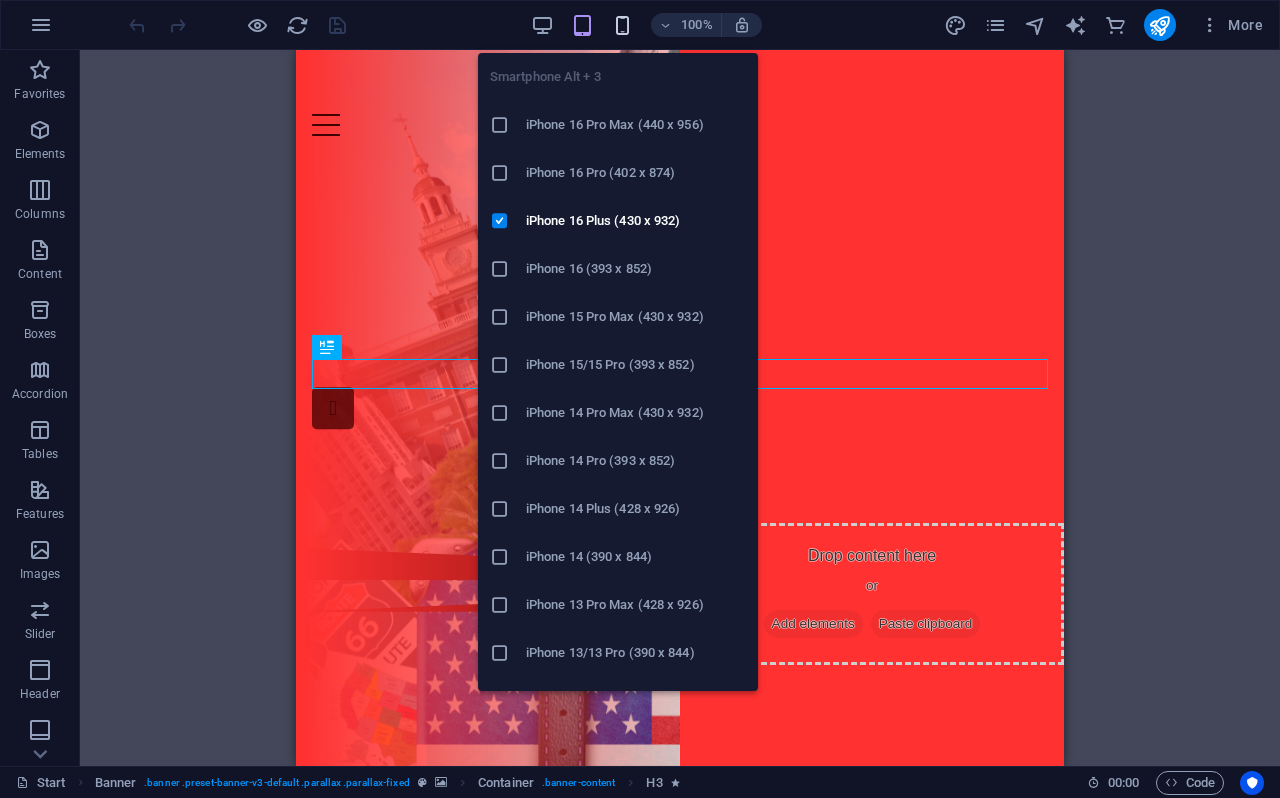 click at bounding box center [622, 25] 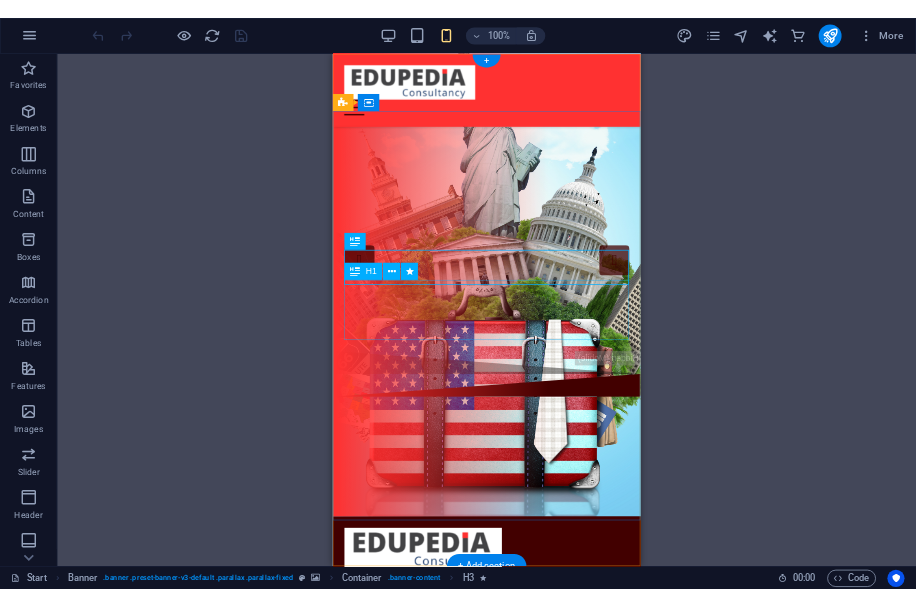 scroll, scrollTop: 0, scrollLeft: 0, axis: both 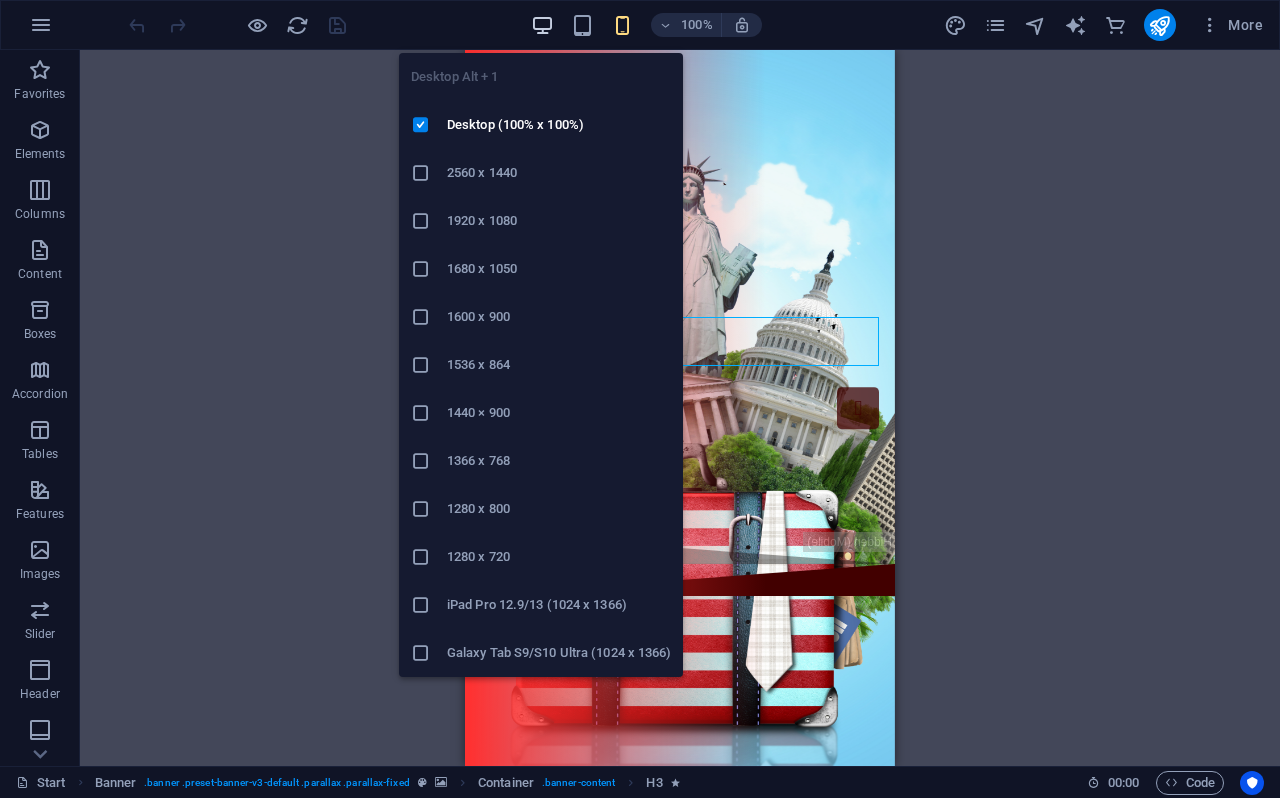 click at bounding box center [542, 25] 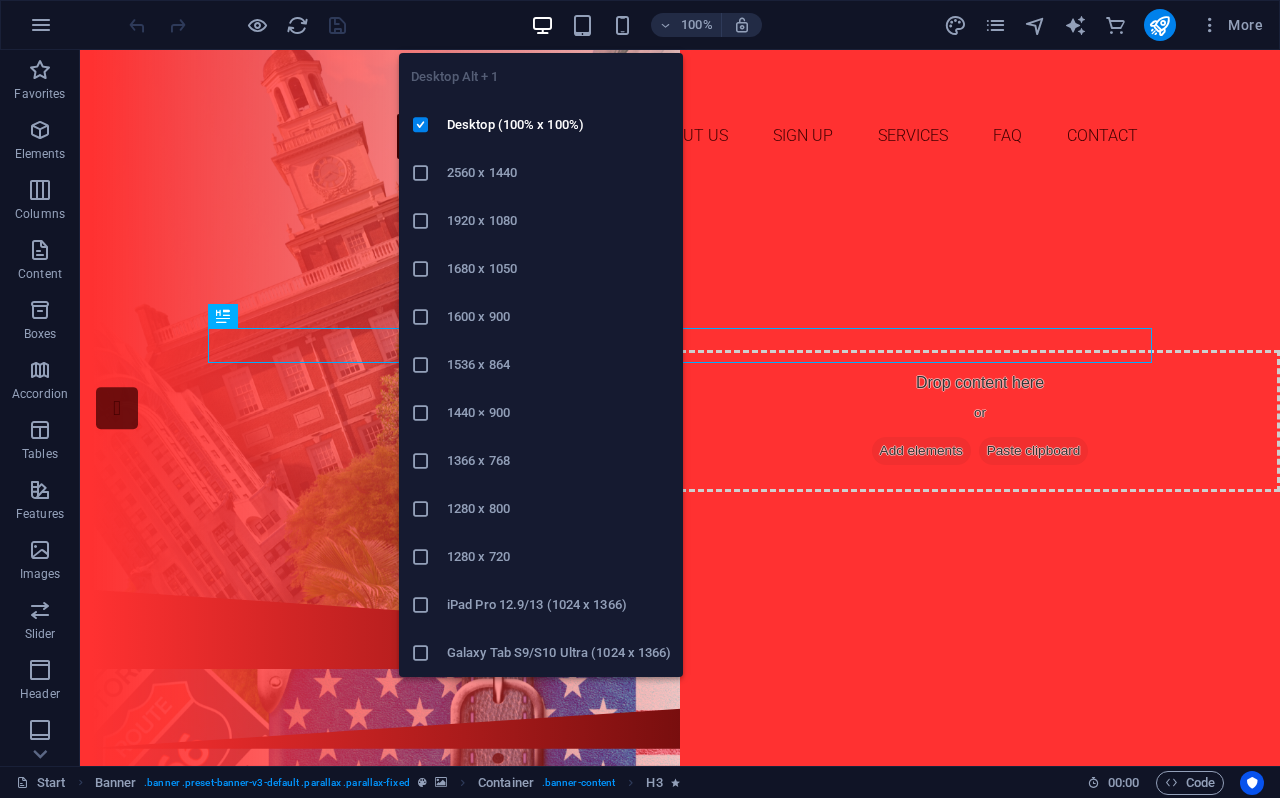 click at bounding box center (421, 173) 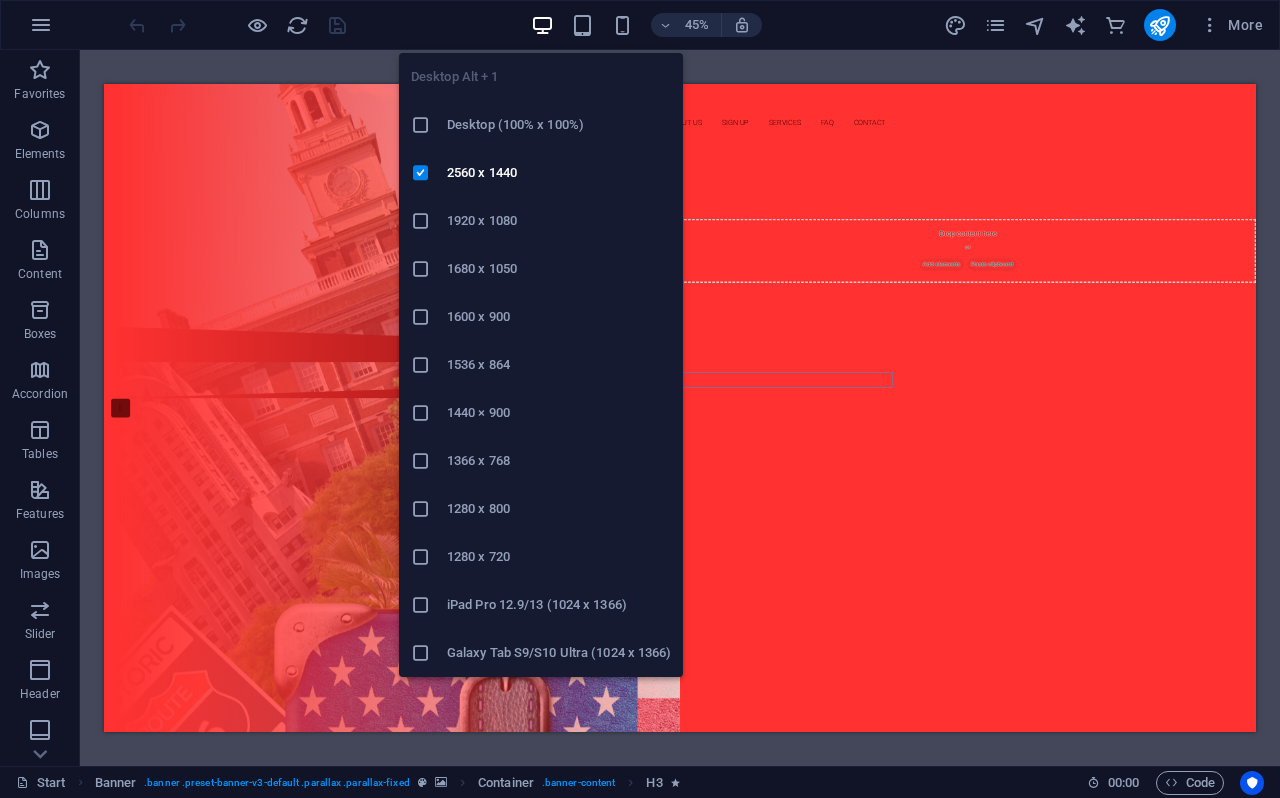 click at bounding box center [421, 125] 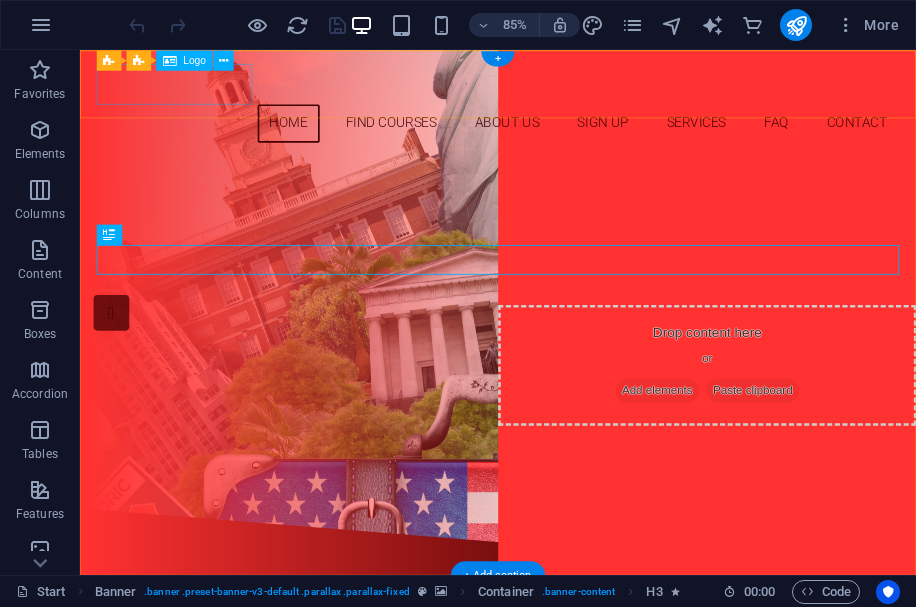 click at bounding box center (572, 90) 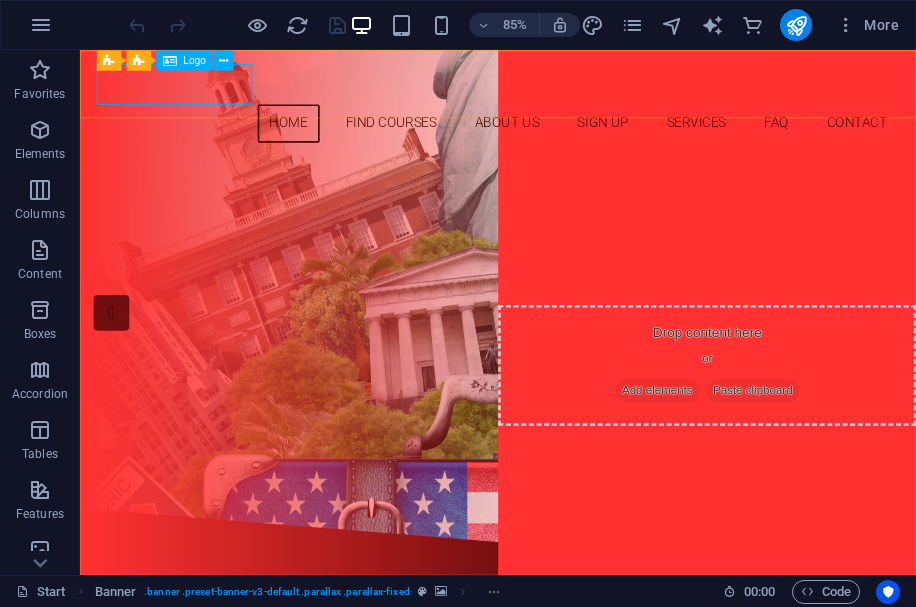 click on "Logo" at bounding box center [195, 60] 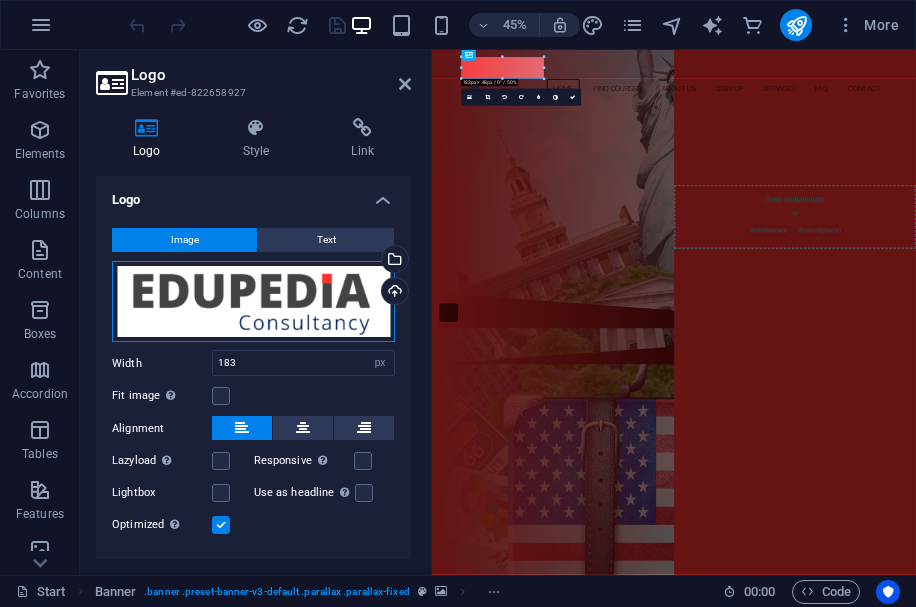 click on "Drag files here, click to choose files or select files from Files or our free stock photos & videos" at bounding box center [253, 302] 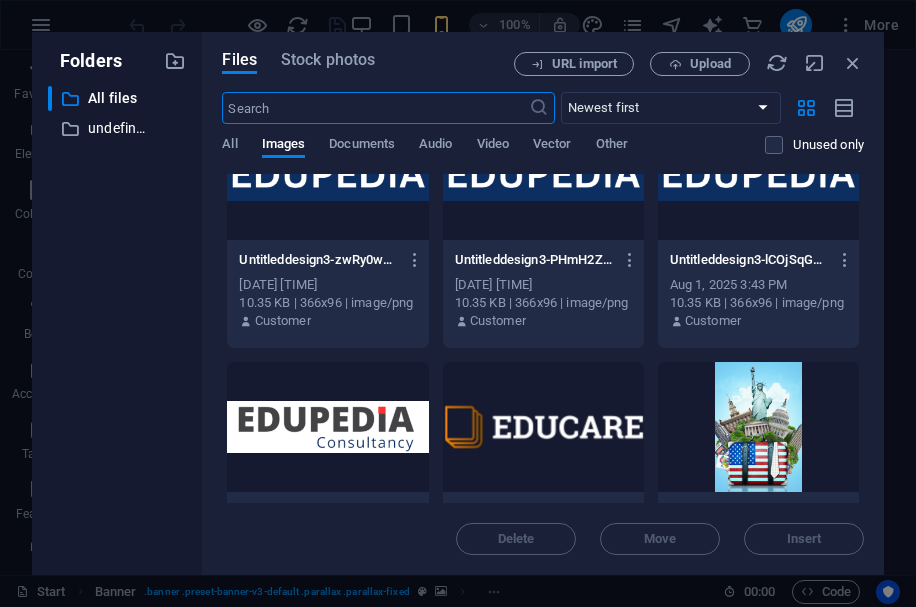 scroll, scrollTop: 69, scrollLeft: 0, axis: vertical 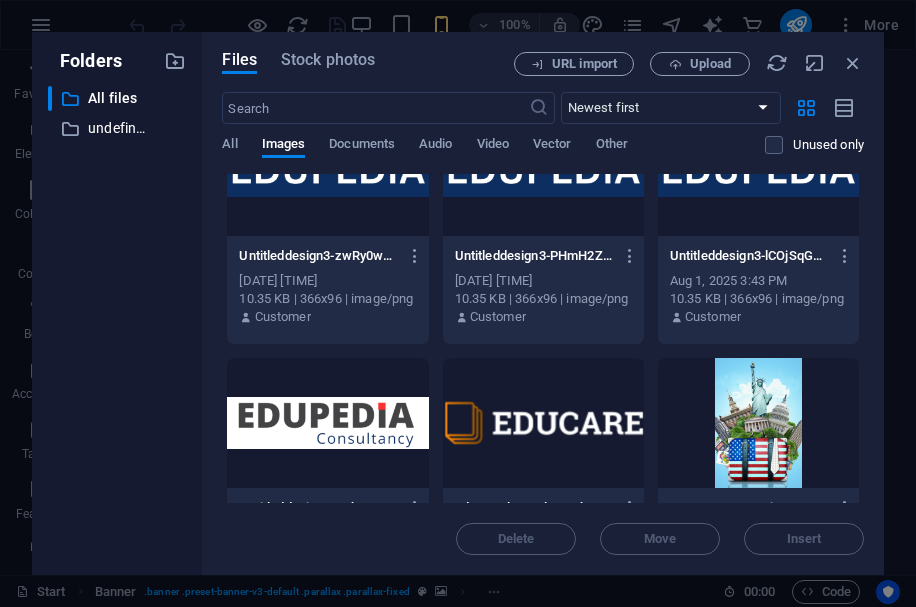 click at bounding box center [327, 423] 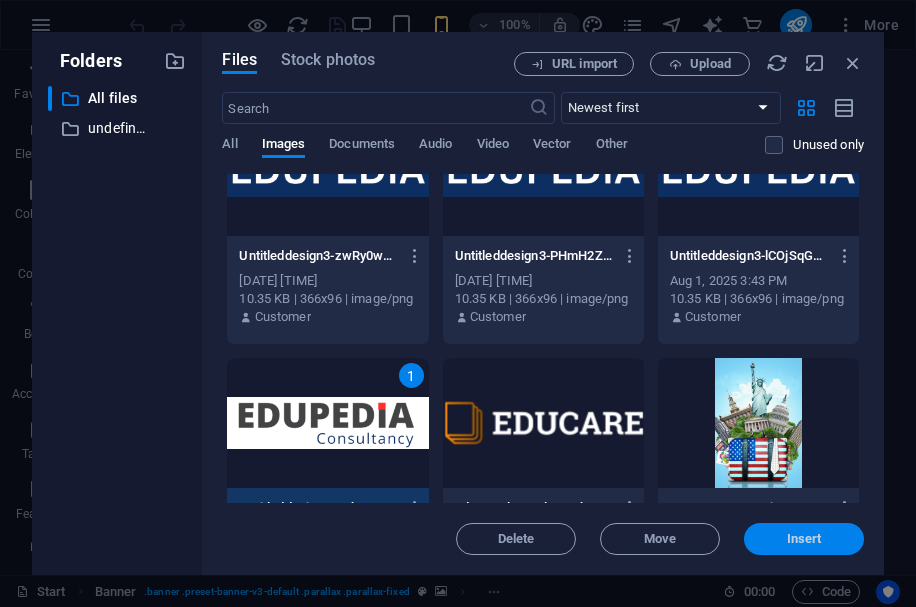 click on "Insert" at bounding box center [804, 539] 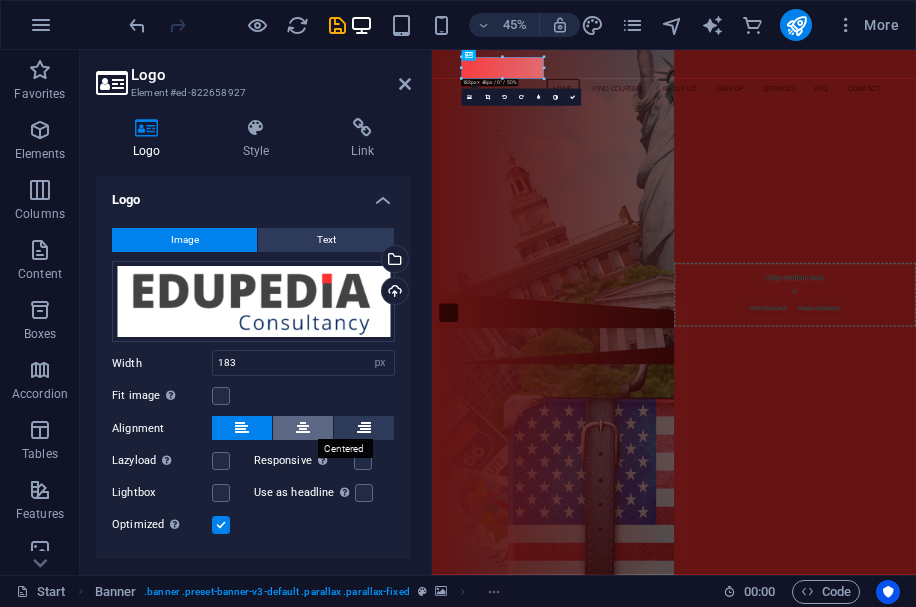 scroll, scrollTop: 41, scrollLeft: 0, axis: vertical 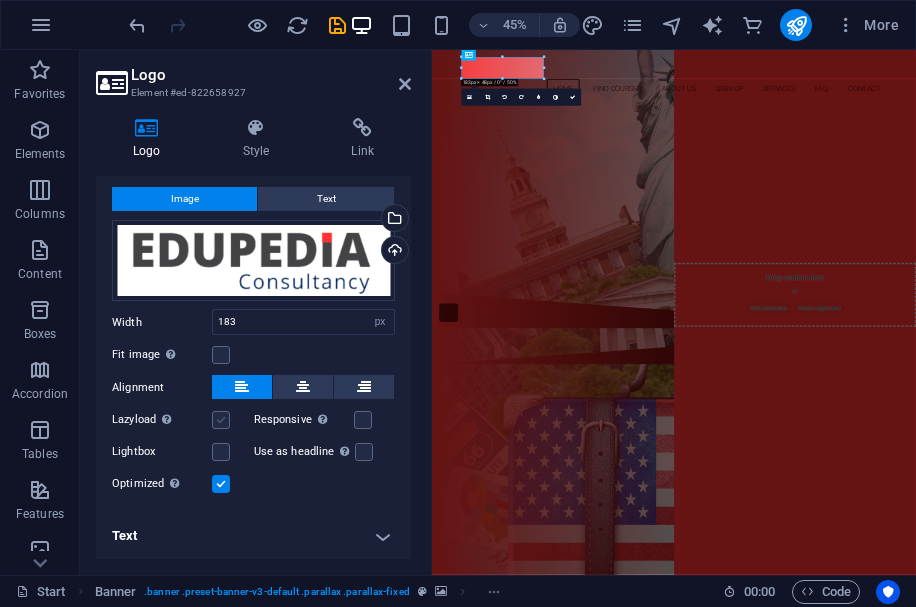 click at bounding box center [221, 420] 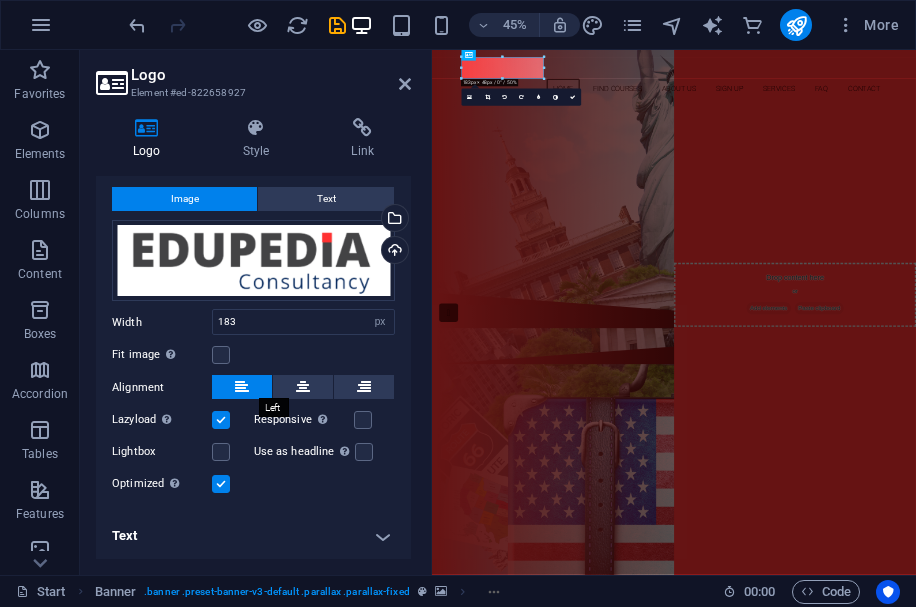 scroll, scrollTop: 0, scrollLeft: 0, axis: both 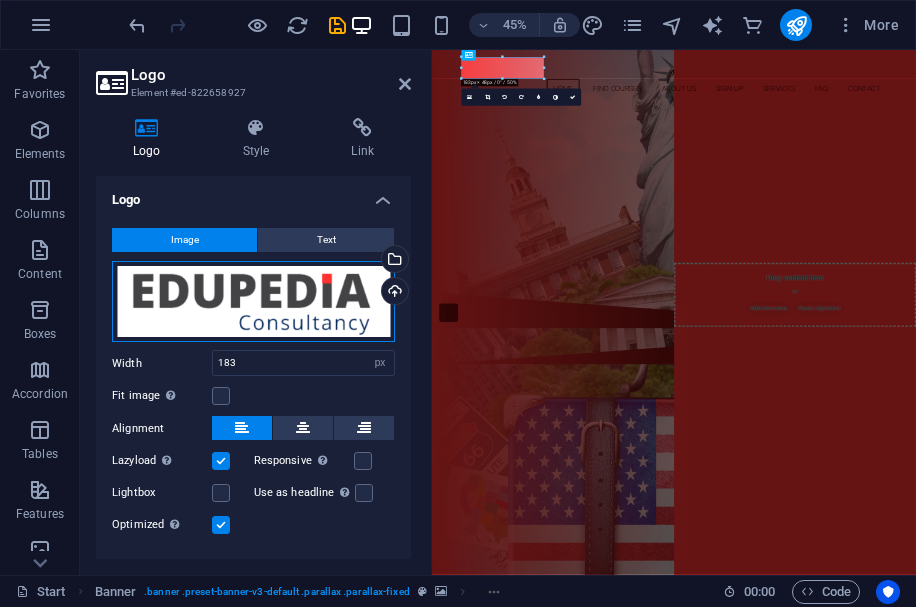 click on "Drag files here, click to choose files or select files from Files or our free stock photos & videos" at bounding box center (253, 302) 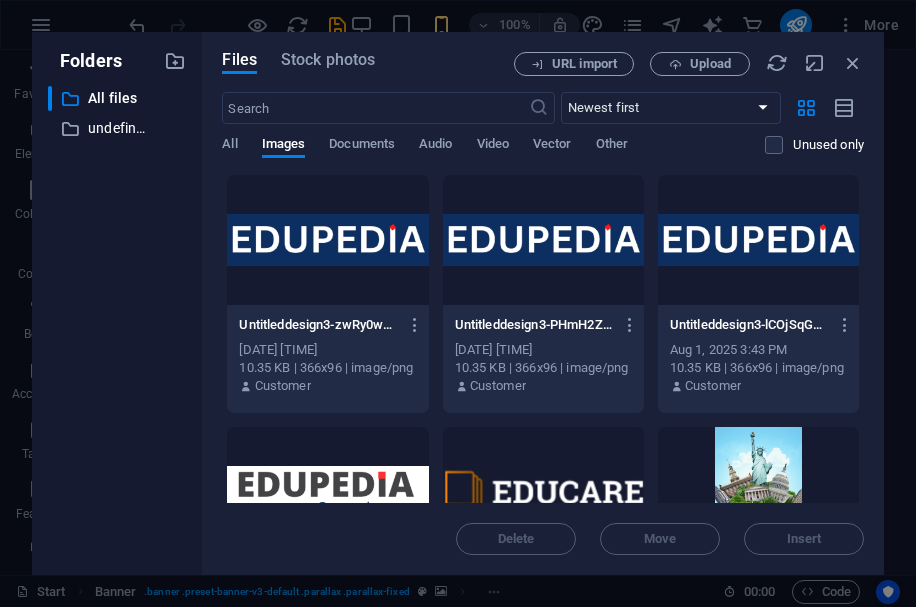 click at bounding box center [327, 240] 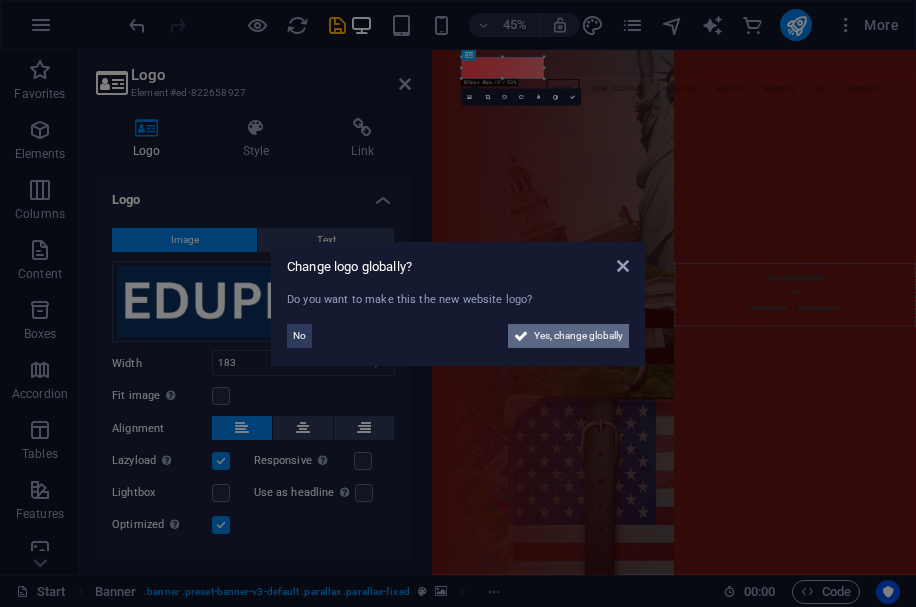 click on "Yes, change globally" at bounding box center (578, 336) 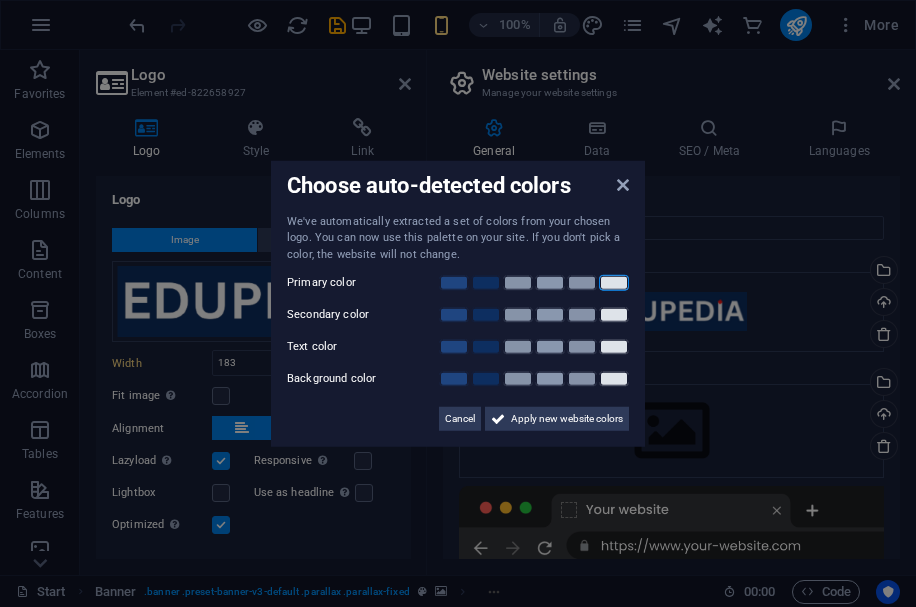 click at bounding box center (614, 283) 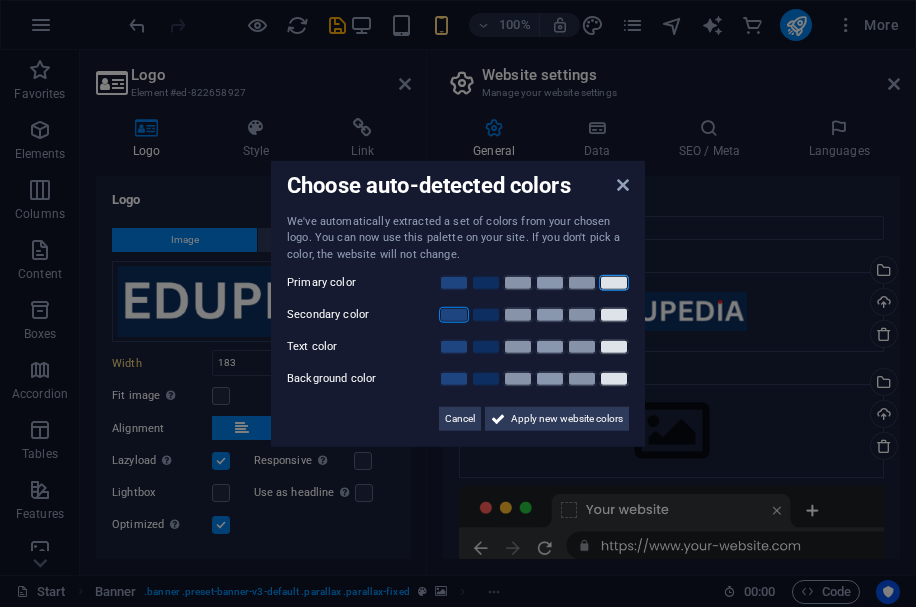 click at bounding box center [454, 315] 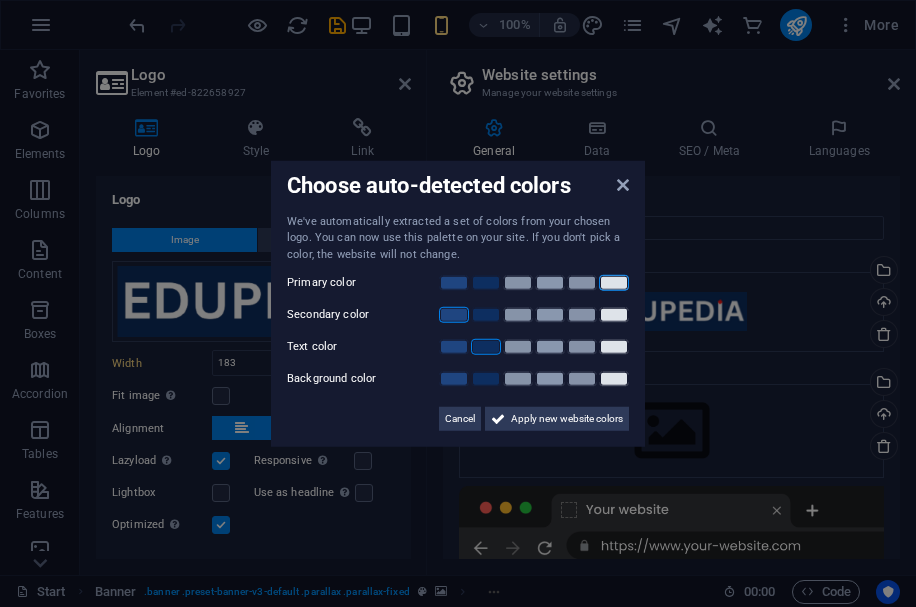 click at bounding box center (486, 347) 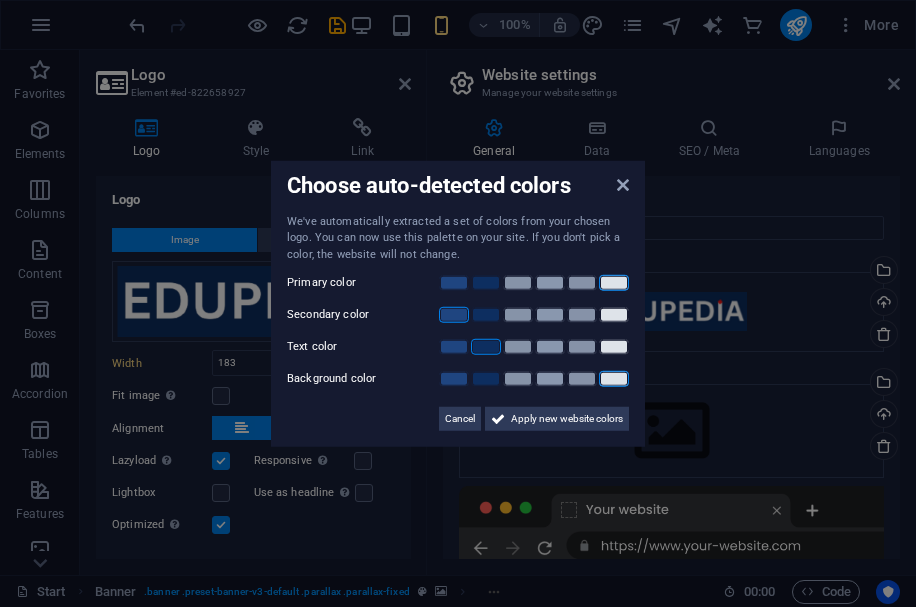click at bounding box center (614, 379) 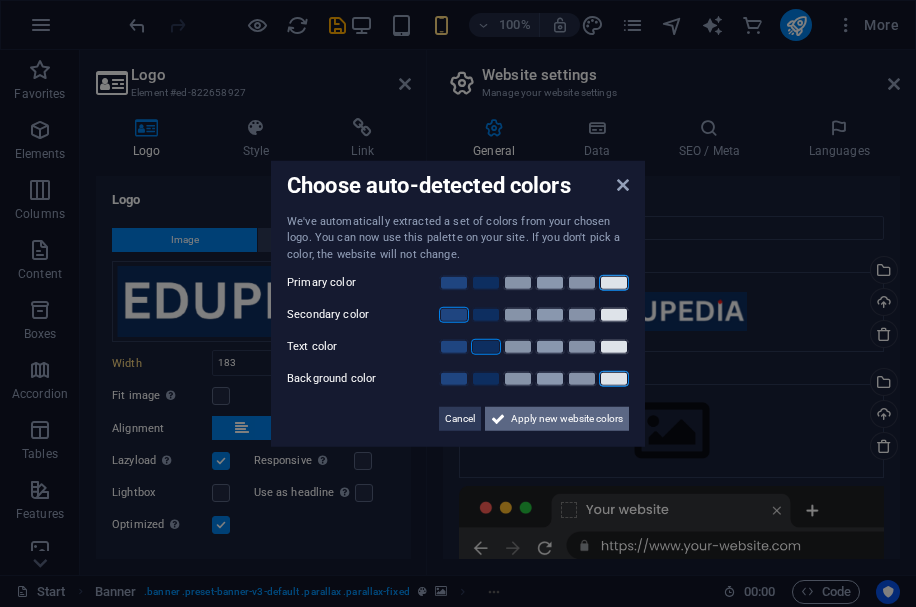 click on "Apply new website colors" at bounding box center (567, 419) 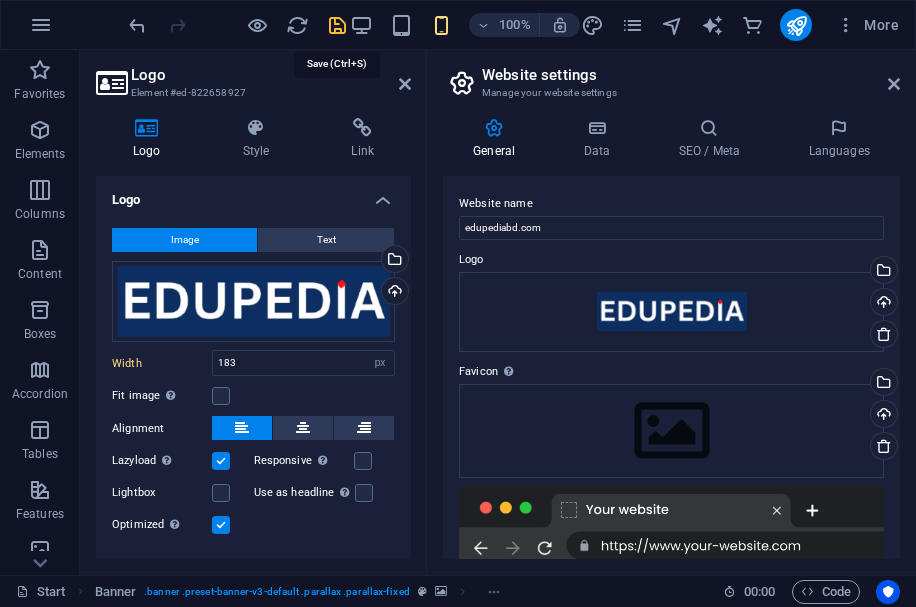 click at bounding box center [337, 25] 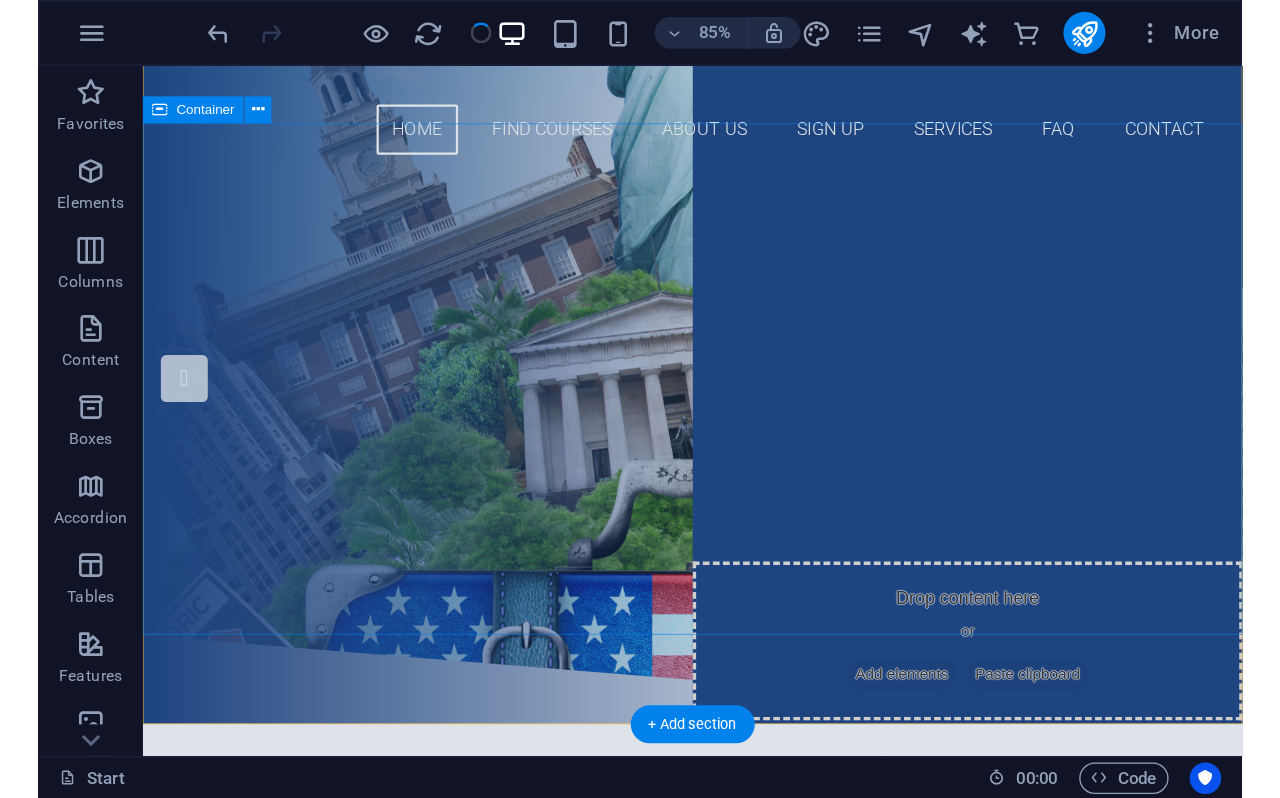 scroll, scrollTop: 0, scrollLeft: 0, axis: both 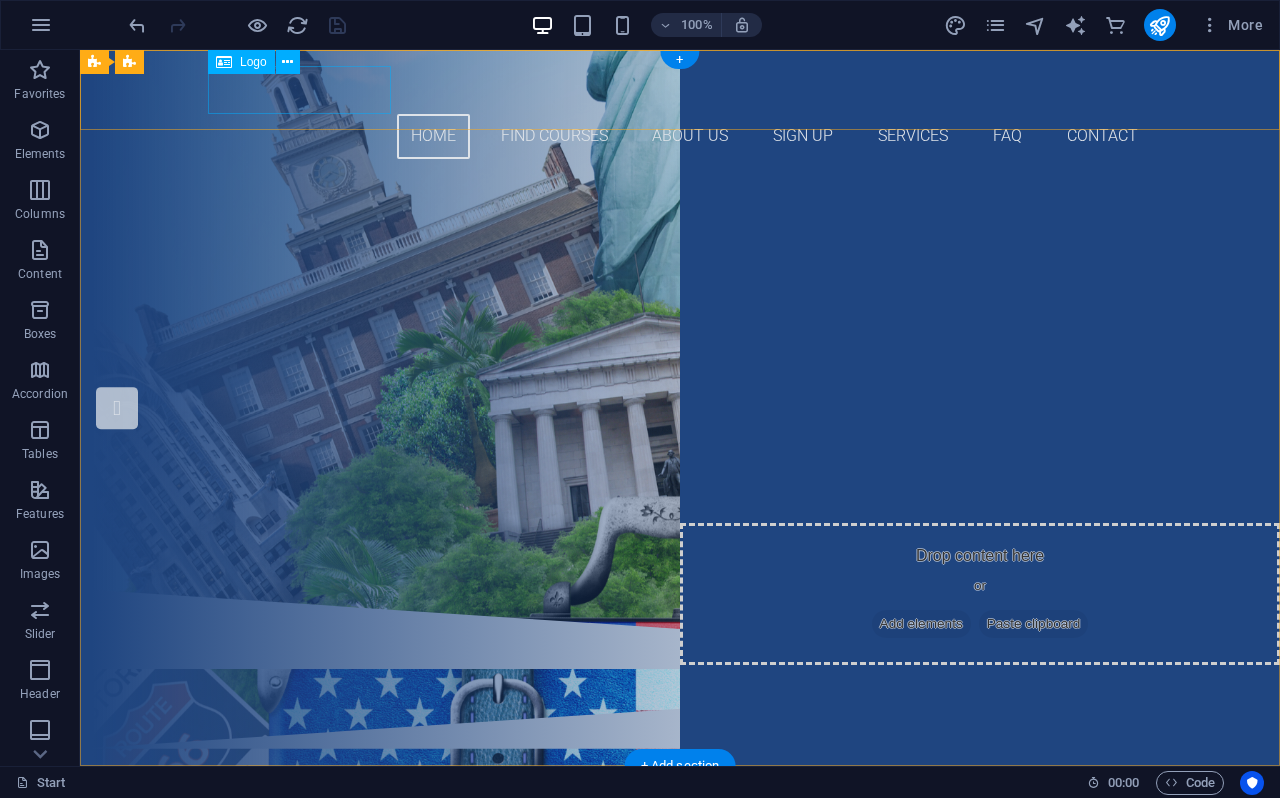 click at bounding box center [680, 90] 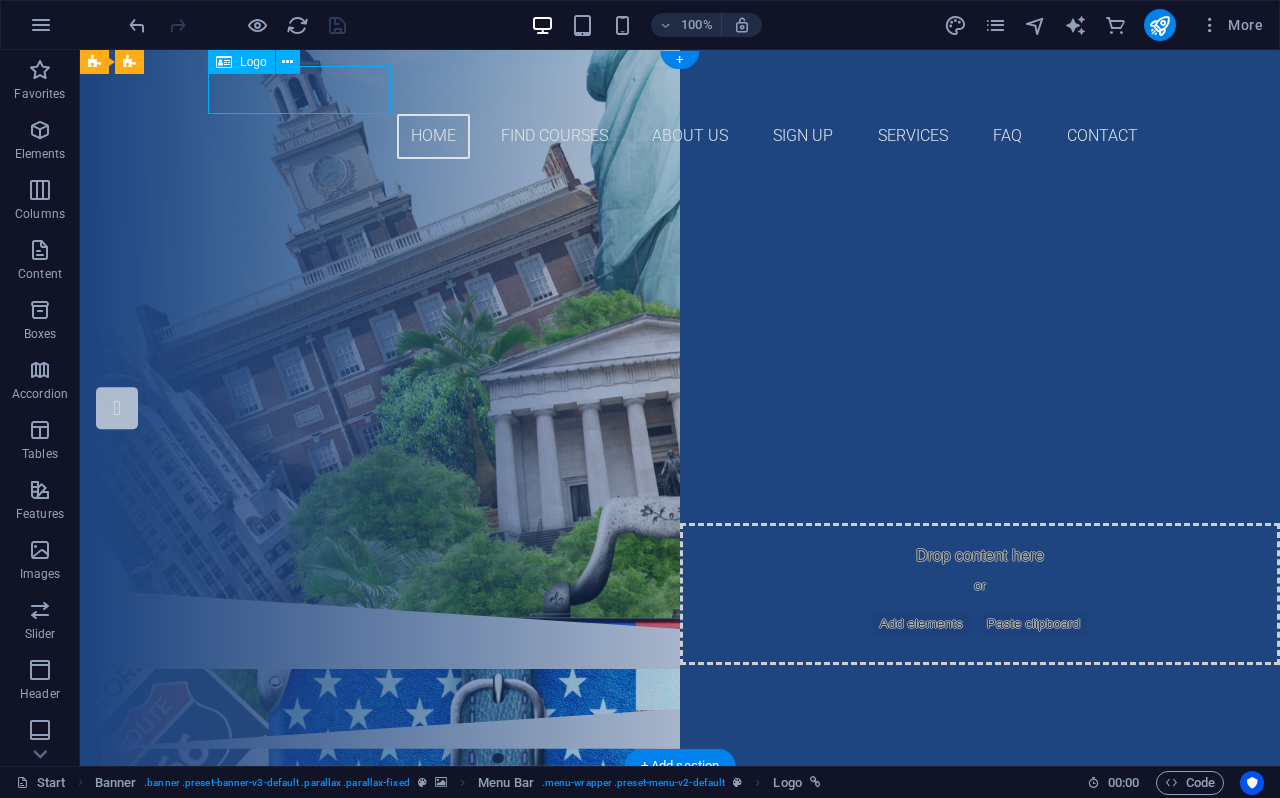click at bounding box center (680, 90) 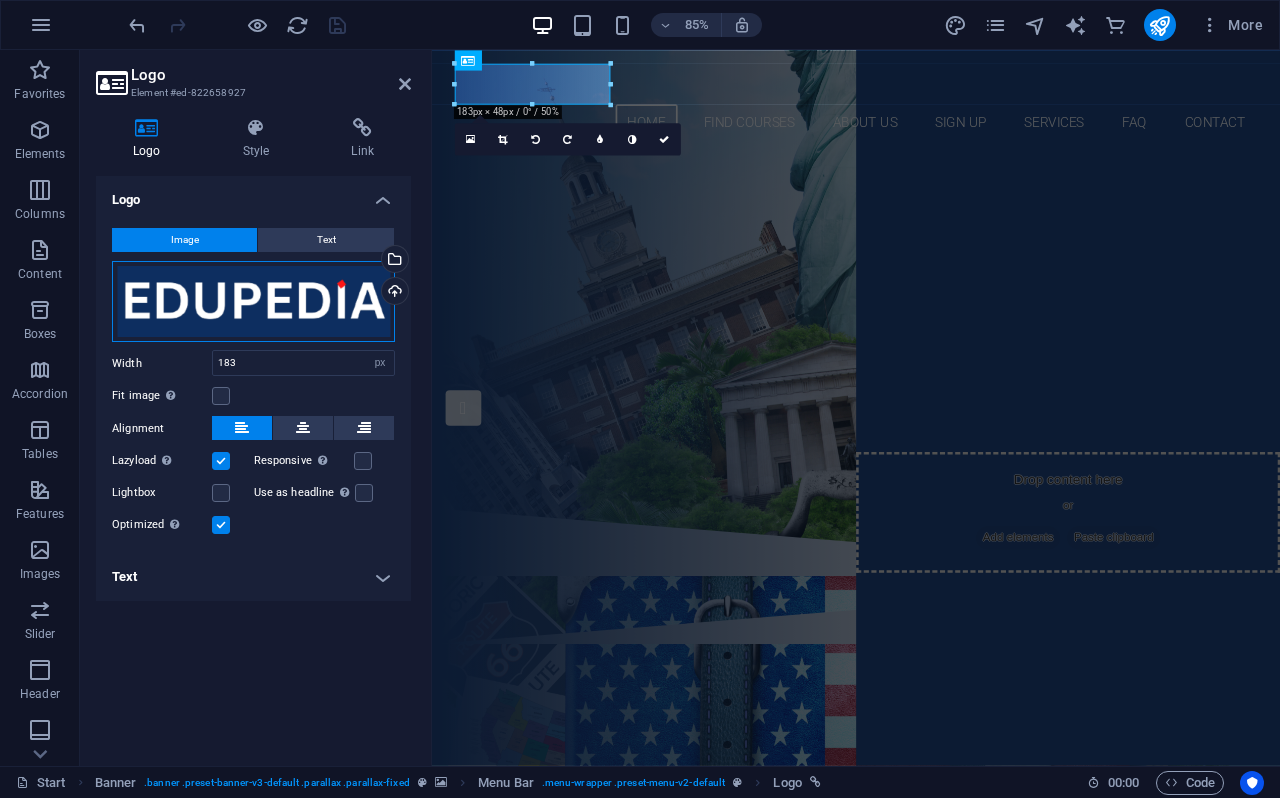 click on "Drag files here, click to choose files or select files from Files or our free stock photos & videos" at bounding box center [253, 302] 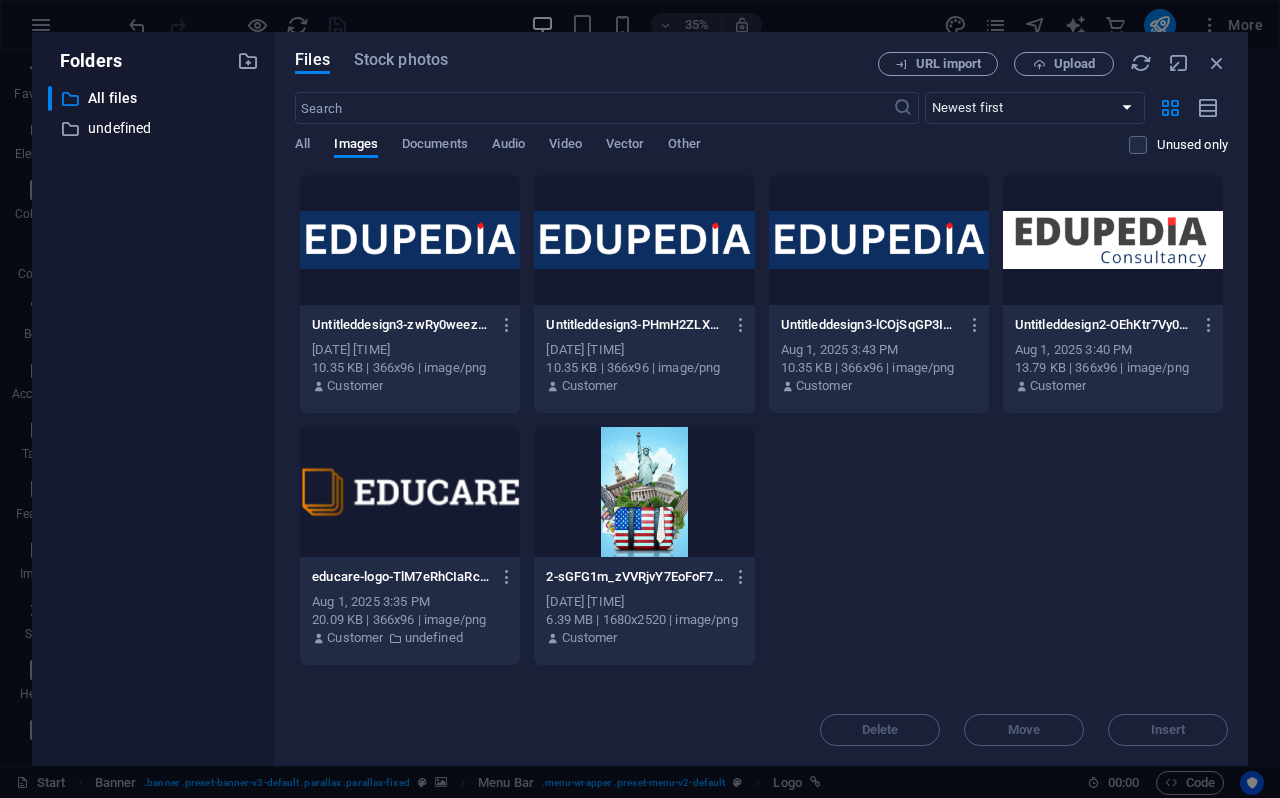 click at bounding box center (1113, 240) 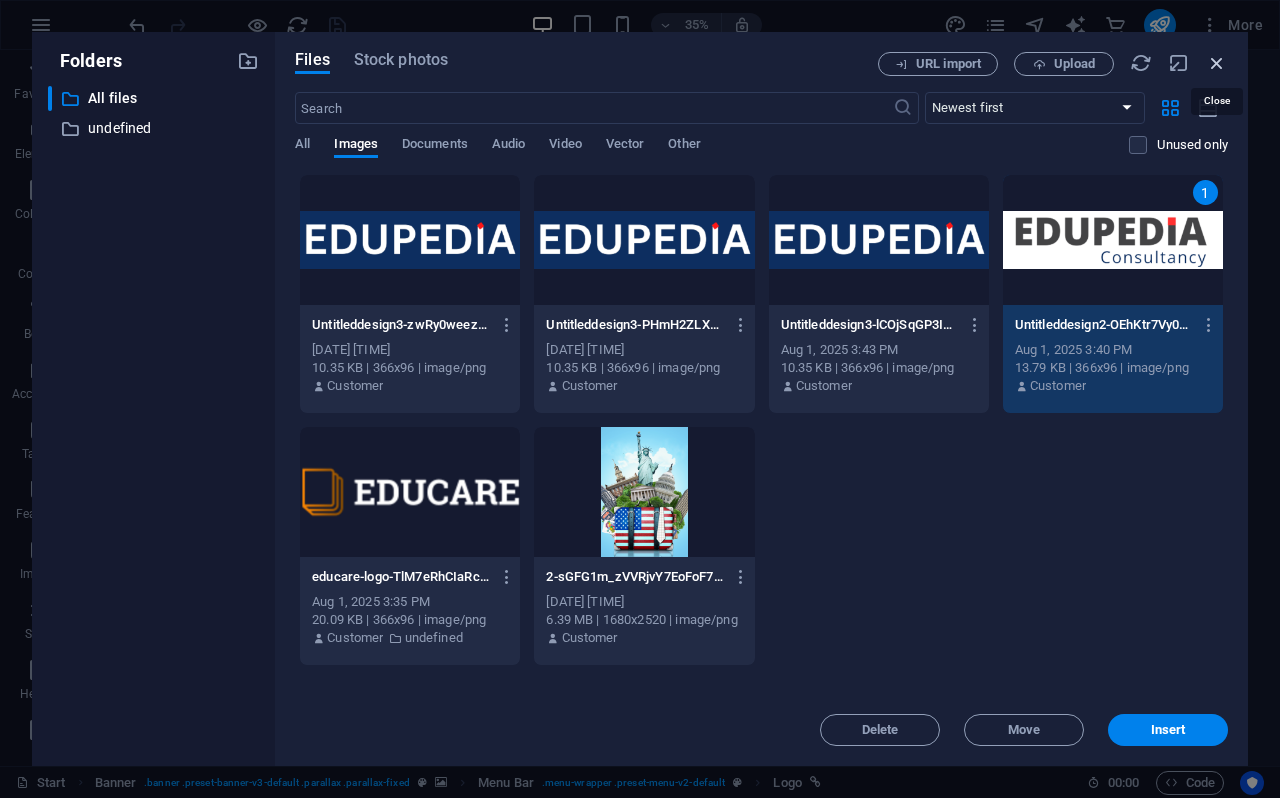 click at bounding box center (1217, 63) 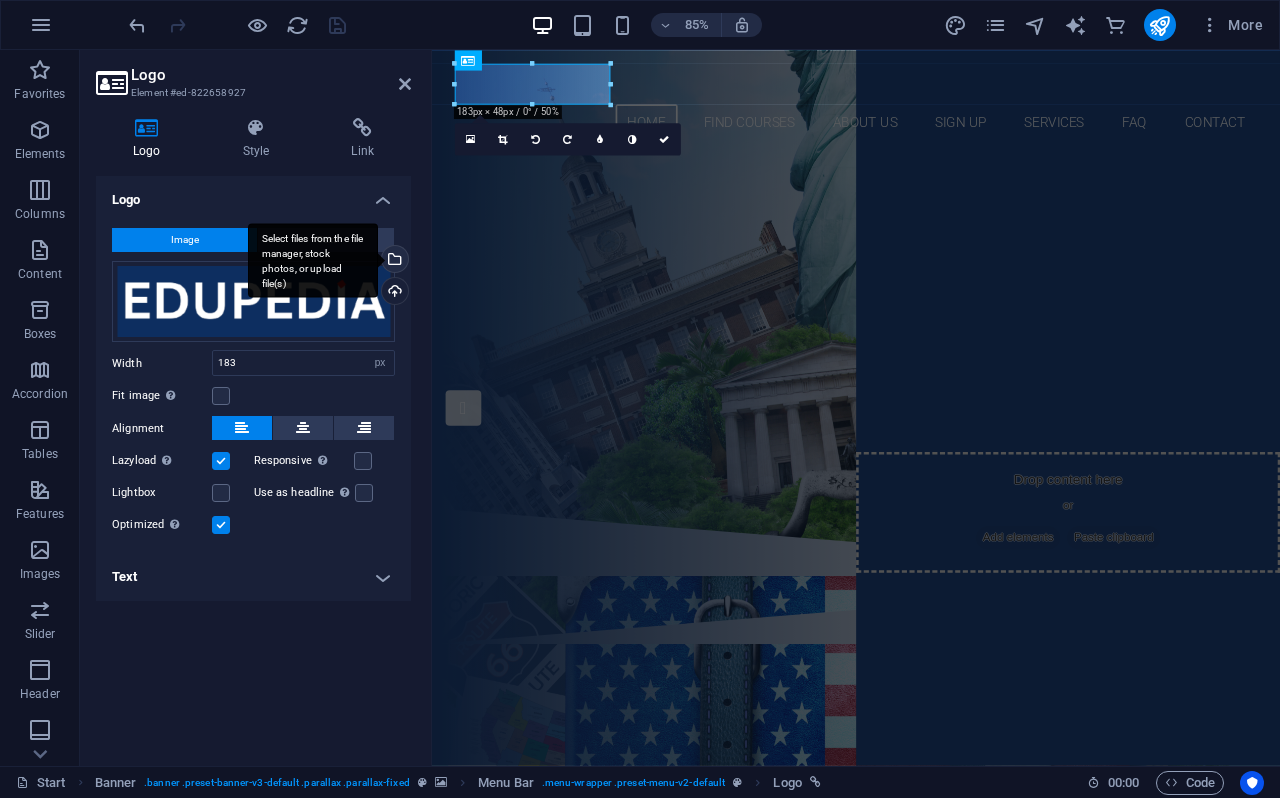 click on "Select files from the file manager, stock photos, or upload file(s)" at bounding box center [393, 261] 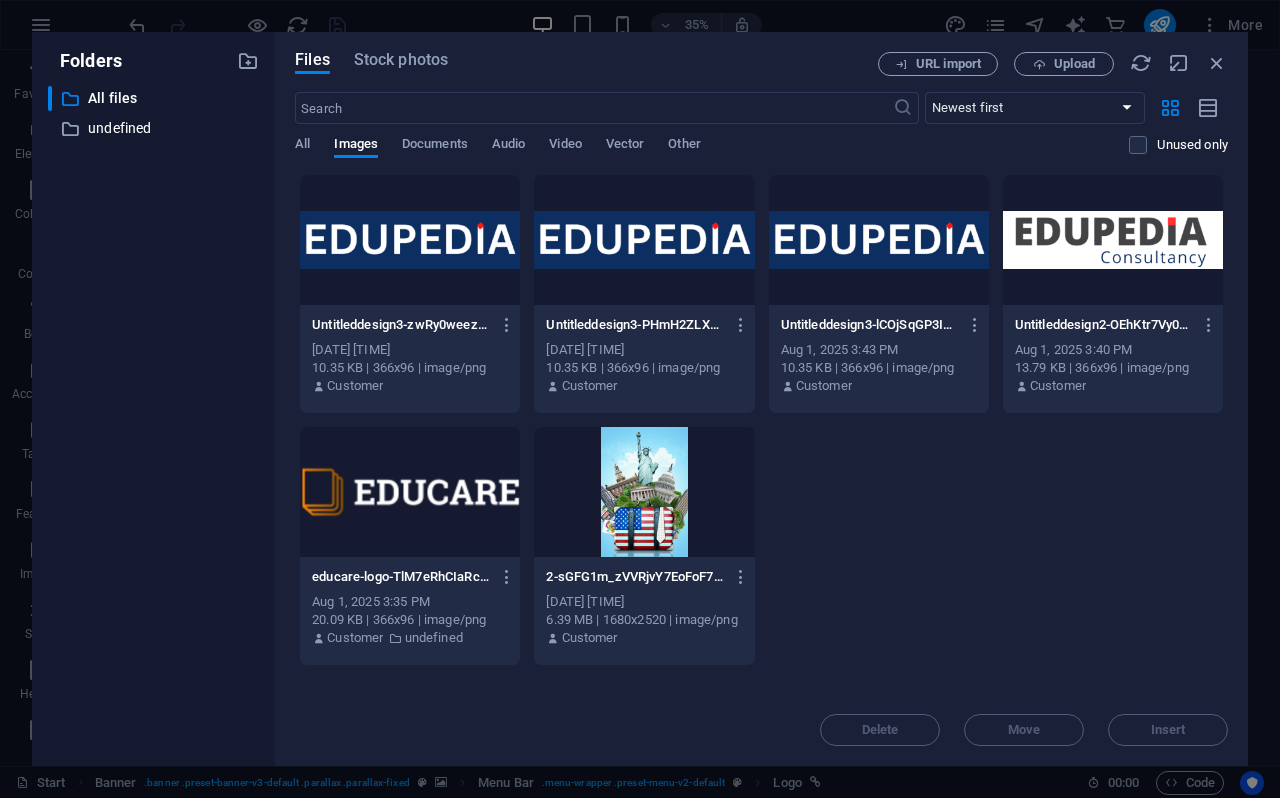 click at bounding box center [1113, 240] 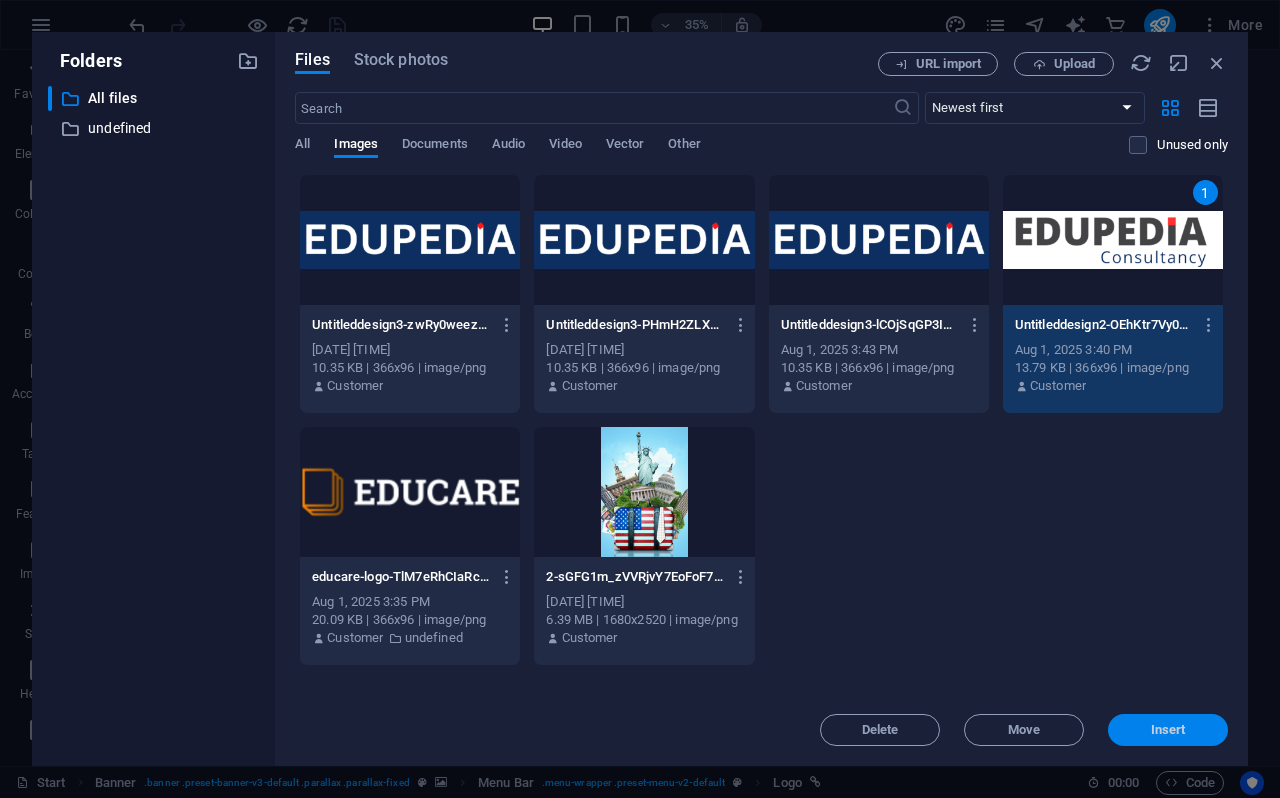 click on "Insert" at bounding box center [1168, 730] 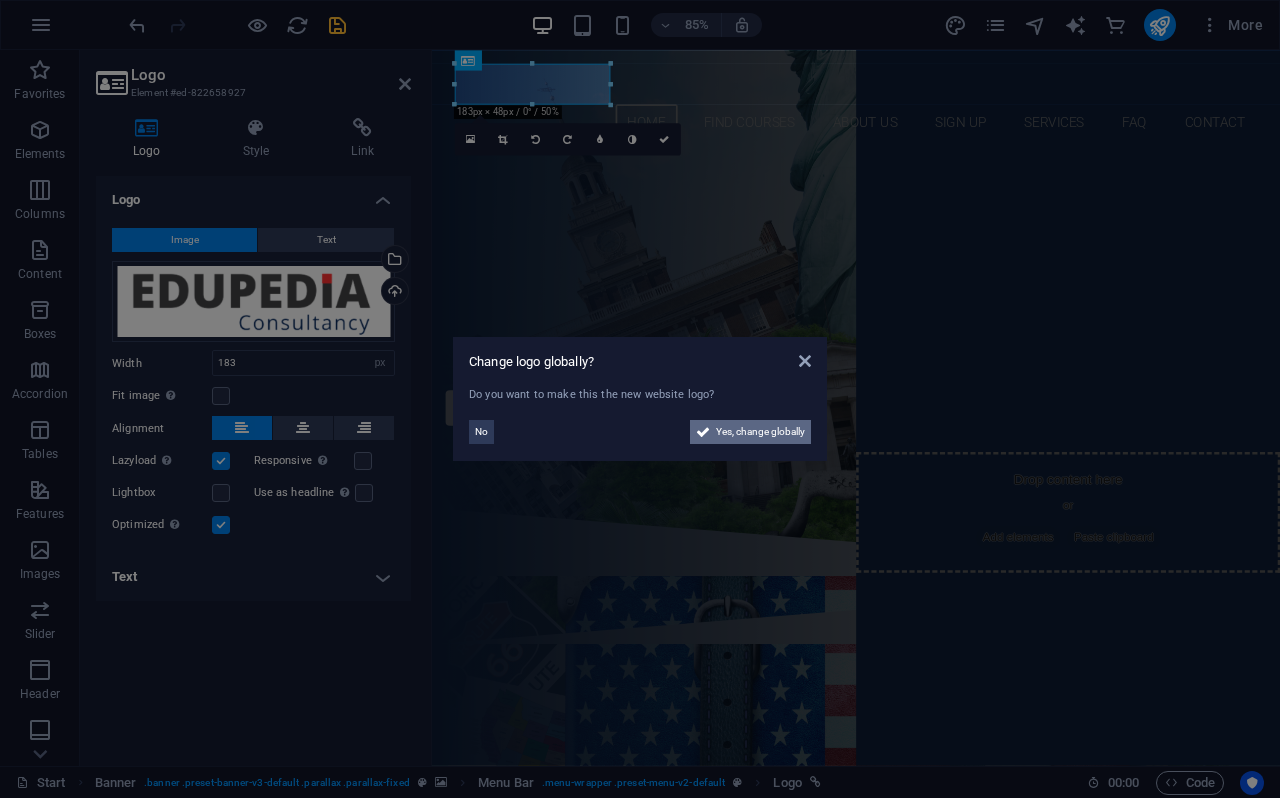 click on "Yes, change globally" at bounding box center (760, 432) 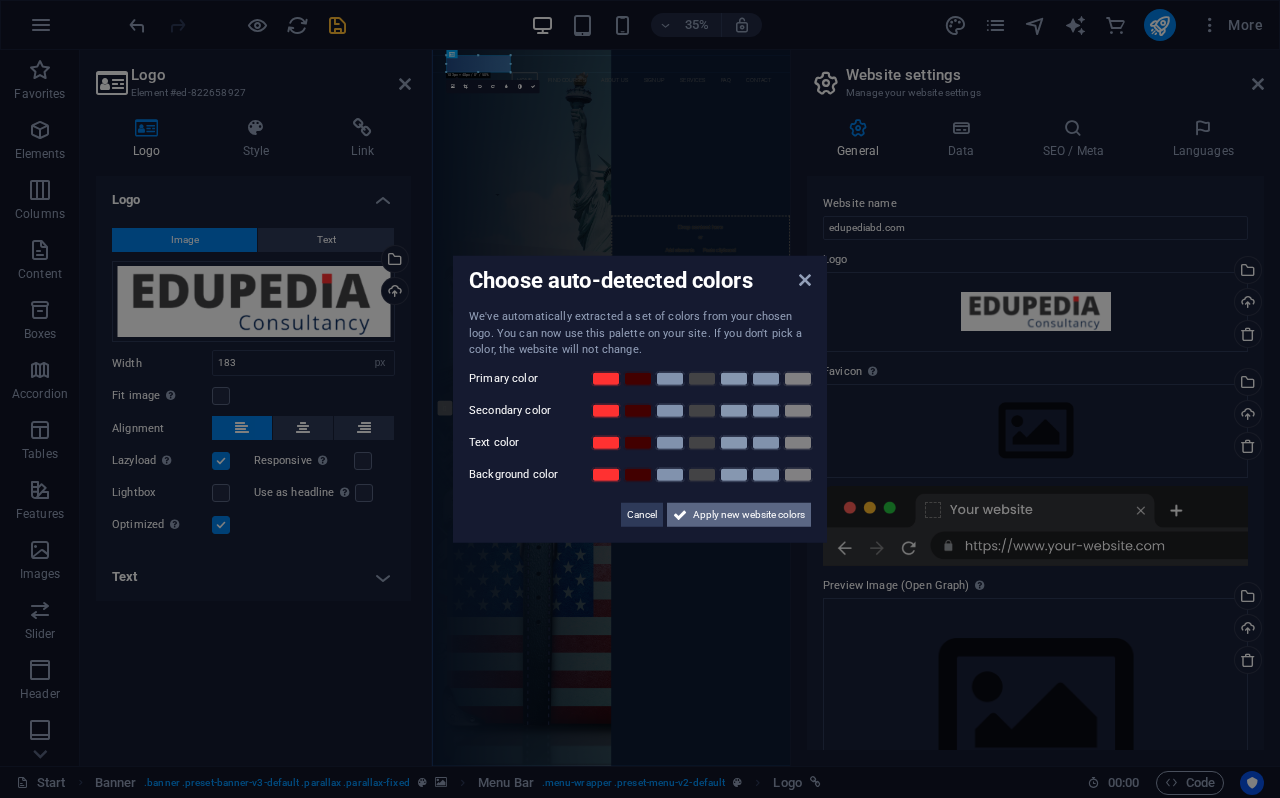 click on "Apply new website colors" at bounding box center [749, 514] 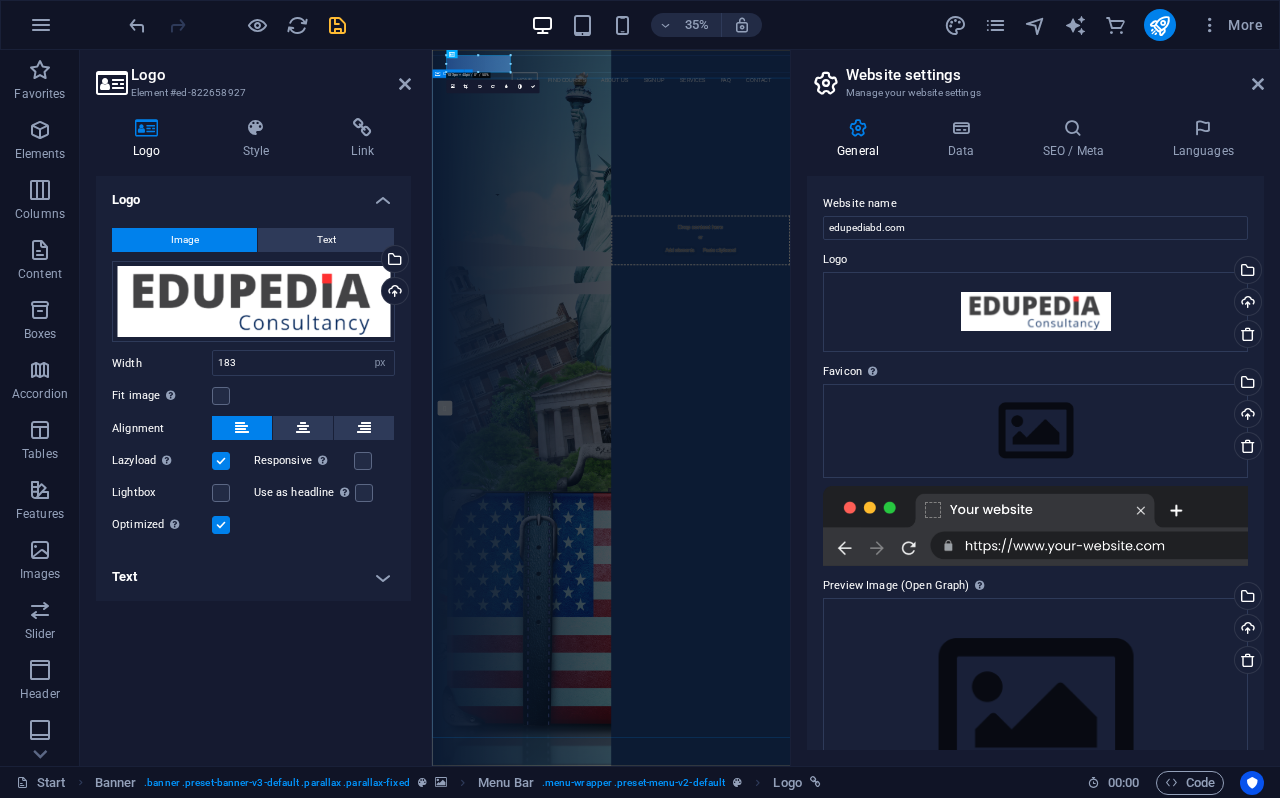 click on "Are you ready to GO USA FOR HIGHER STUDY? Join US AND LEAD THE NATION  Our Courses Sign up now" at bounding box center [943, 382] 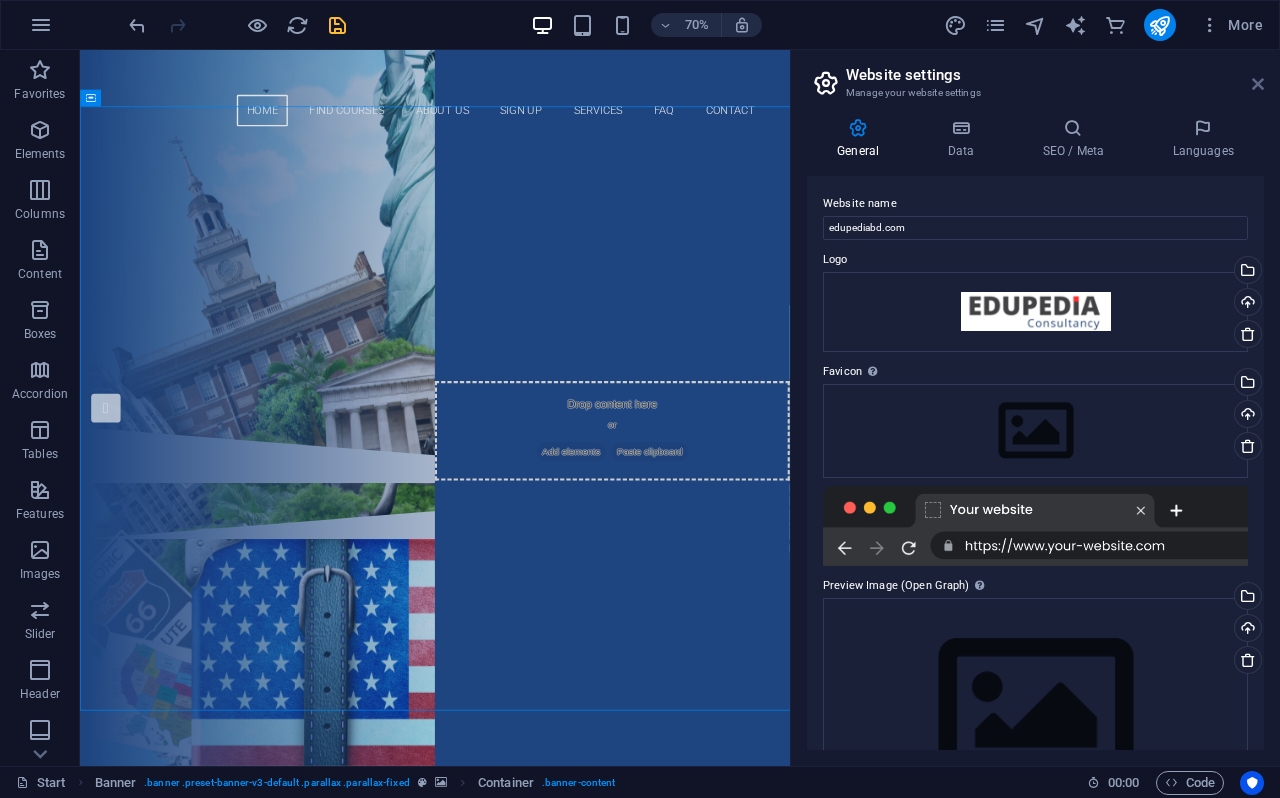drag, startPoint x: 1337, startPoint y: 134, endPoint x: 958, endPoint y: 285, distance: 407.97305 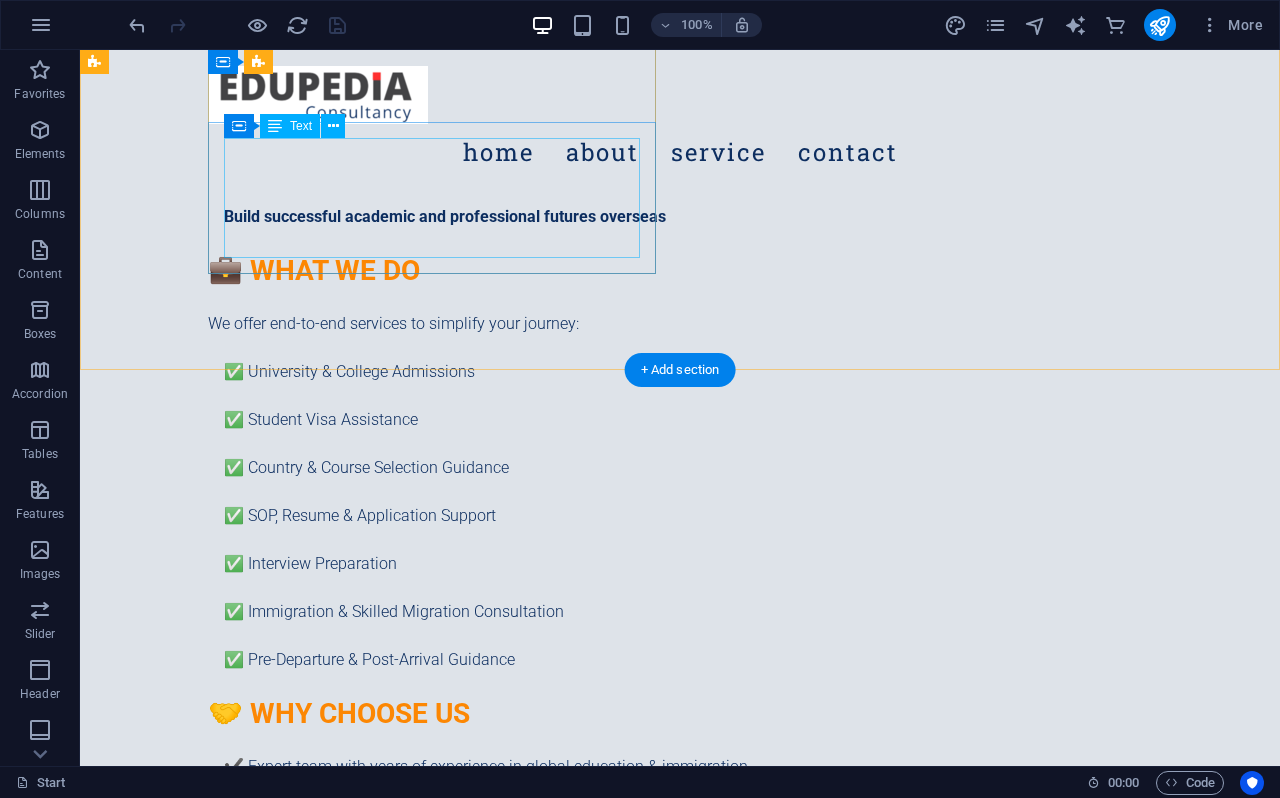 scroll, scrollTop: 9079, scrollLeft: 0, axis: vertical 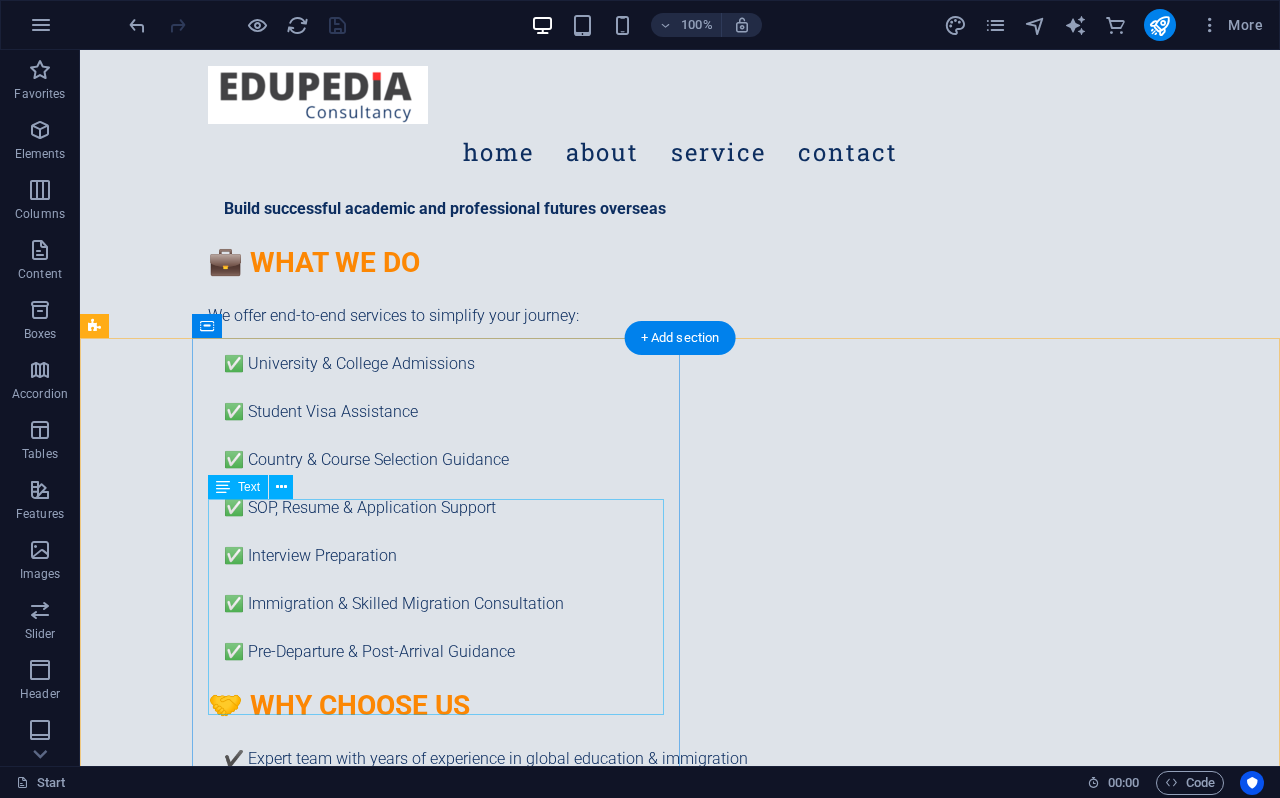 click on "edupediabd.com Office: [NUMBER] [STREET], [CITY] [BLOCK], [CITY] [POSTAL_CODE] Office: [NUMBER] [STREET], [CITY] [BLOCK], [CITY] [POSTAL_CODE] [PHONE] [EMAIL] Legal Notice  |  Privacy" at bounding box center [436, 6653] 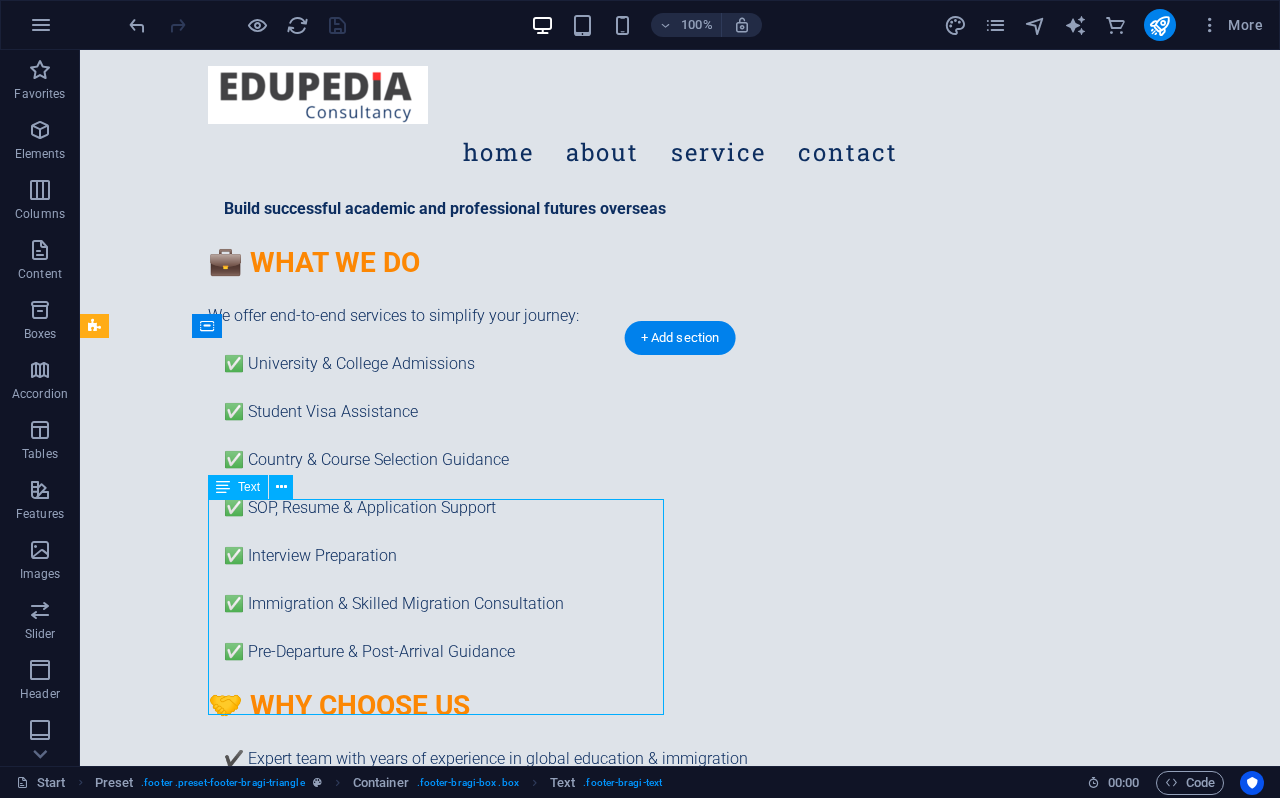 click on "edupediabd.com Office: [NUMBER] [STREET], [CITY] [BLOCK], [CITY] [POSTAL_CODE] Office: [NUMBER] [STREET], [CITY] [BLOCK], [CITY] [POSTAL_CODE] [PHONE] [EMAIL] Legal Notice  |  Privacy" at bounding box center [436, 6653] 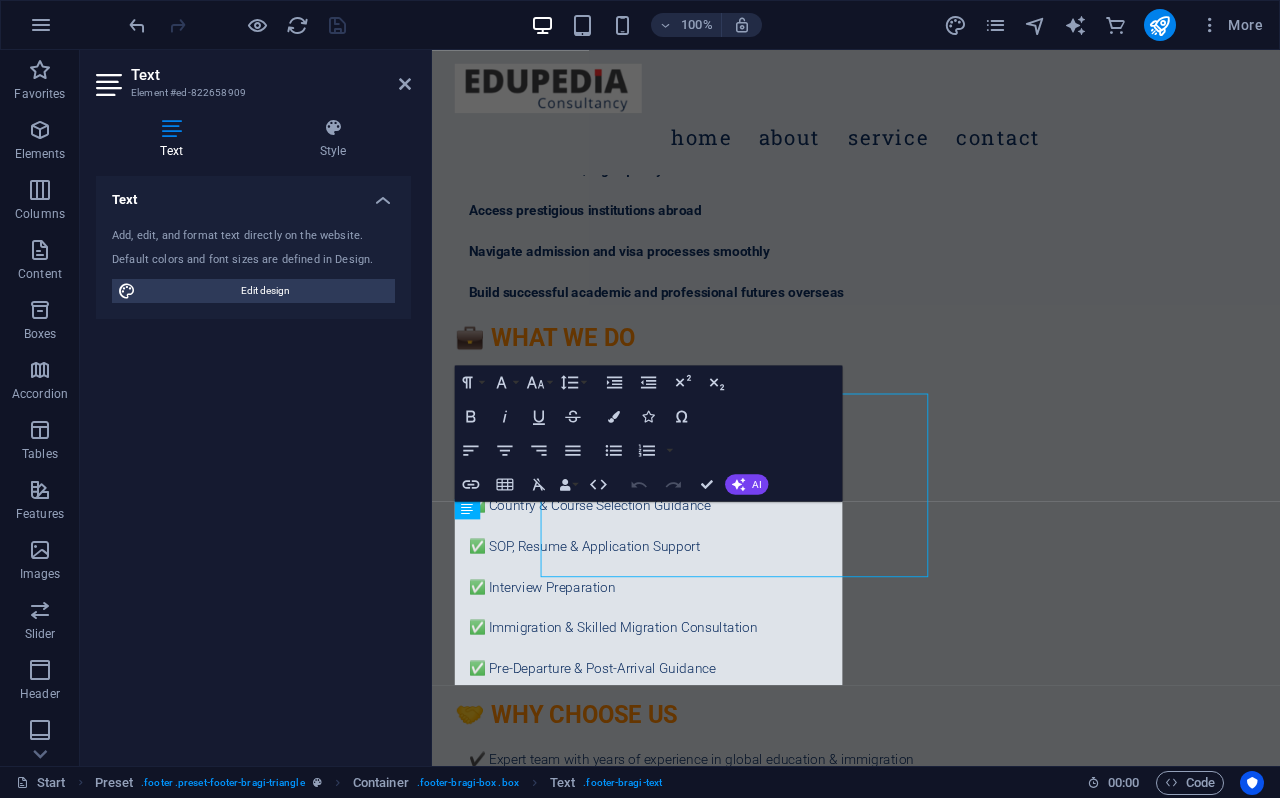 scroll, scrollTop: 9124, scrollLeft: 0, axis: vertical 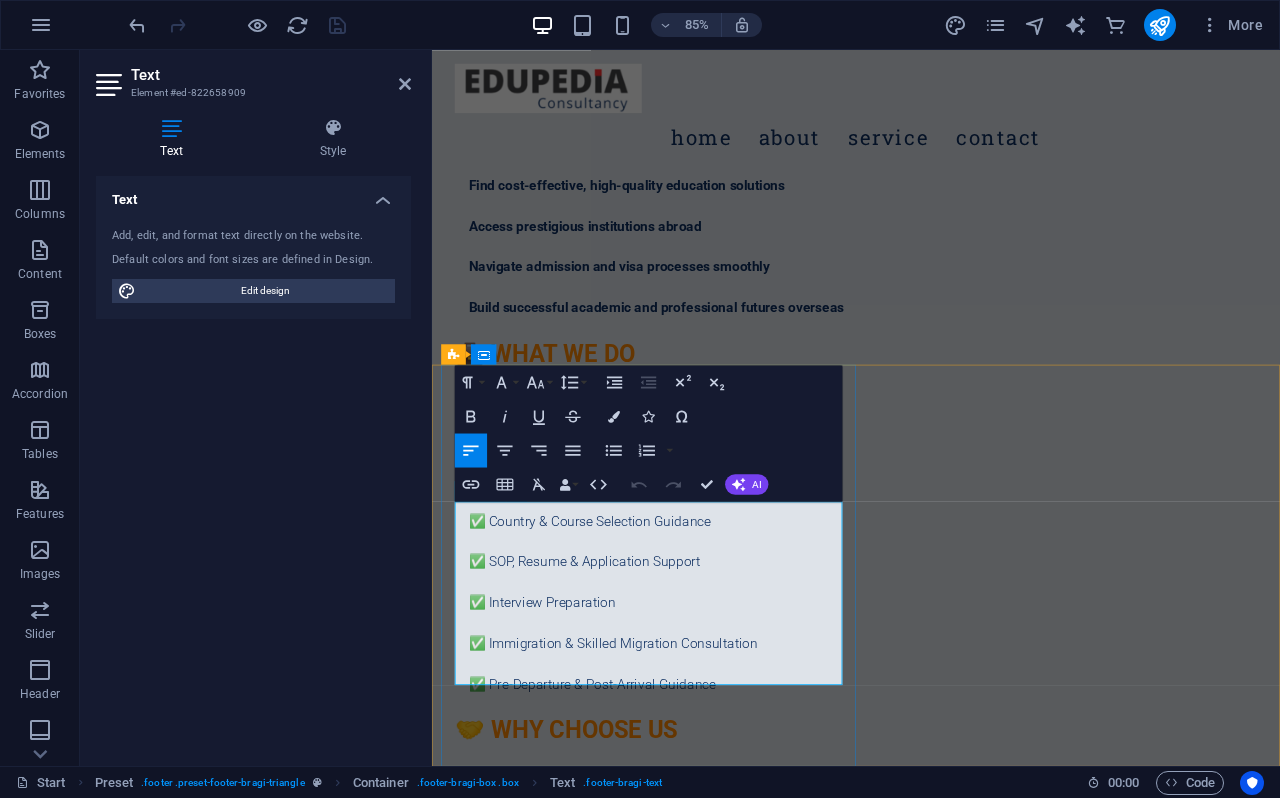click on "mizanu.edupediabd.com" at bounding box center [546, 6931] 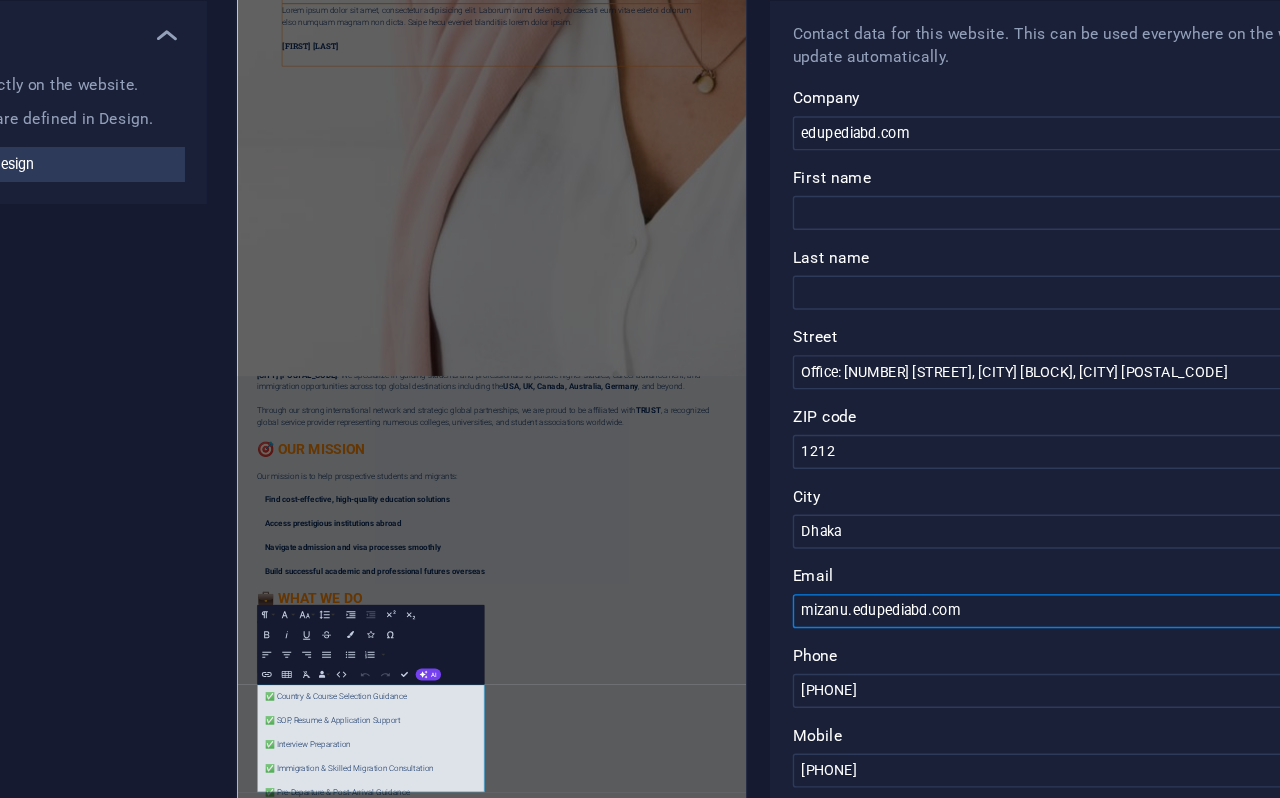click on "mizanu.edupediabd.com" at bounding box center [1035, 605] 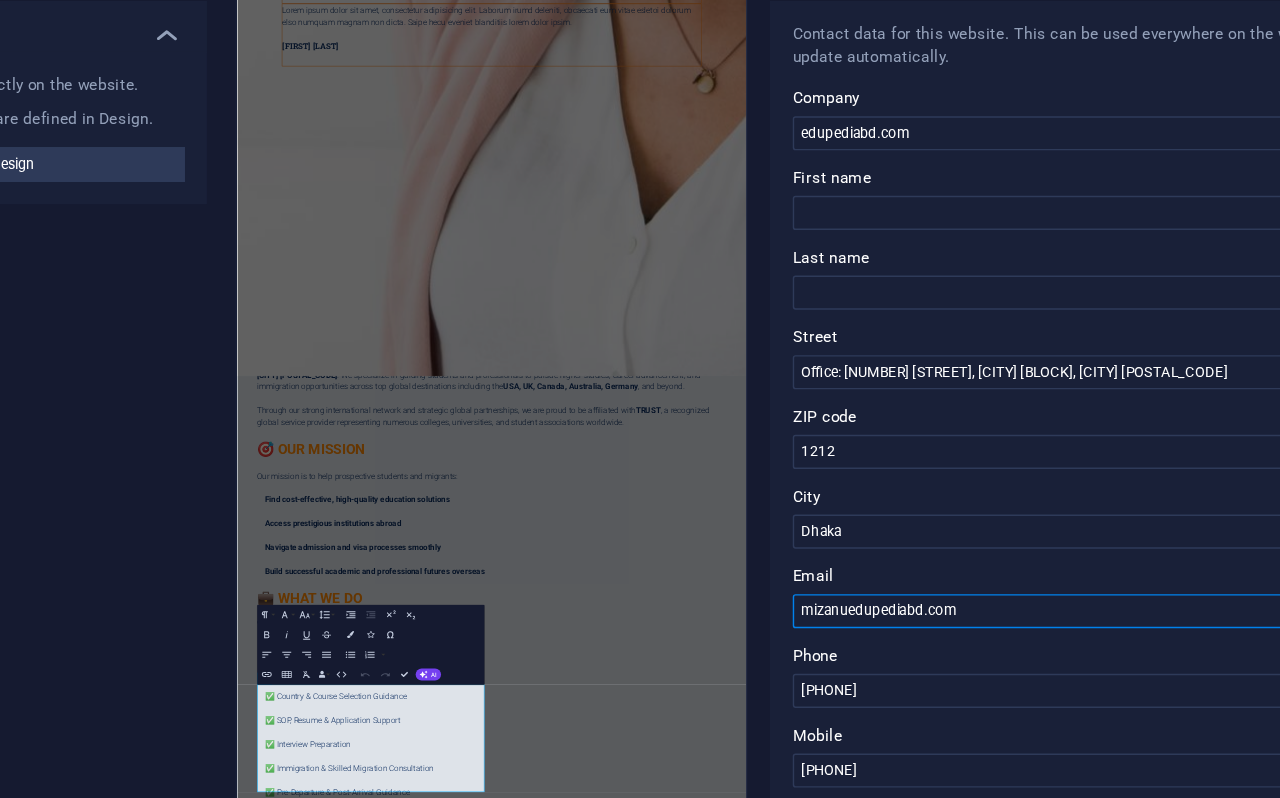type on "[EMAIL]" 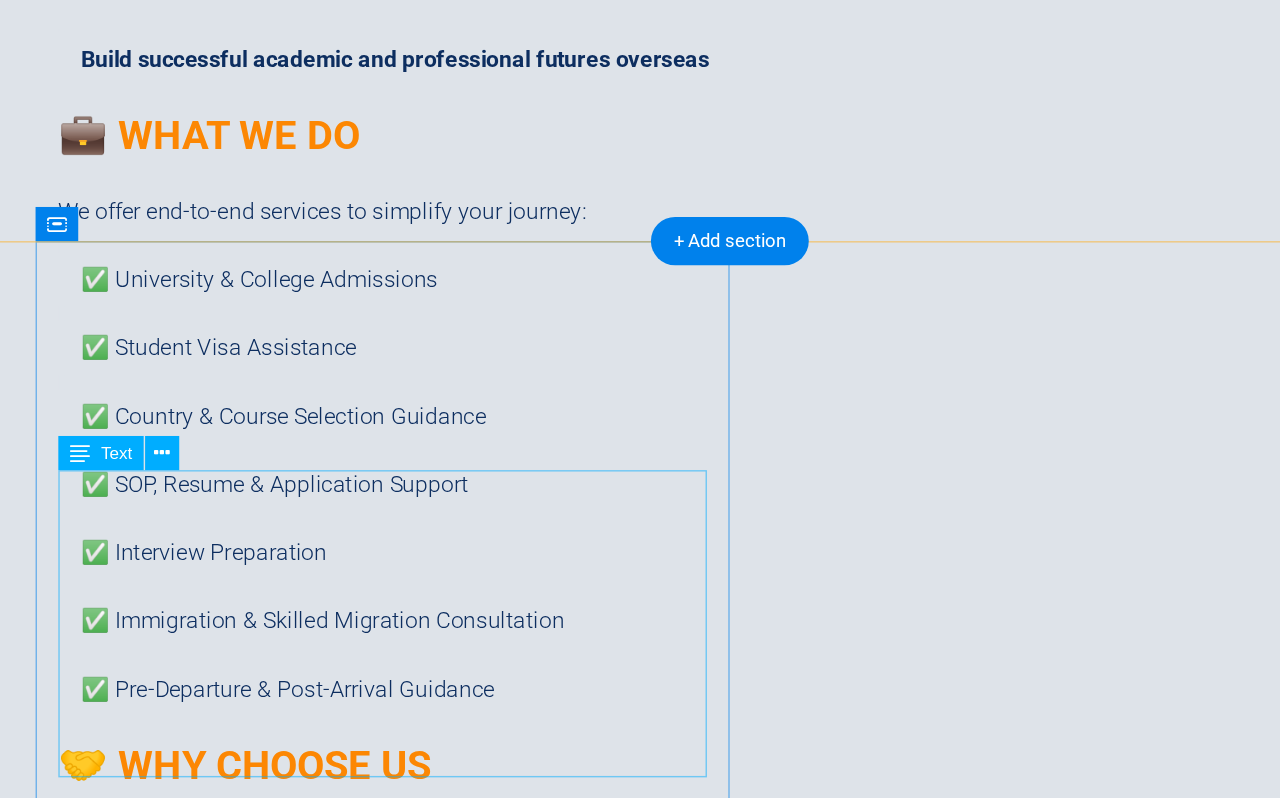 scroll, scrollTop: 9074, scrollLeft: 0, axis: vertical 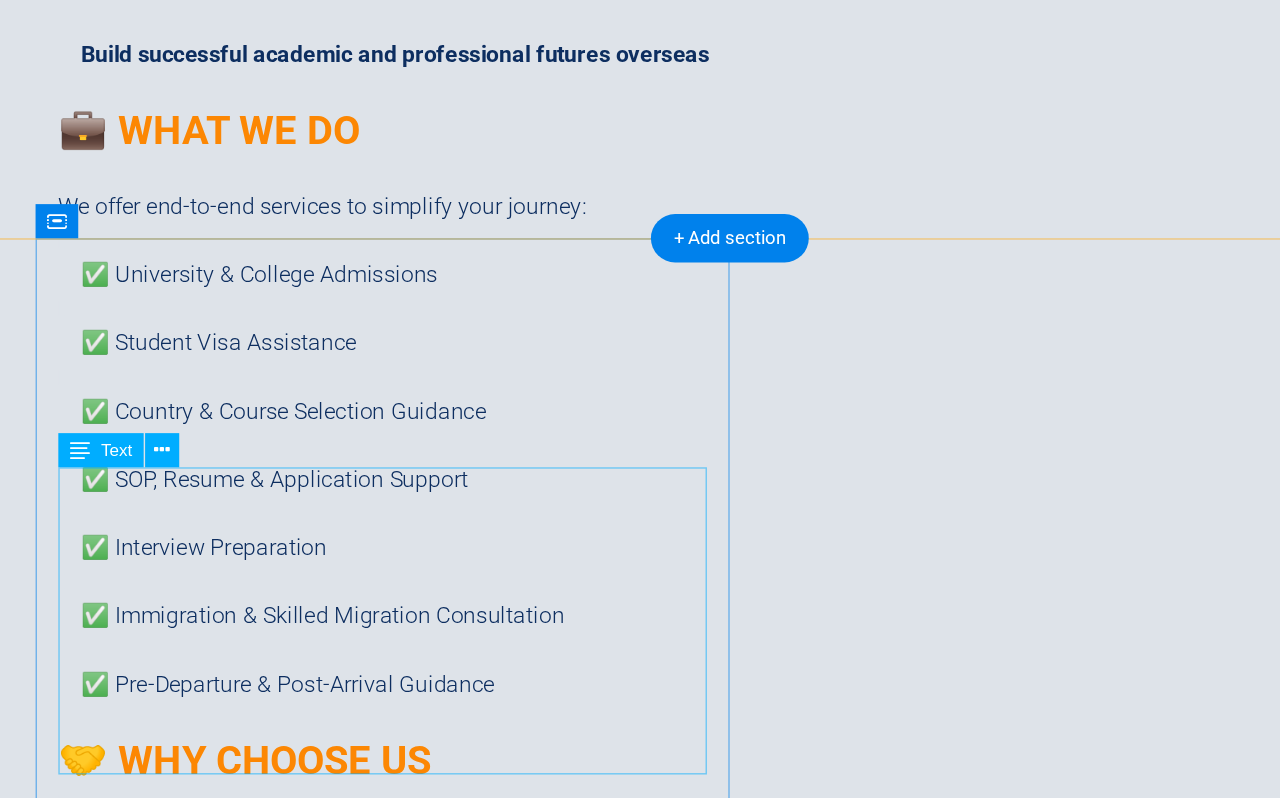 click on "edupediabd.com Office: [NUMBER] [STREET], [CITY] [BLOCK], [CITY] [POSTAL_CODE] Office: [NUMBER] [STREET], [CITY] [BLOCK], [CITY] [POSTAL_CODE] [PHONE] [EMAIL] Legal Notice  |  Privacy" at bounding box center [233, 6430] 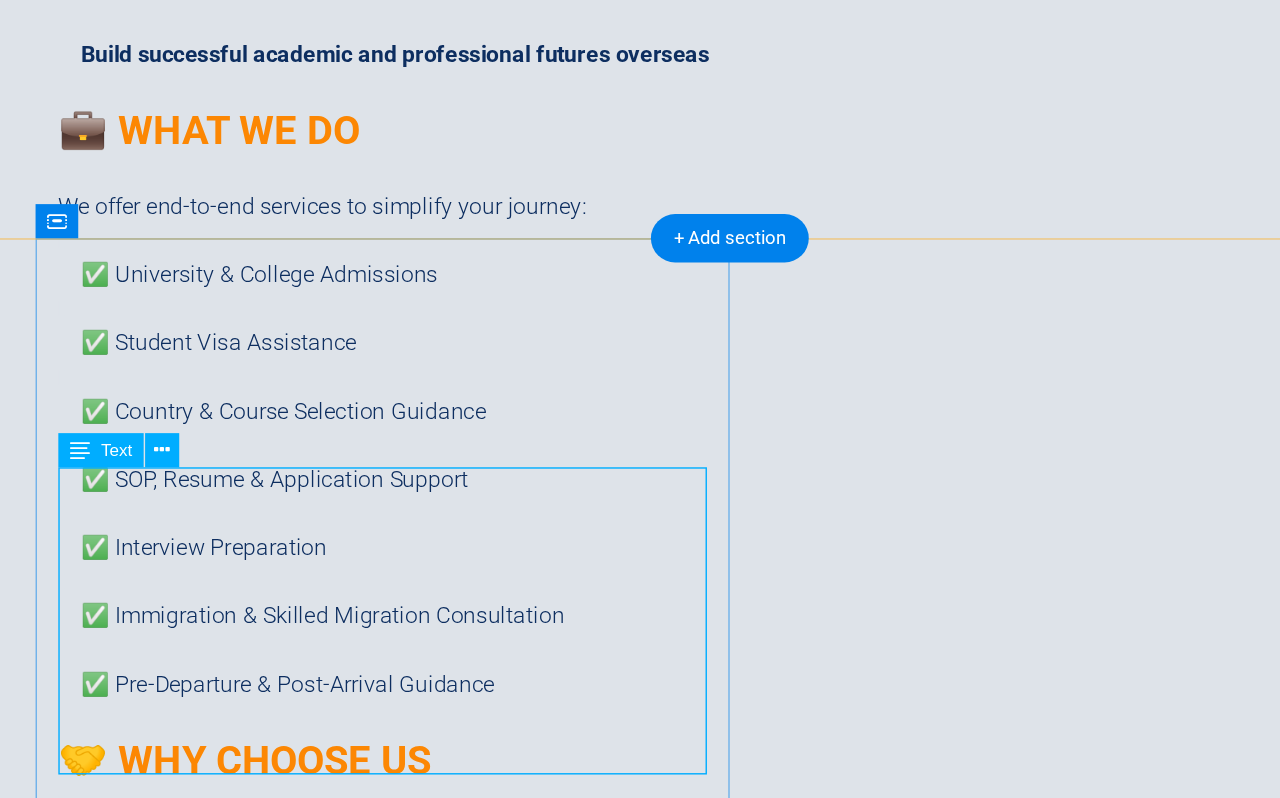 click on "edupediabd.com Office: [NUMBER] [STREET], [CITY] [BLOCK], [CITY] [POSTAL_CODE] Office: [NUMBER] [STREET], [CITY] [BLOCK], [CITY] [POSTAL_CODE] [PHONE] [EMAIL] Legal Notice  |  Privacy" at bounding box center (233, 6430) 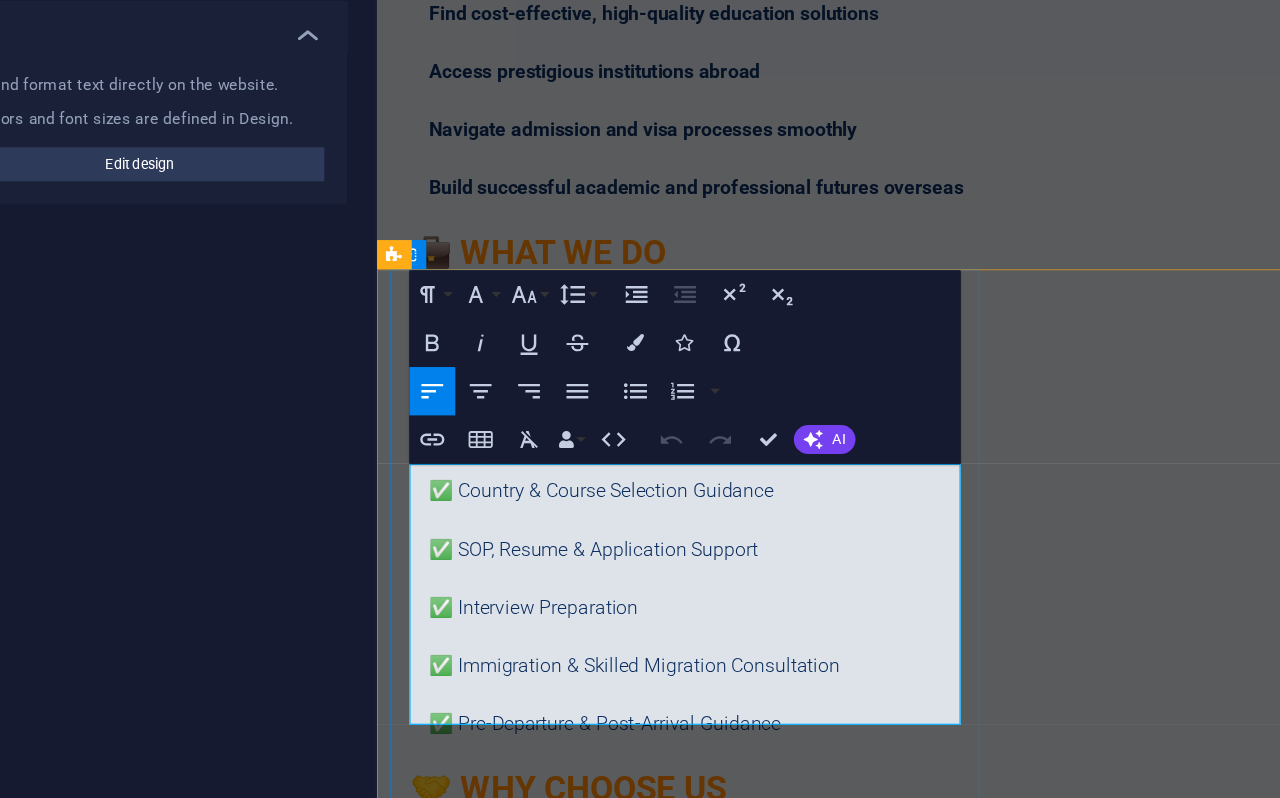 click at bounding box center [643, 6680] 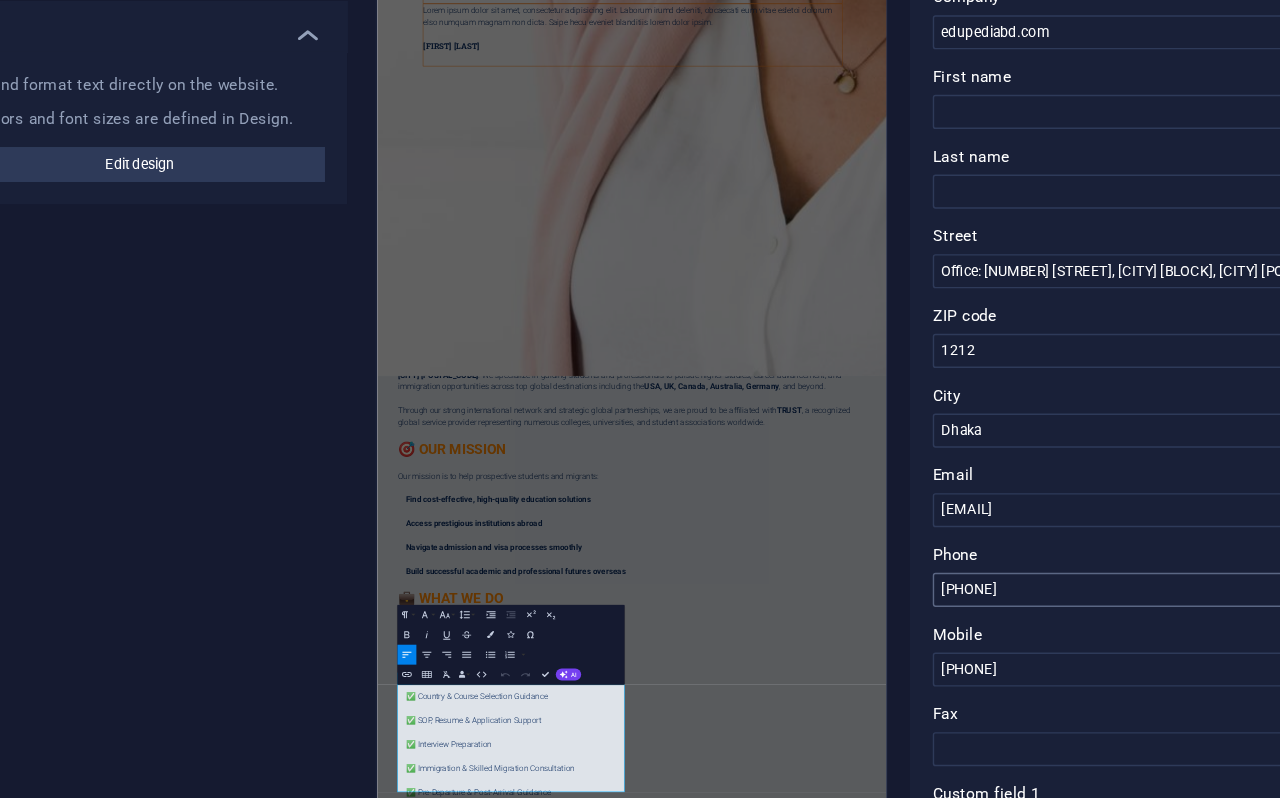 scroll, scrollTop: 74, scrollLeft: 0, axis: vertical 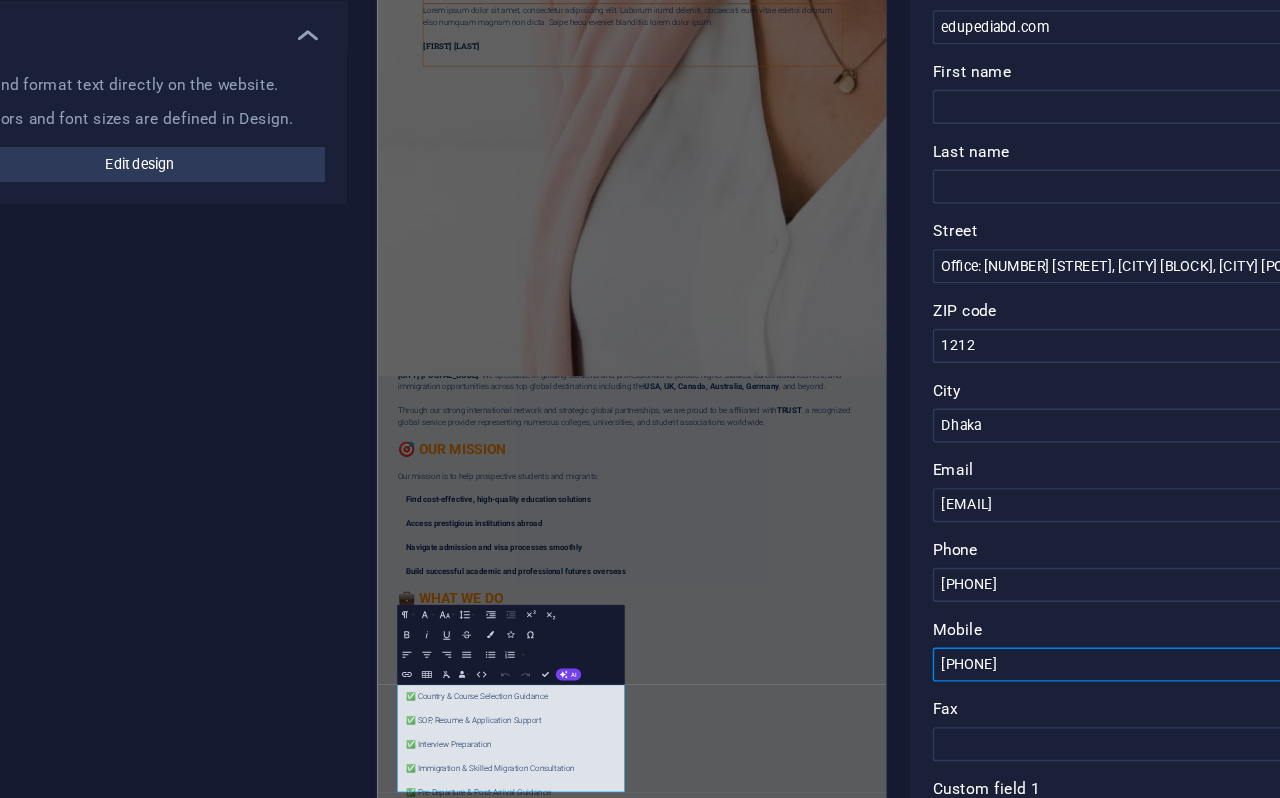 drag, startPoint x: 917, startPoint y: 642, endPoint x: 837, endPoint y: 640, distance: 80.024994 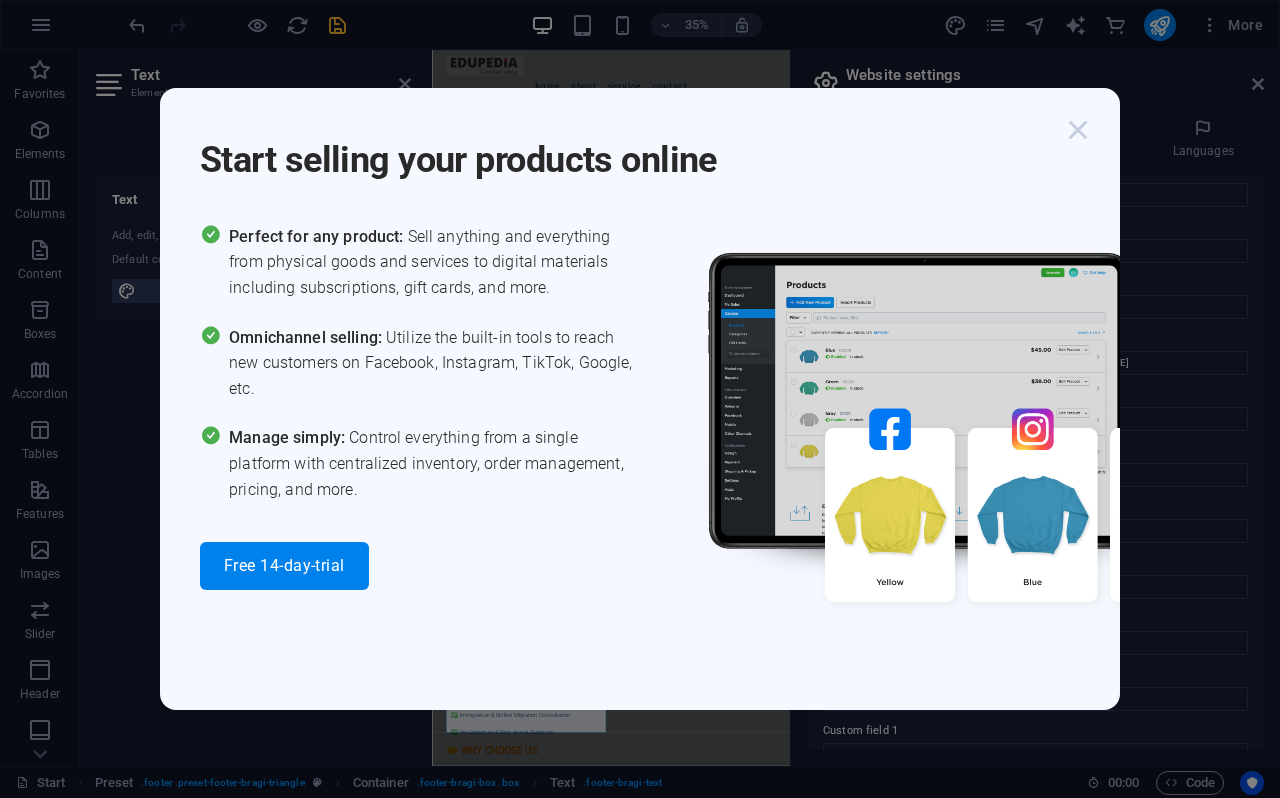 click at bounding box center [1078, 130] 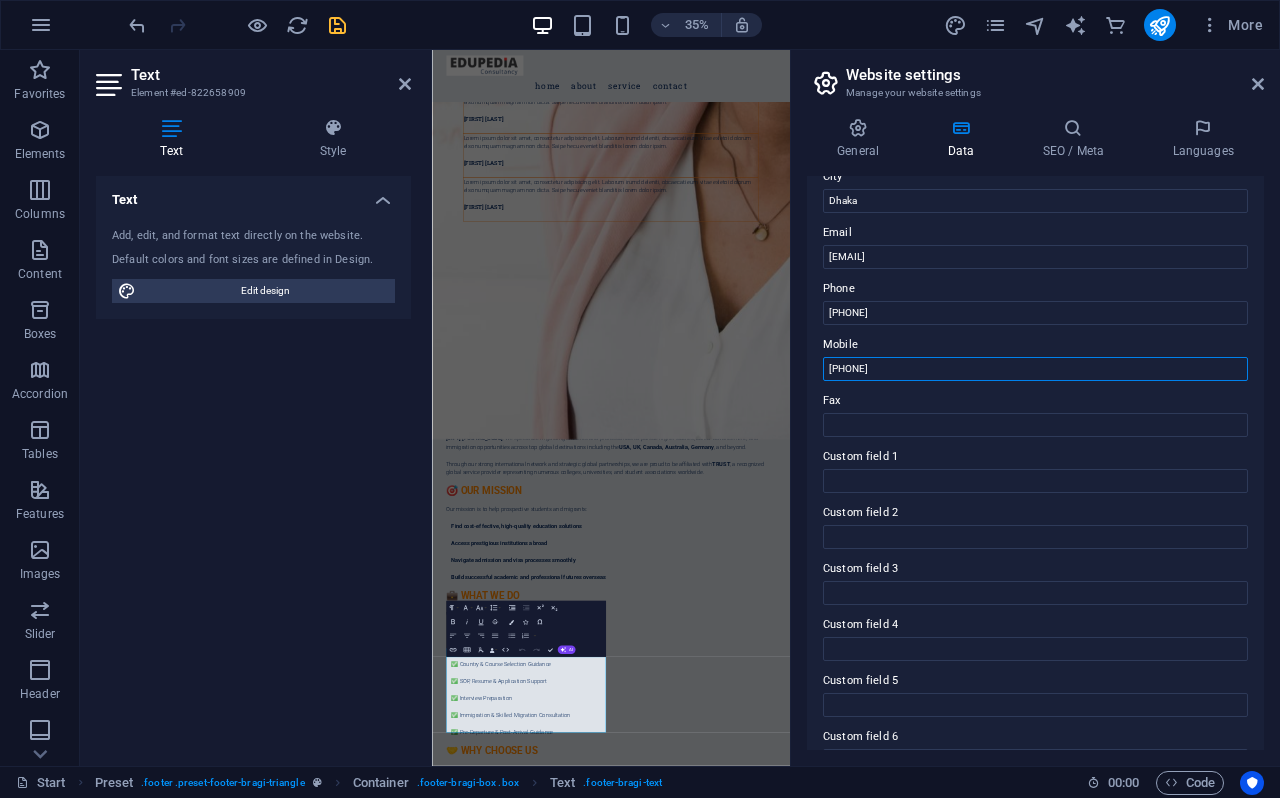 scroll, scrollTop: 386, scrollLeft: 0, axis: vertical 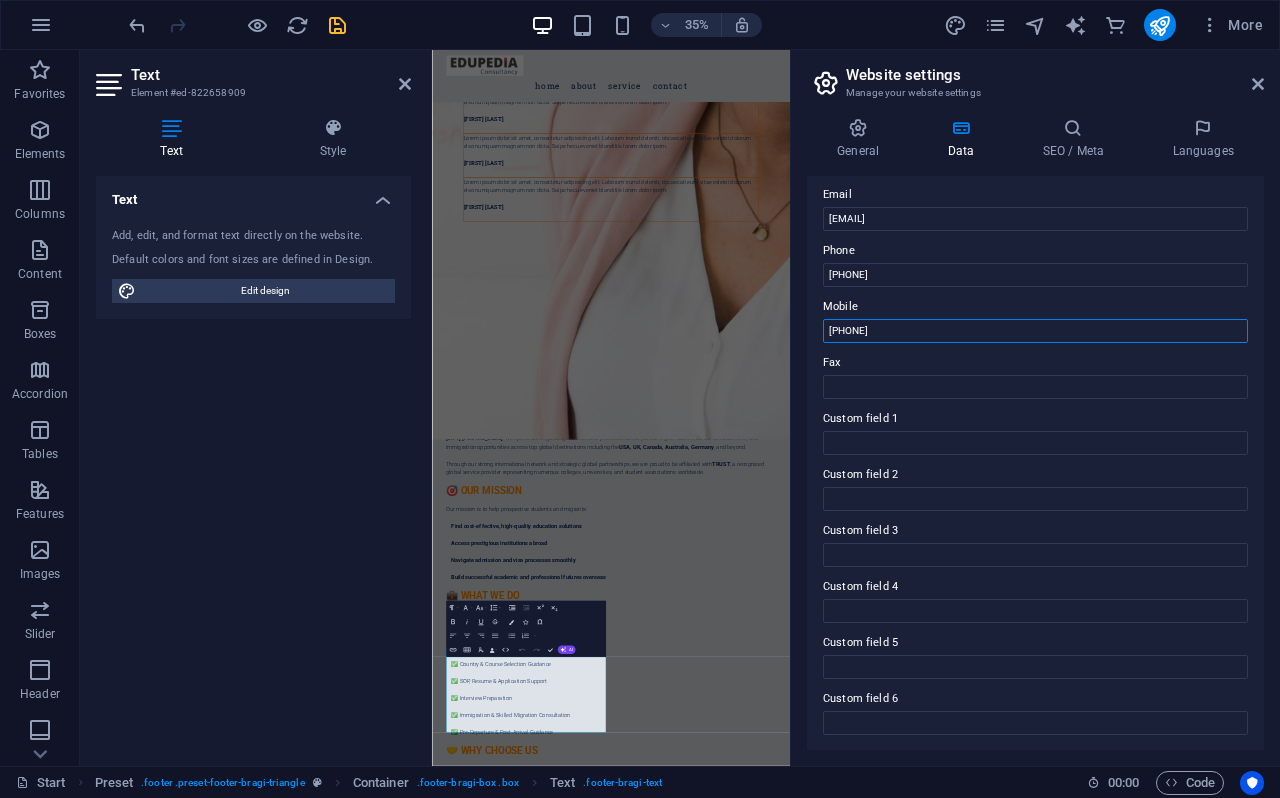 drag, startPoint x: 918, startPoint y: 329, endPoint x: 855, endPoint y: 329, distance: 63 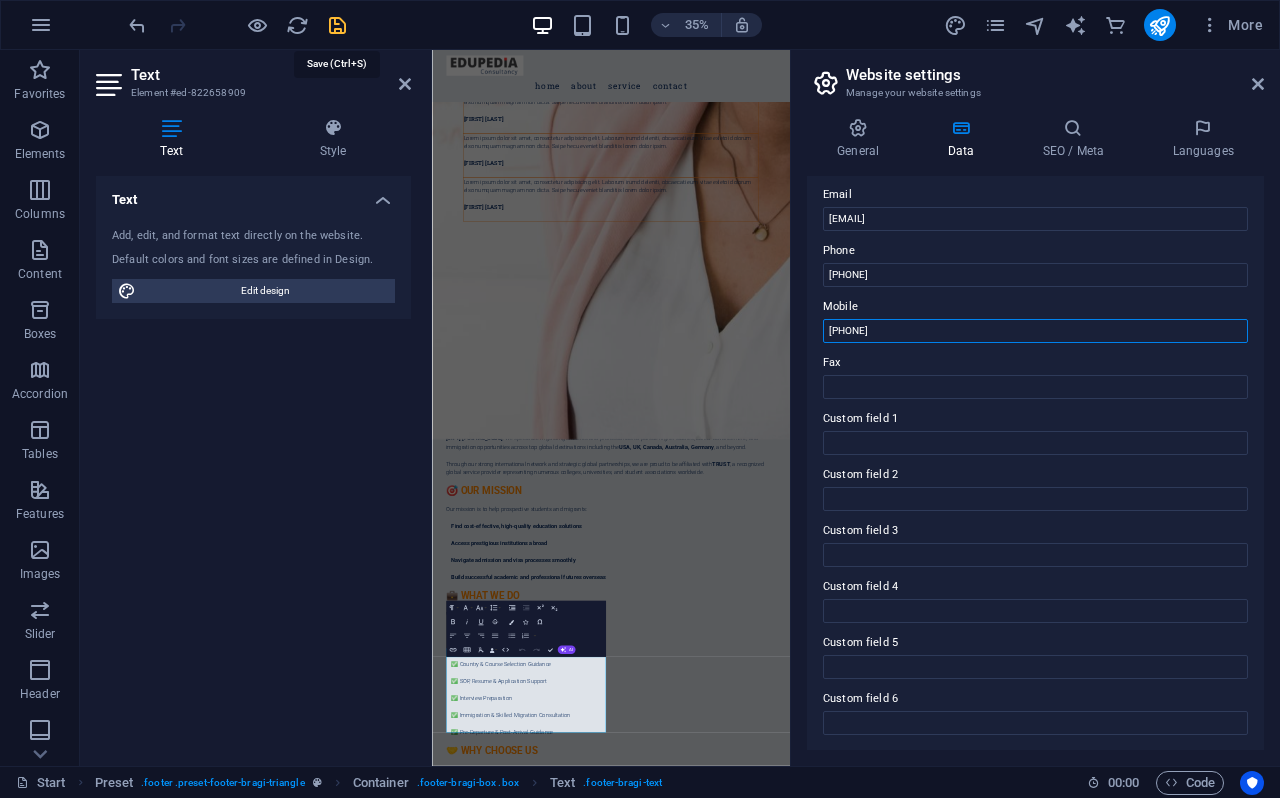 type on "[PHONE]" 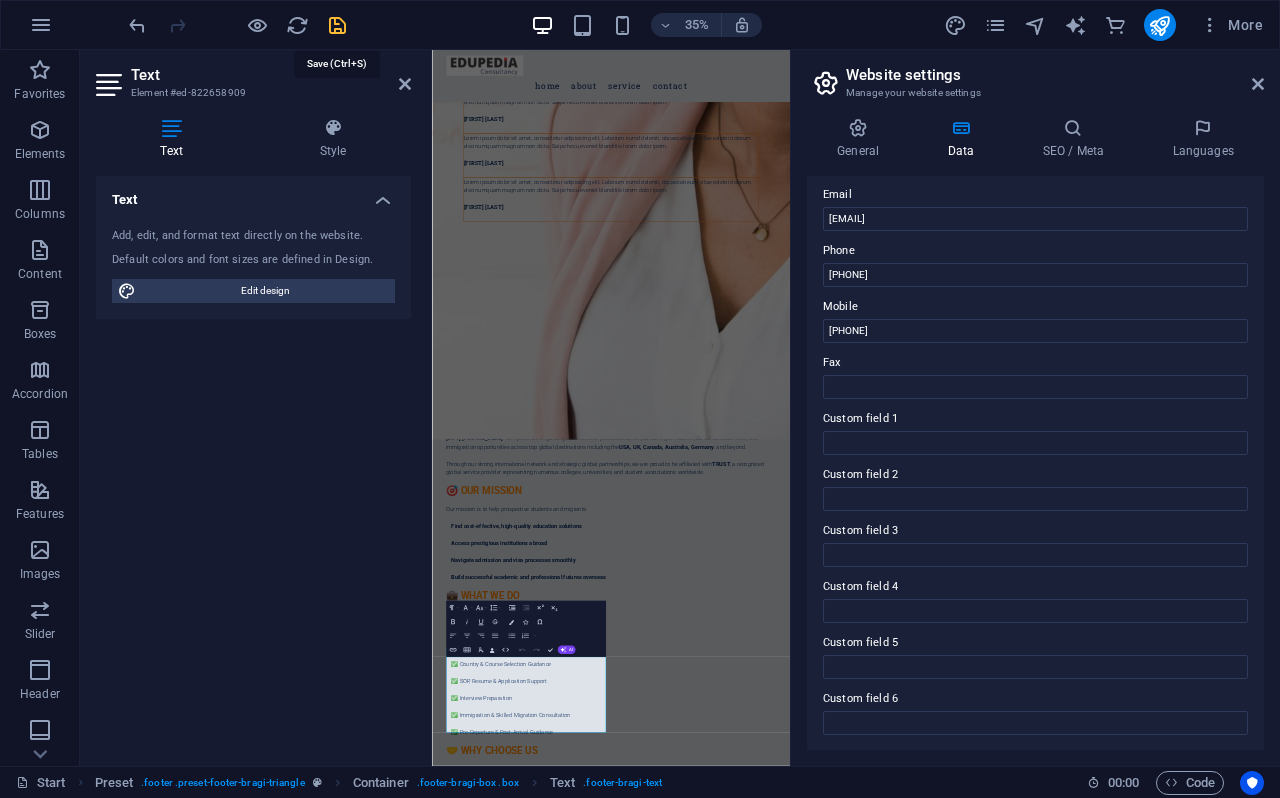 click at bounding box center [337, 25] 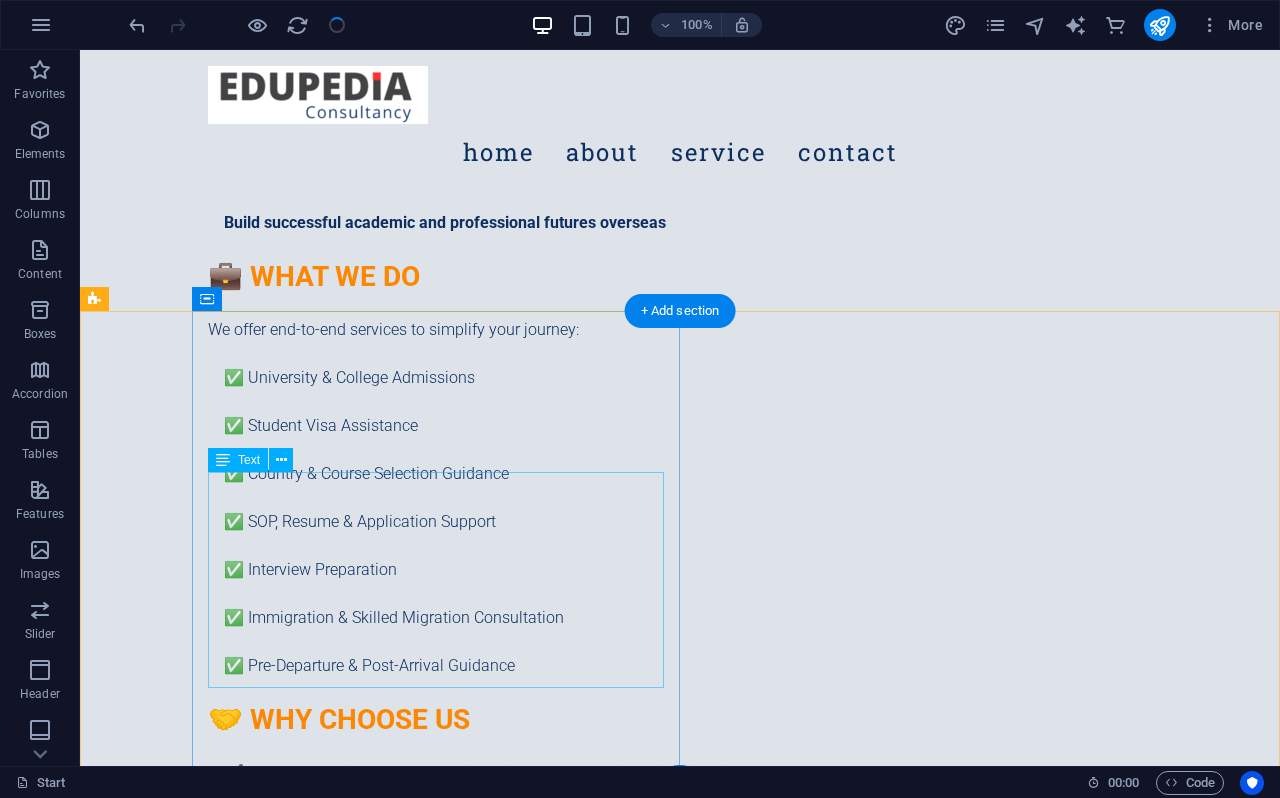 scroll, scrollTop: 9124, scrollLeft: 0, axis: vertical 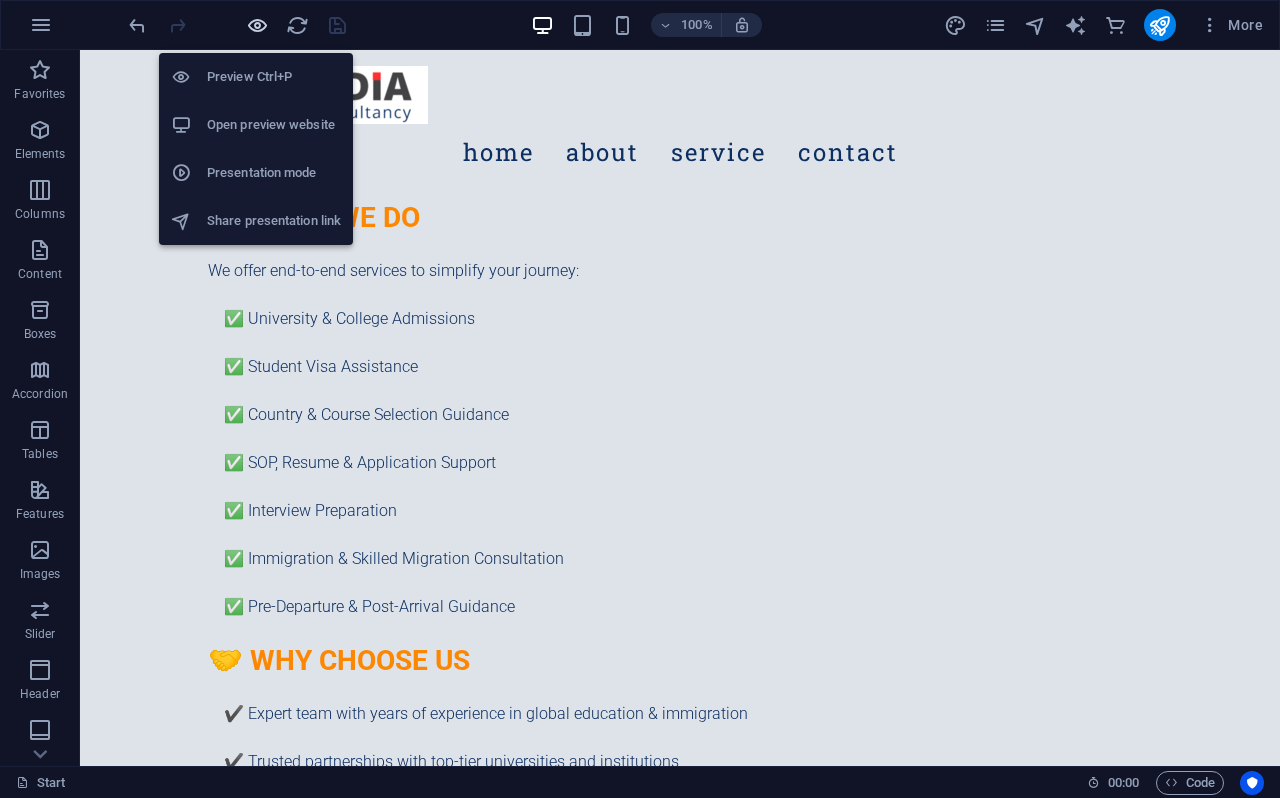 click at bounding box center (257, 25) 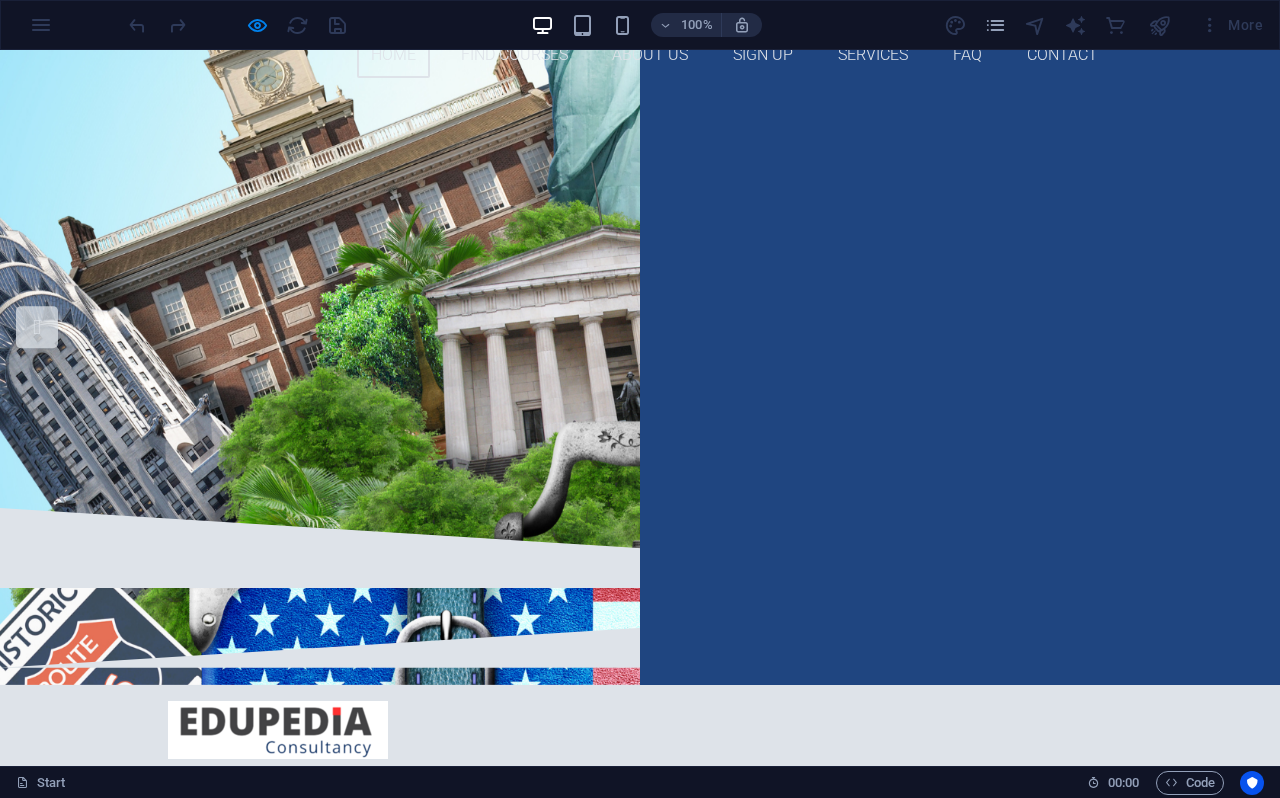 scroll, scrollTop: 0, scrollLeft: 0, axis: both 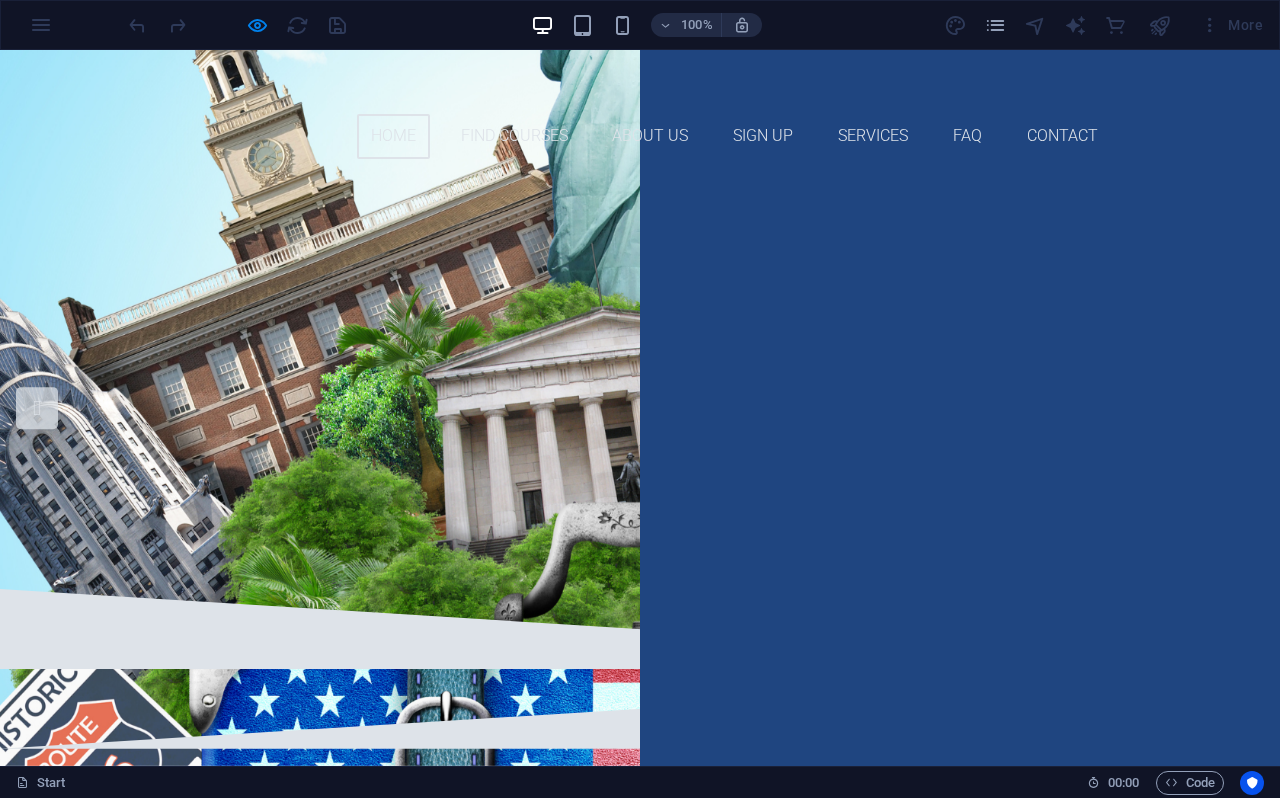 click at bounding box center (259, 90) 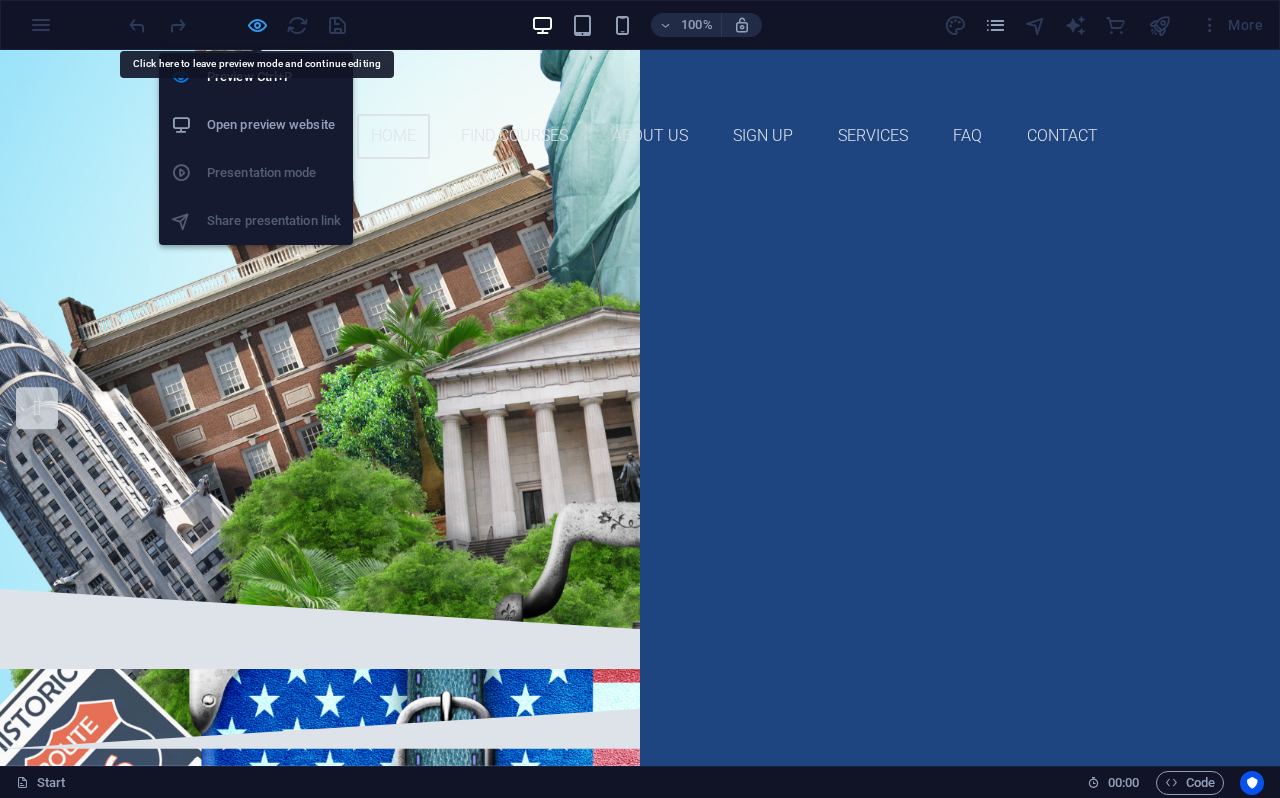click at bounding box center [257, 25] 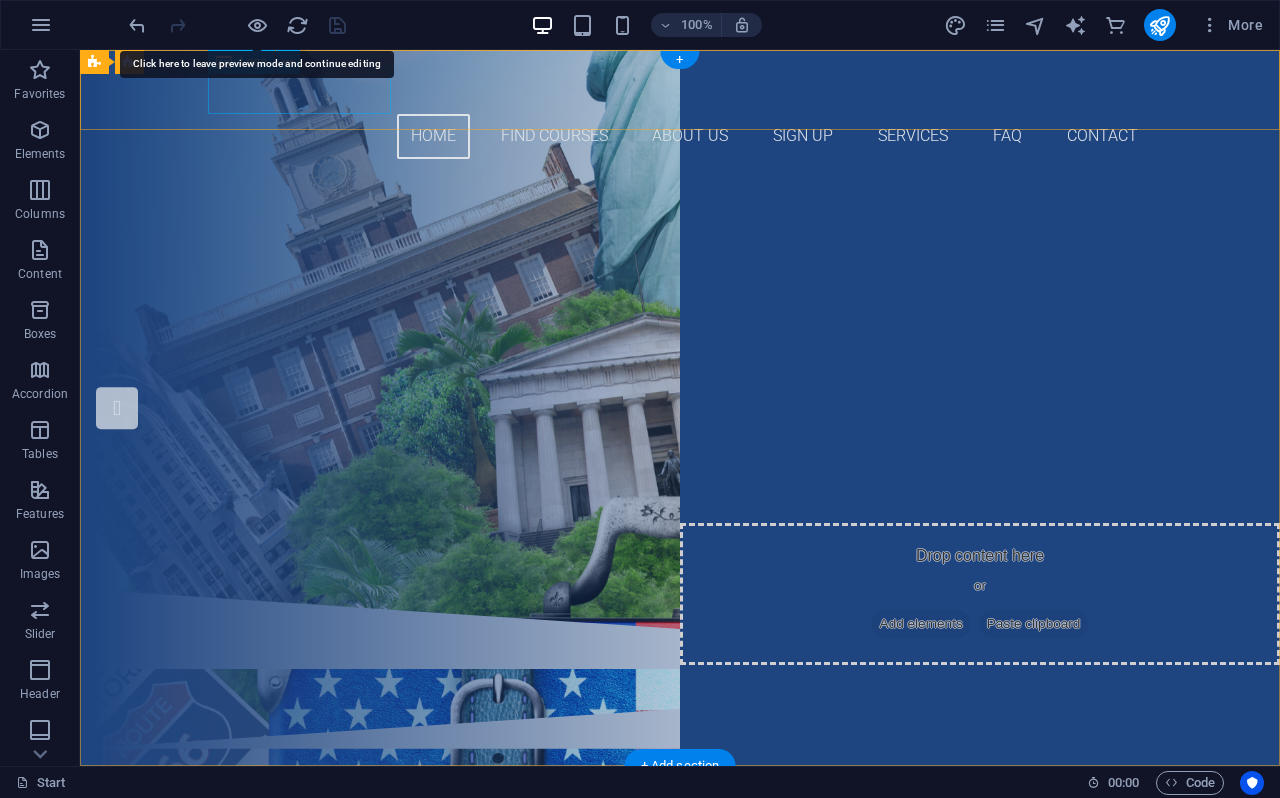 click at bounding box center [680, 90] 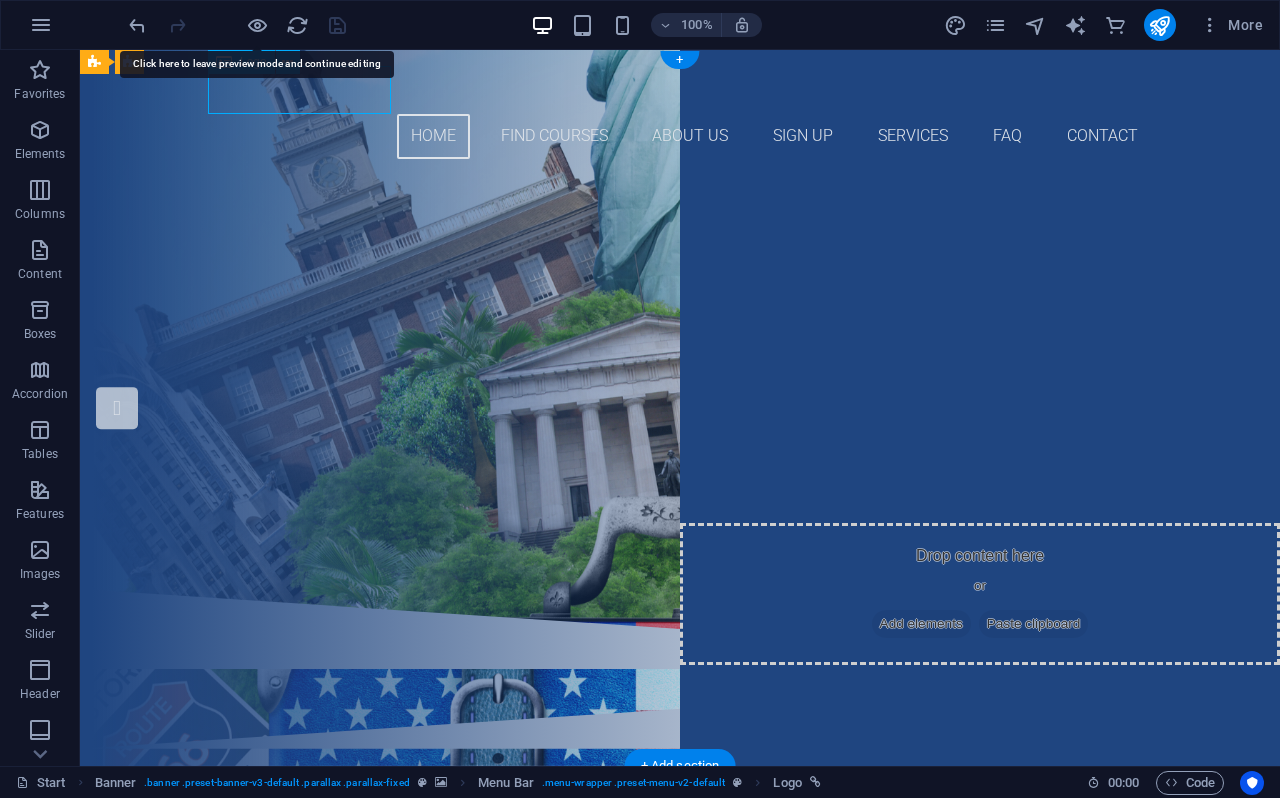 click at bounding box center (680, 90) 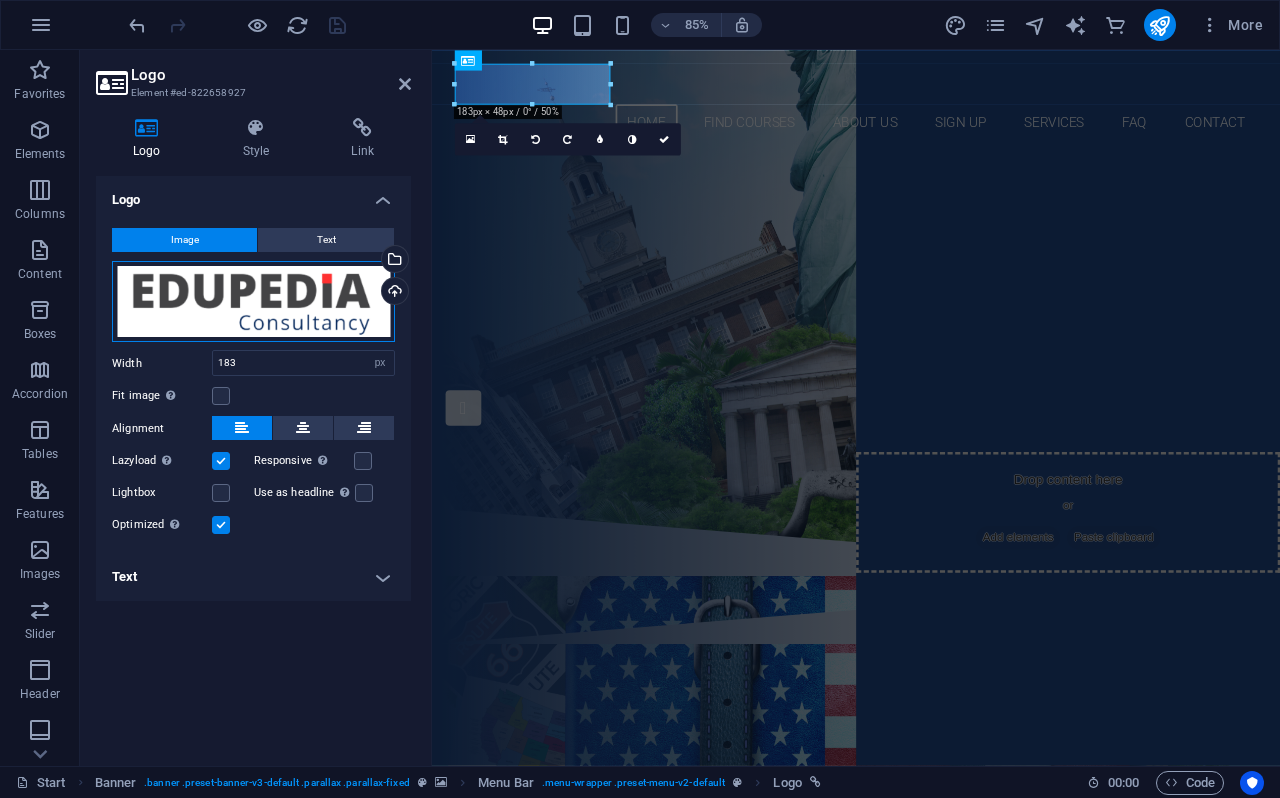 click on "Drag files here, click to choose files or select files from Files or our free stock photos & videos" at bounding box center [253, 302] 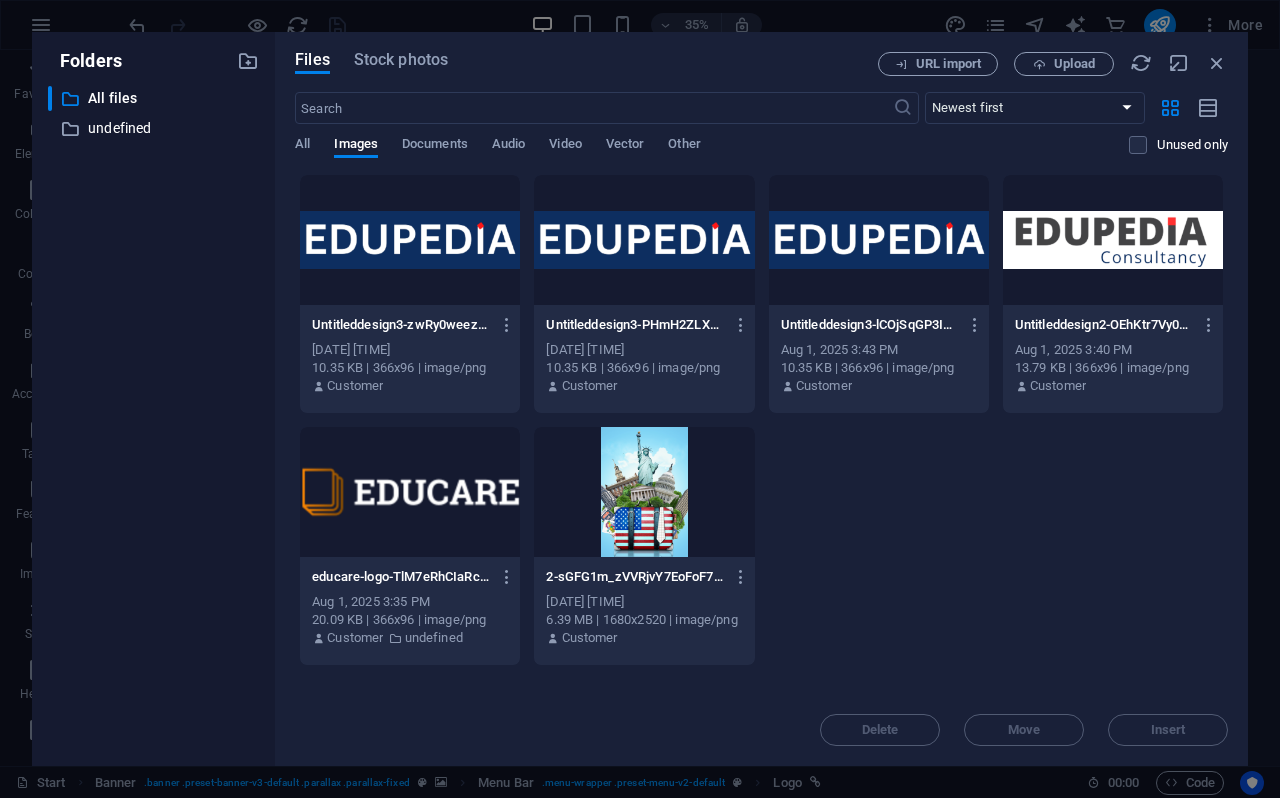 click at bounding box center (879, 240) 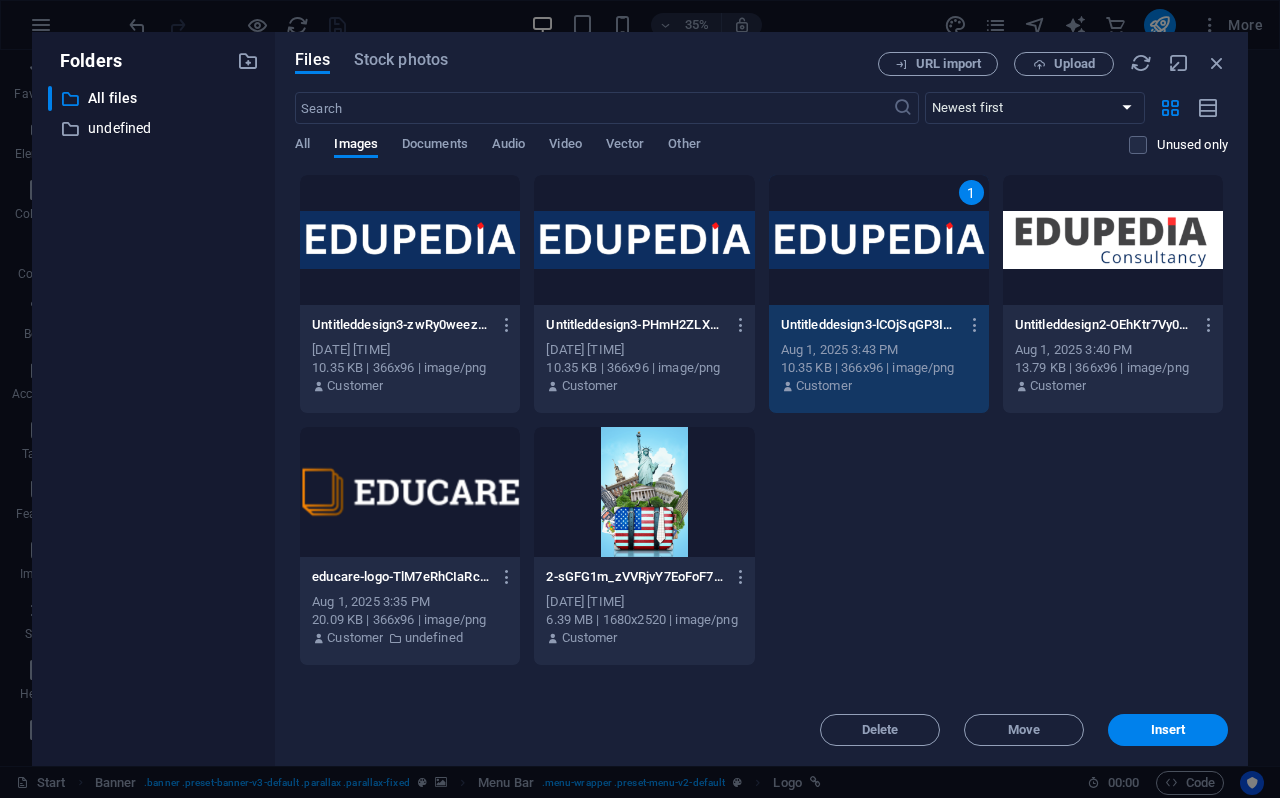 click on "1" at bounding box center [879, 240] 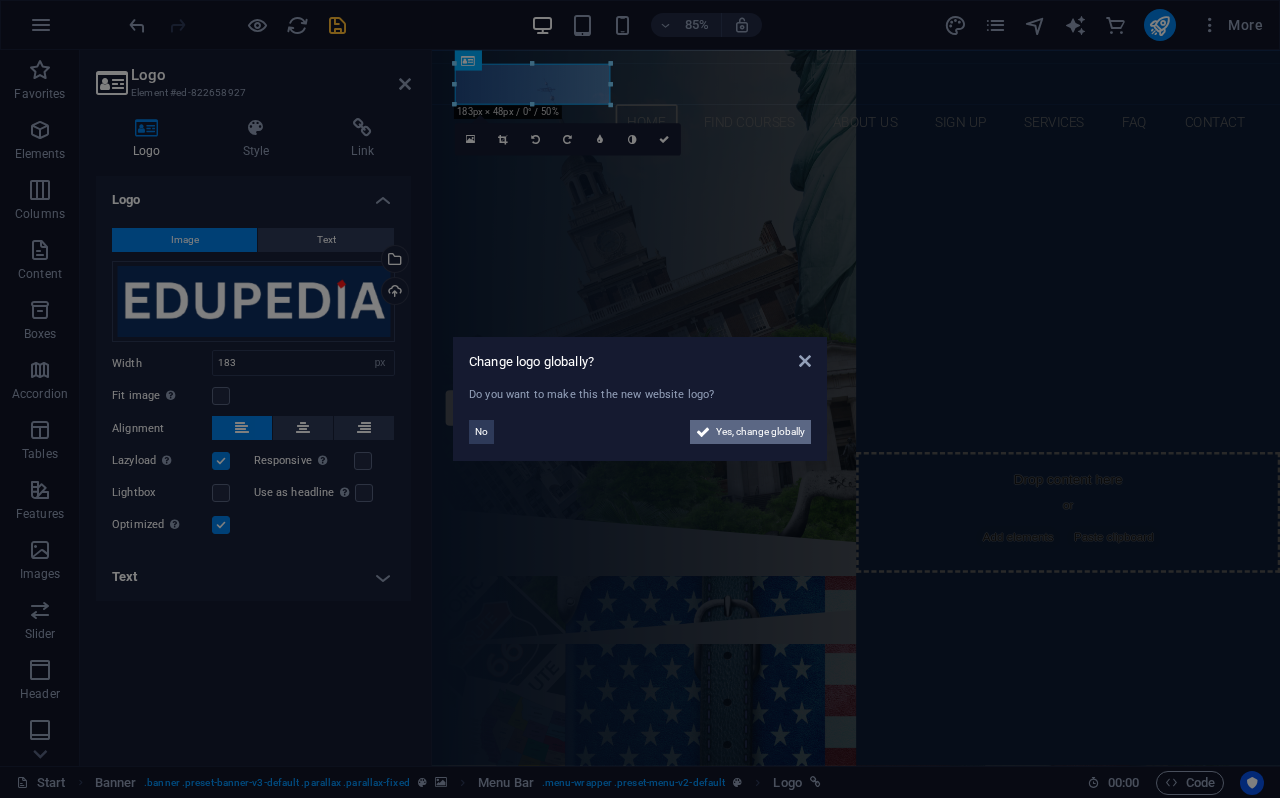 click on "Yes, change globally" at bounding box center [760, 432] 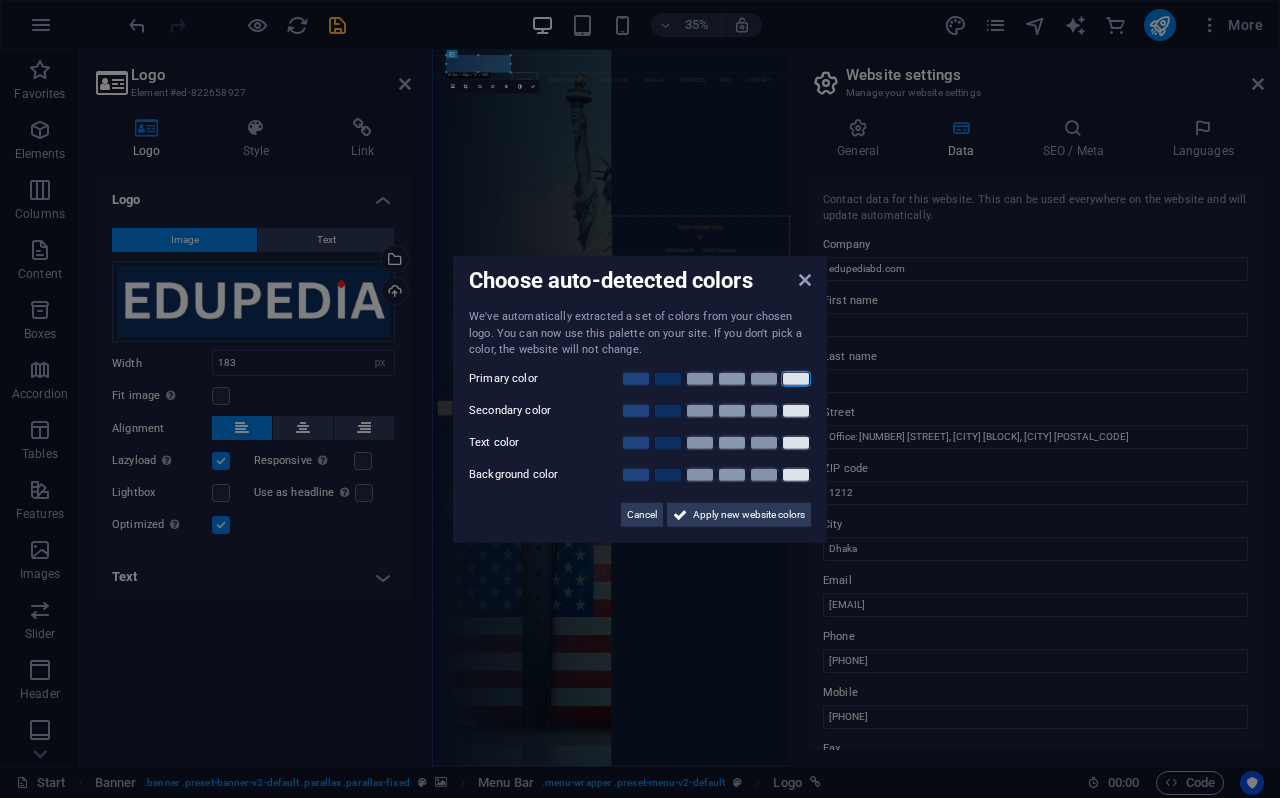click at bounding box center [796, 378] 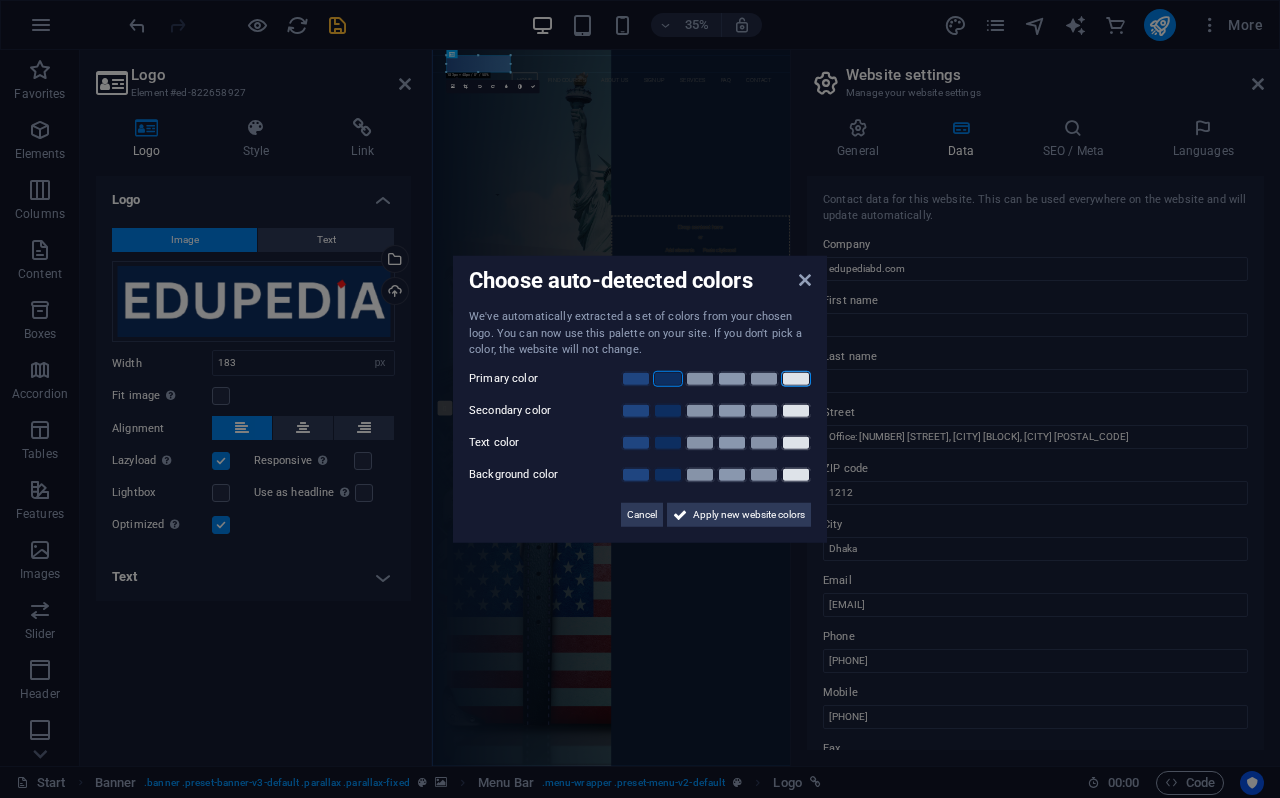 click at bounding box center (668, 378) 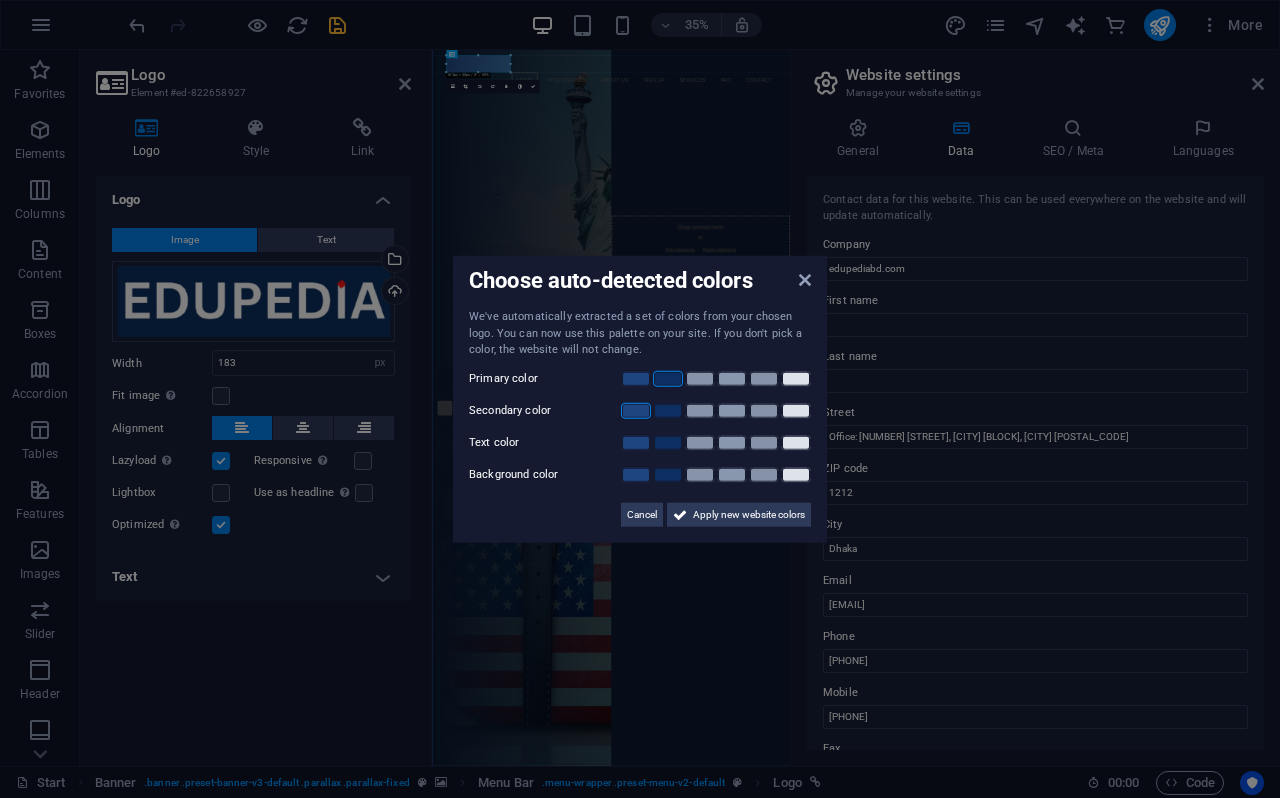 click at bounding box center (636, 410) 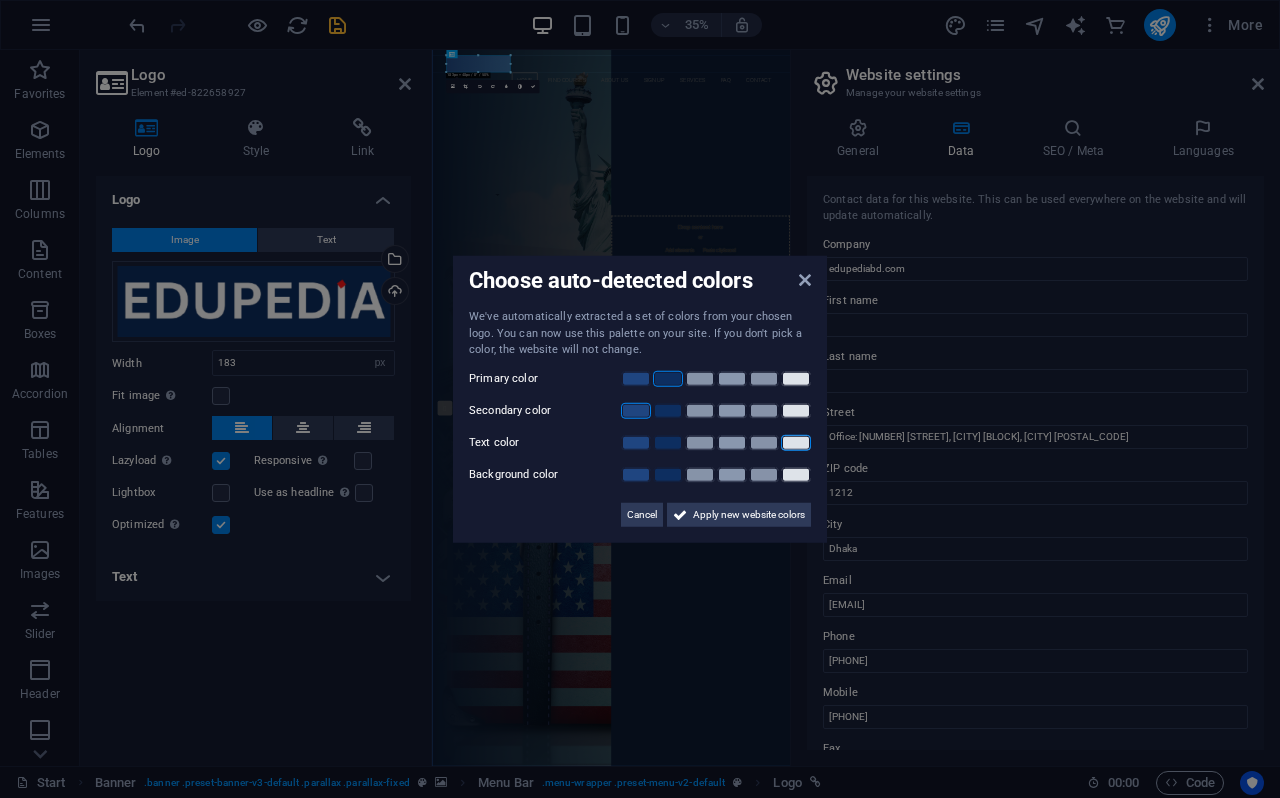 click at bounding box center (796, 442) 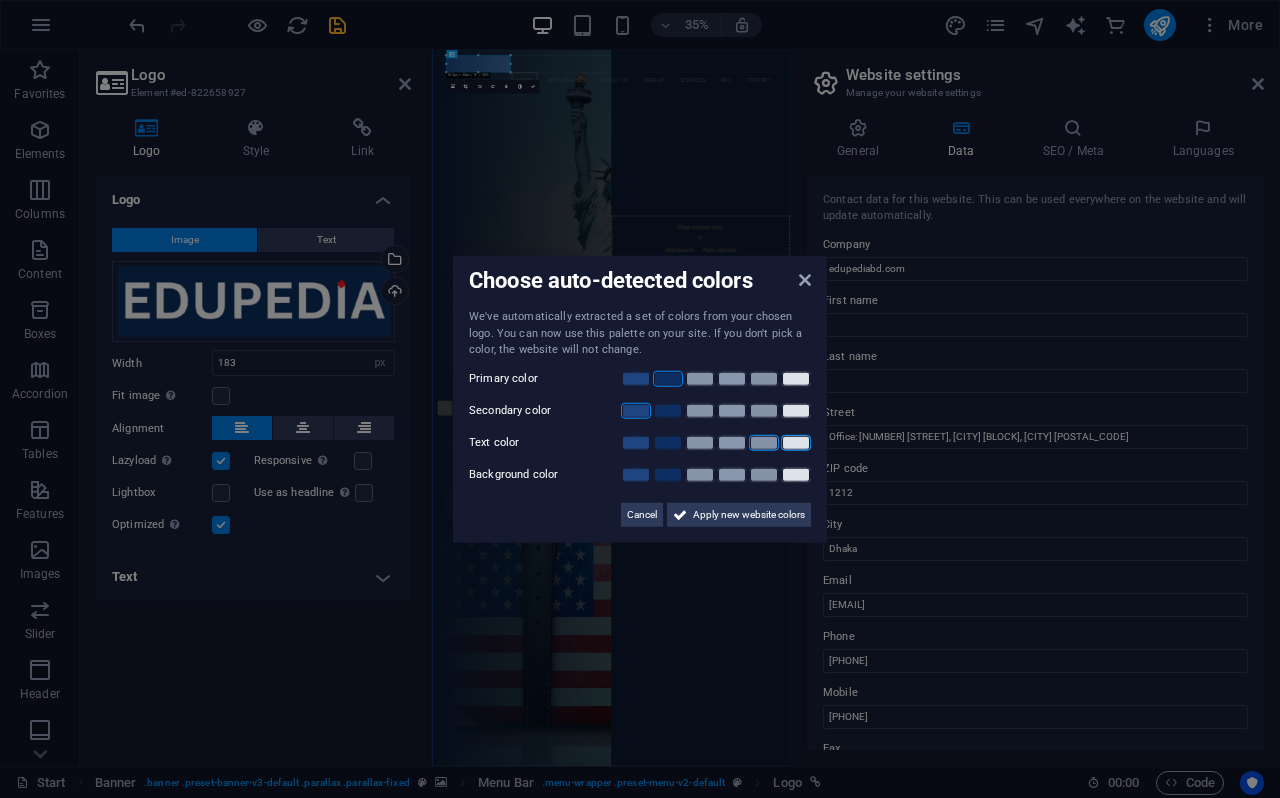 click at bounding box center (764, 442) 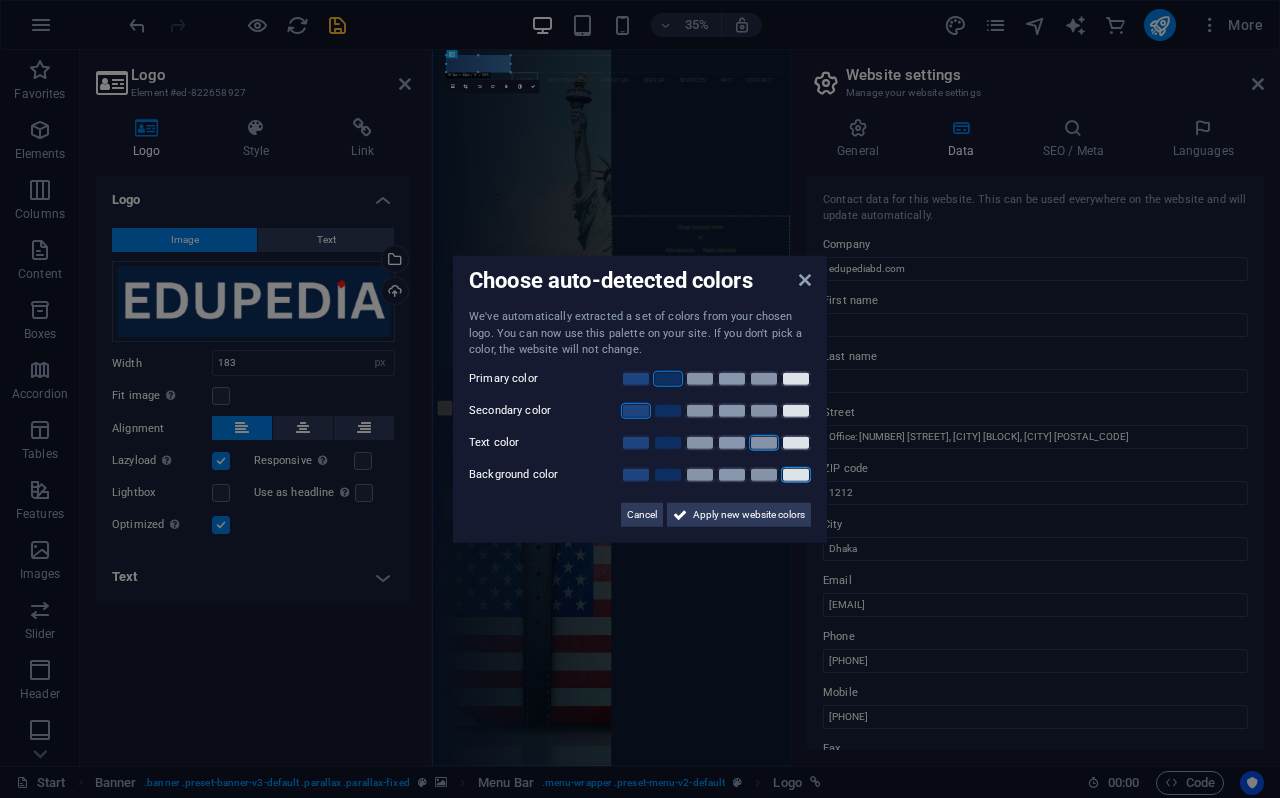 click at bounding box center [796, 474] 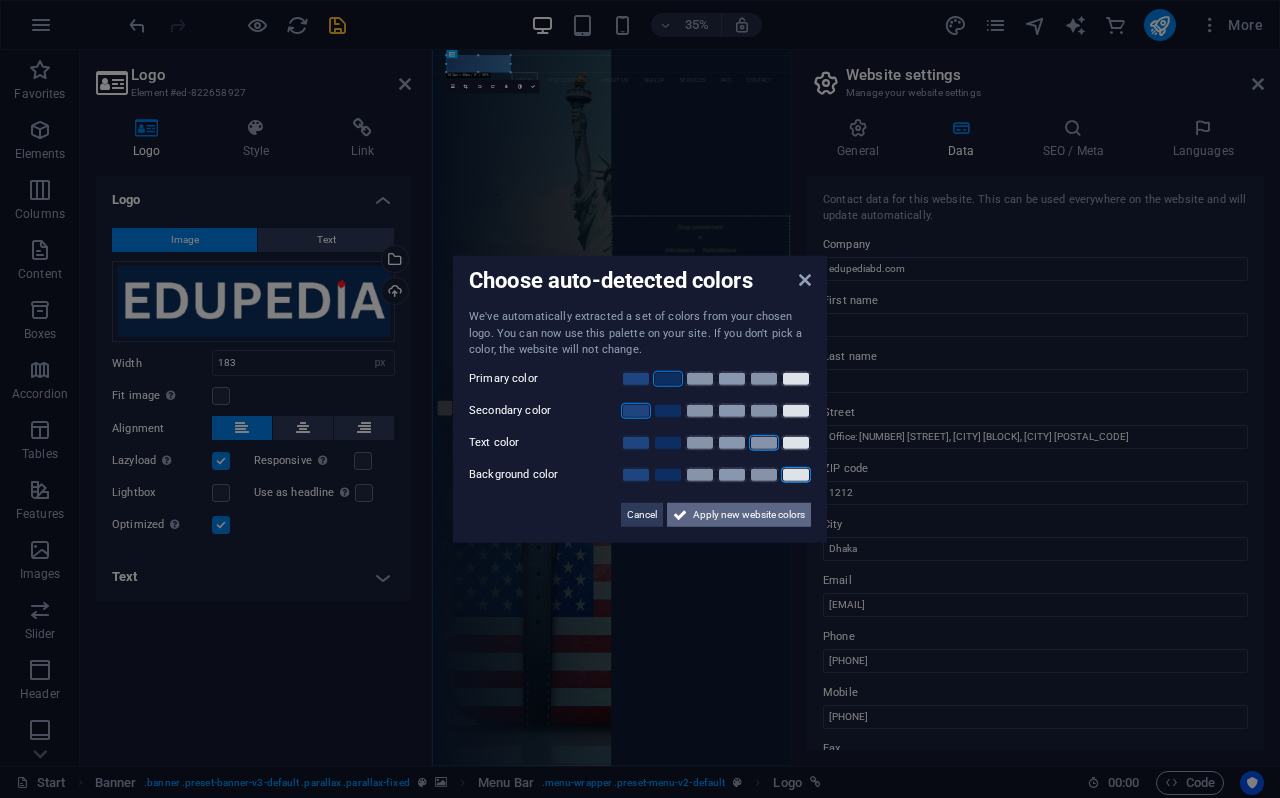 click on "Apply new website colors" at bounding box center (749, 514) 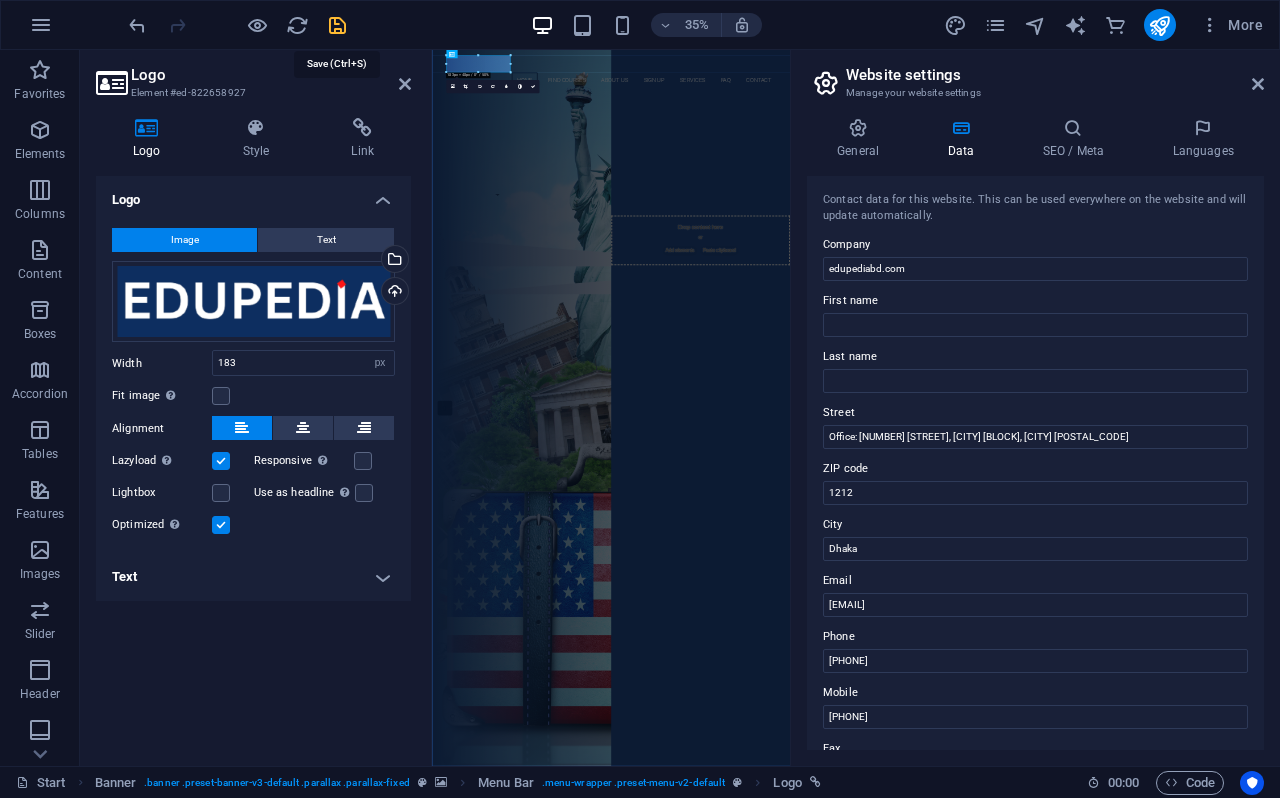 click at bounding box center [337, 25] 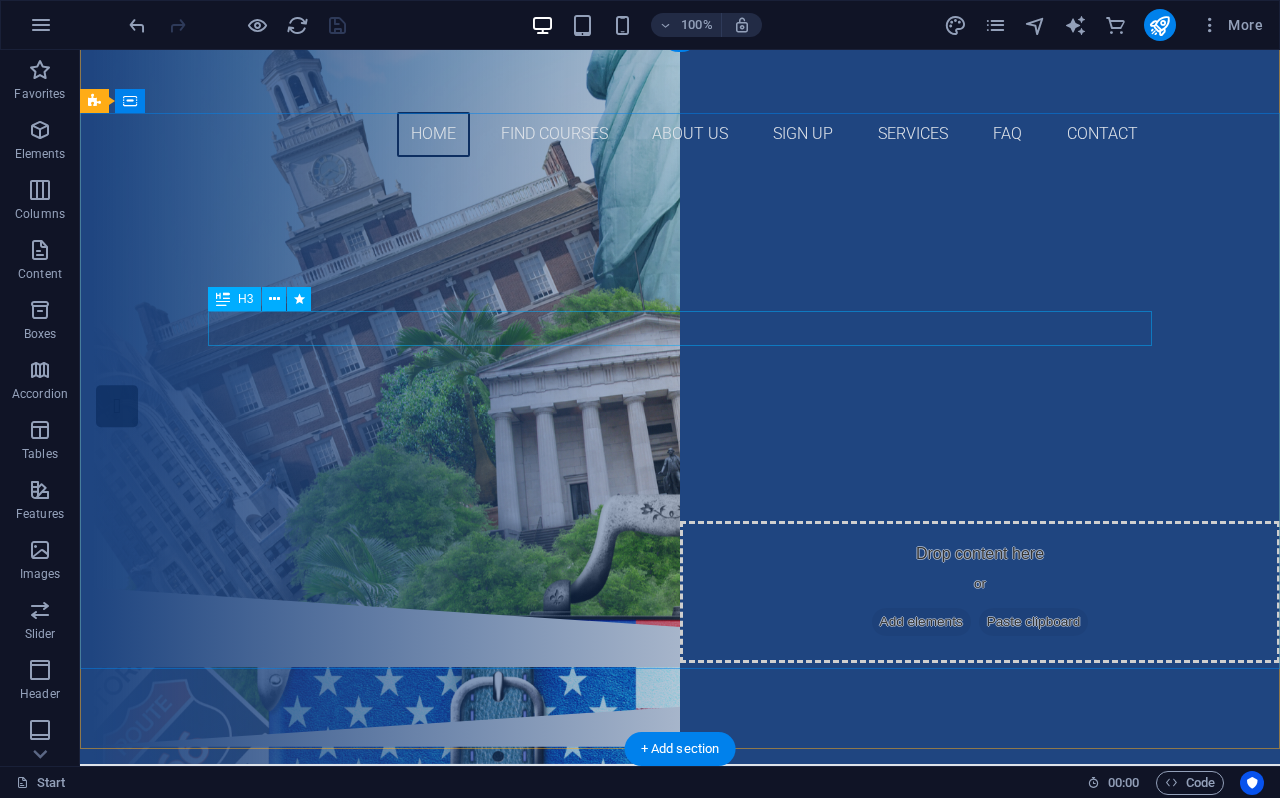 scroll, scrollTop: 0, scrollLeft: 0, axis: both 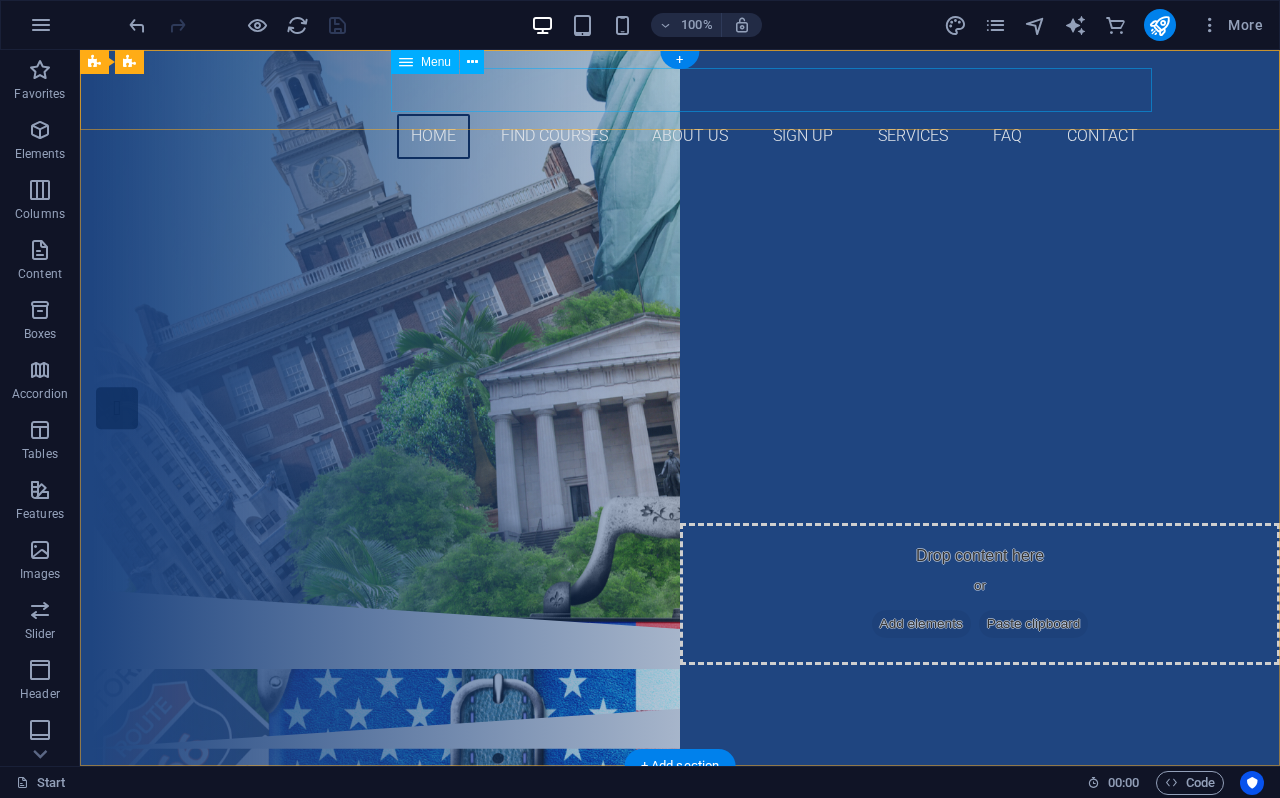click on "Home Find Courses About Us Sign up Services FAQ Contact" at bounding box center [680, 136] 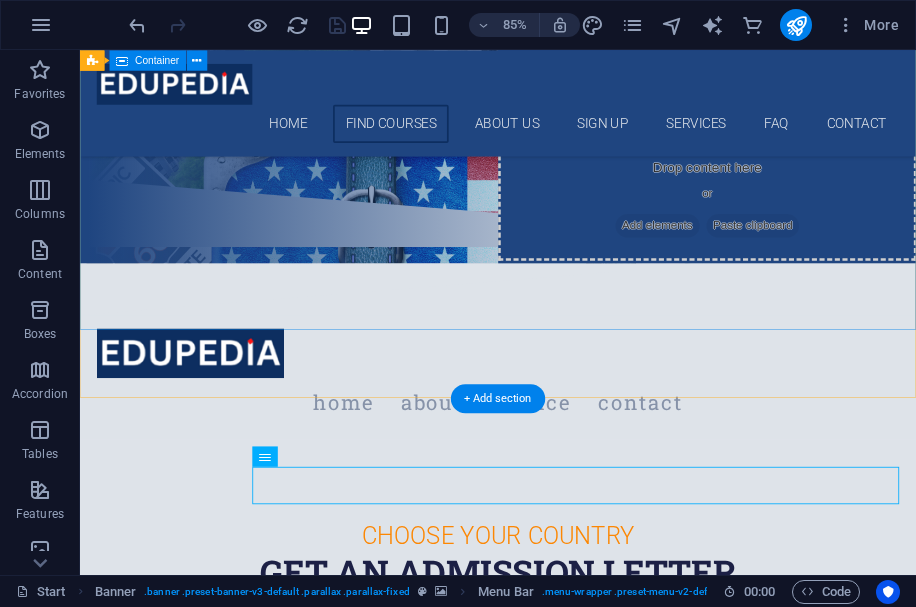 scroll, scrollTop: 0, scrollLeft: 0, axis: both 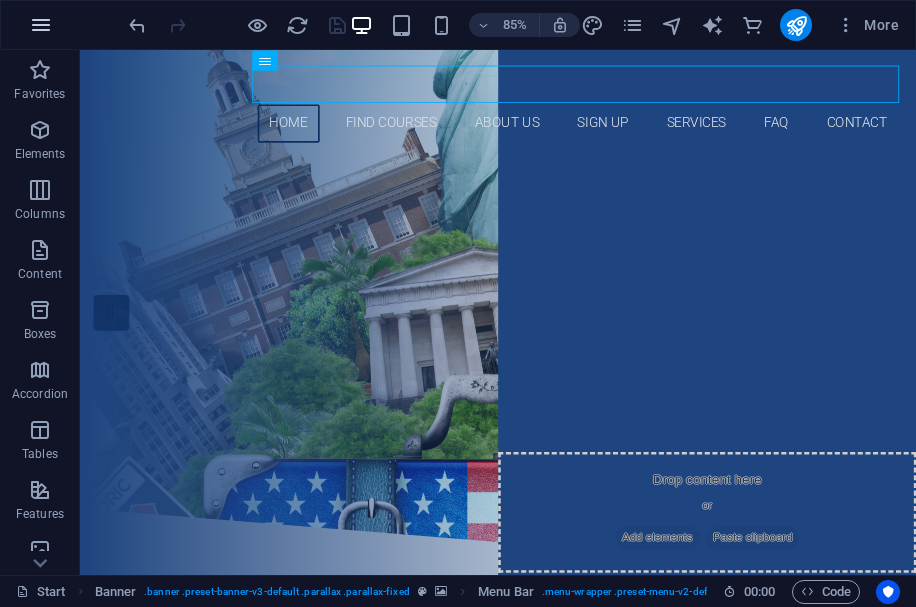 click at bounding box center (41, 25) 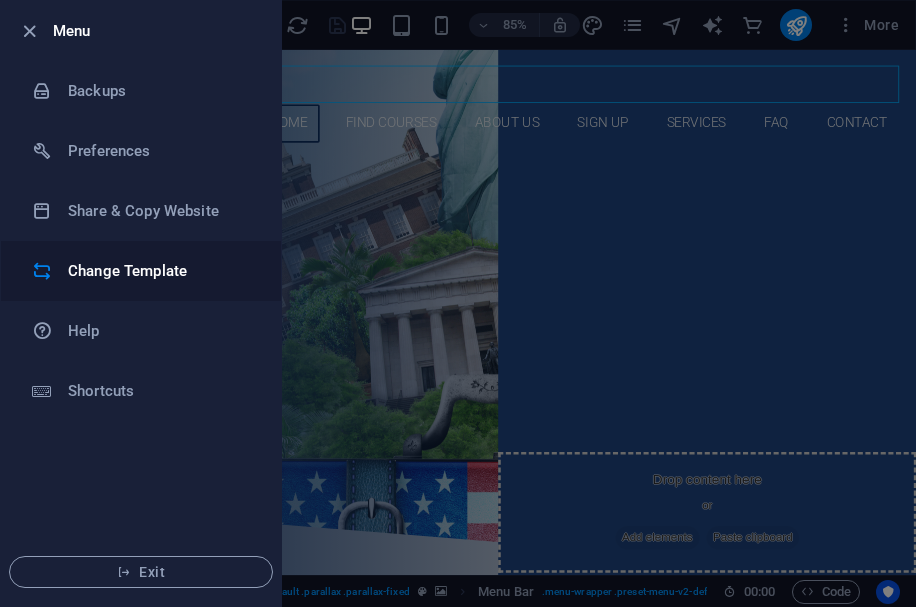 click on "Change Template" at bounding box center (160, 271) 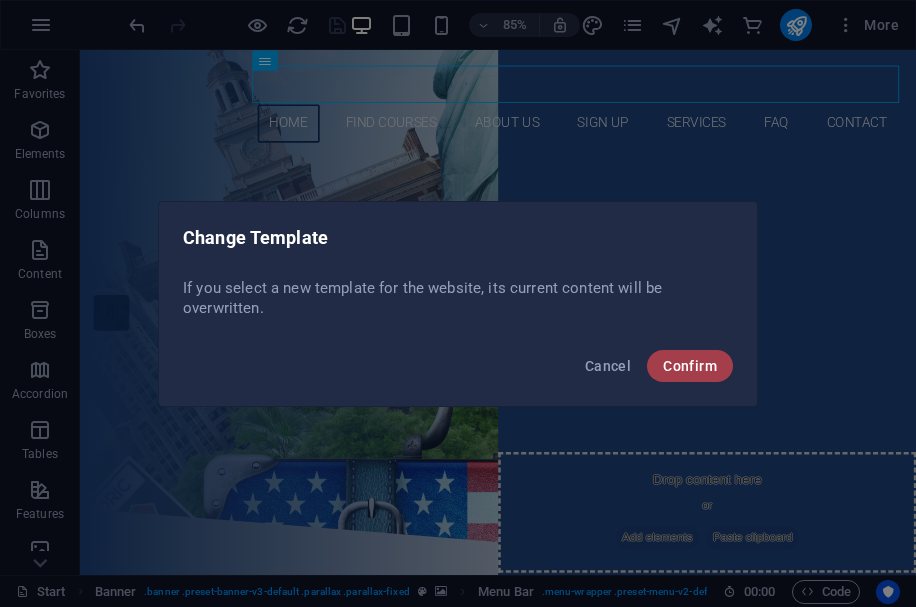 click on "Confirm" at bounding box center [690, 366] 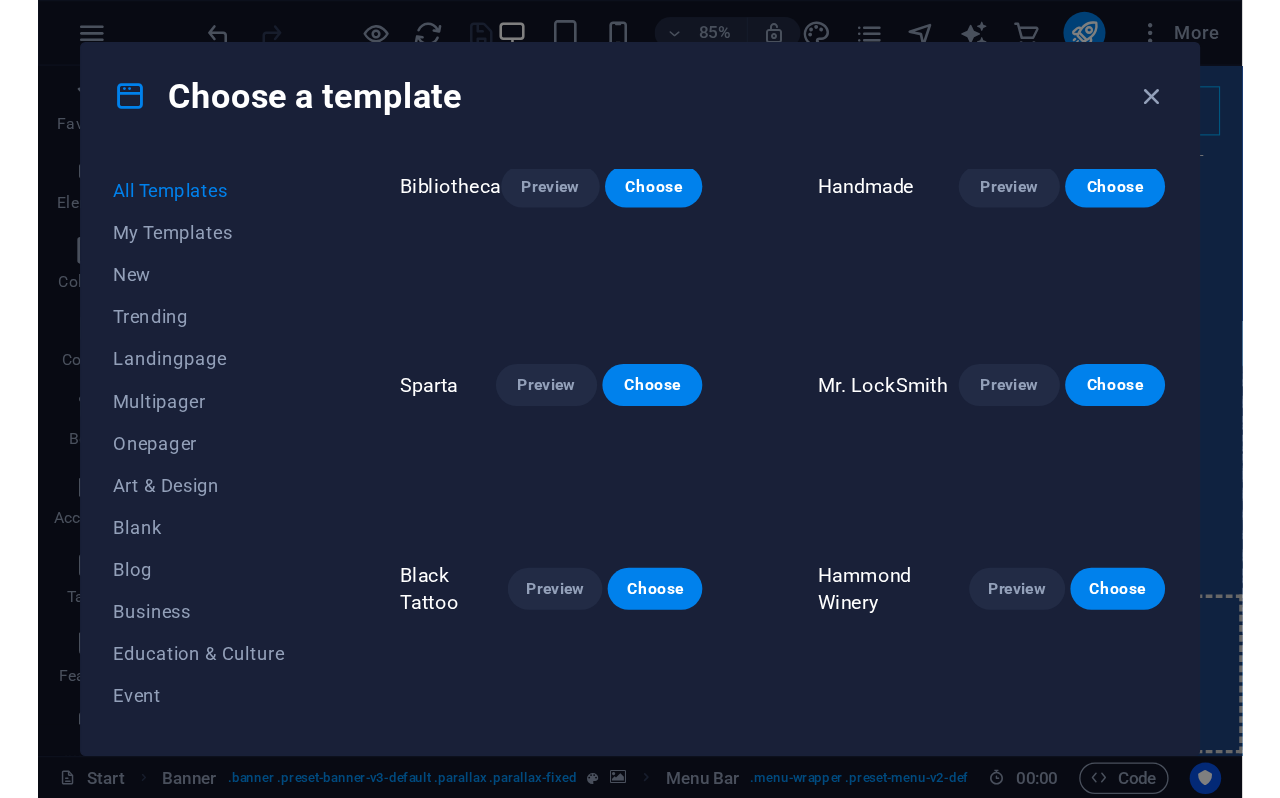 scroll, scrollTop: 7620, scrollLeft: 0, axis: vertical 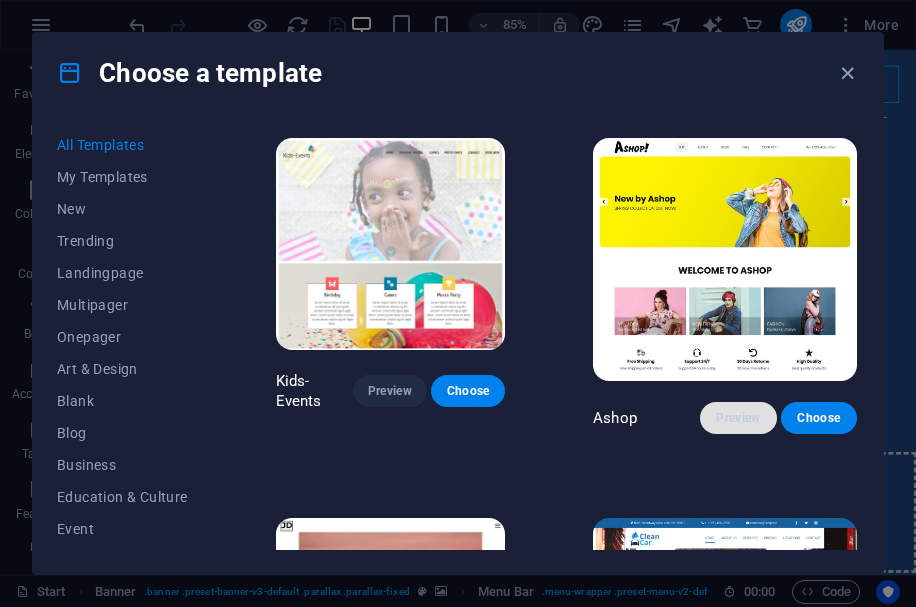 click on "Preview" at bounding box center [738, 418] 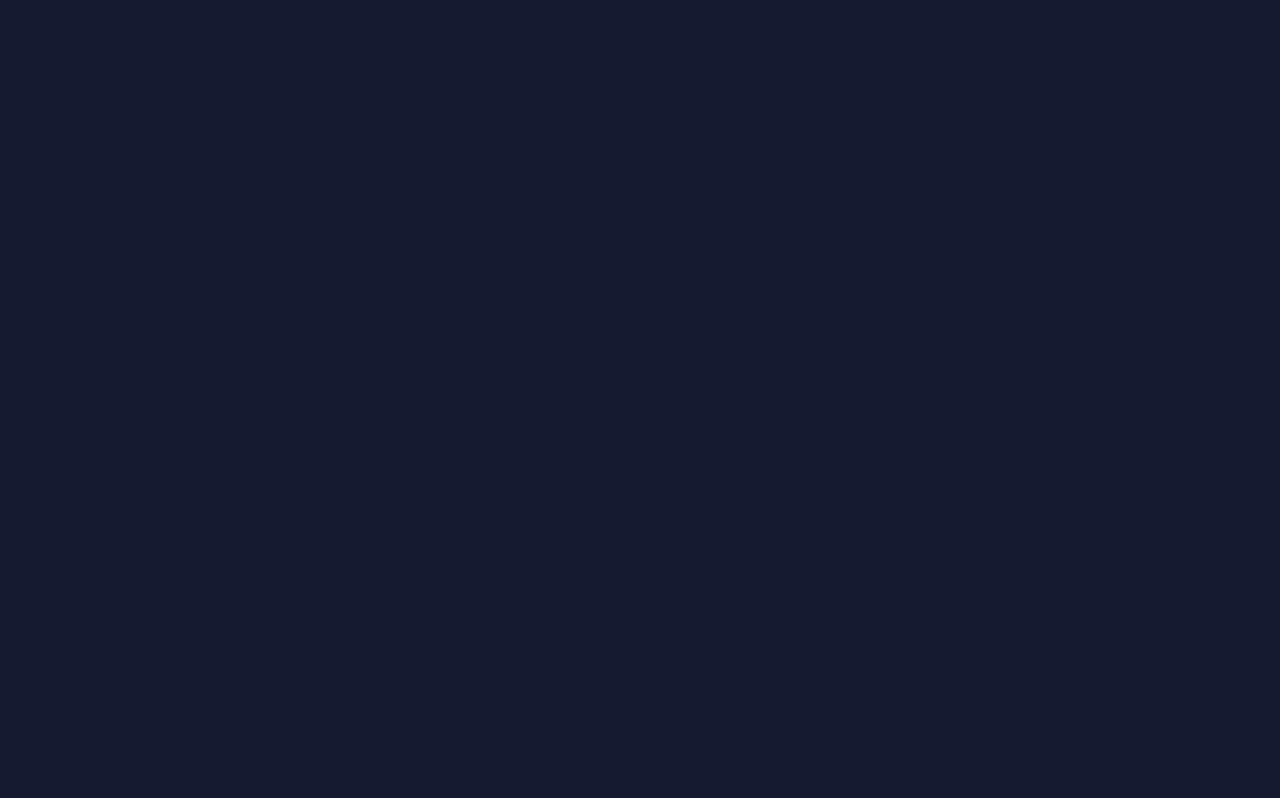 scroll, scrollTop: 0, scrollLeft: 0, axis: both 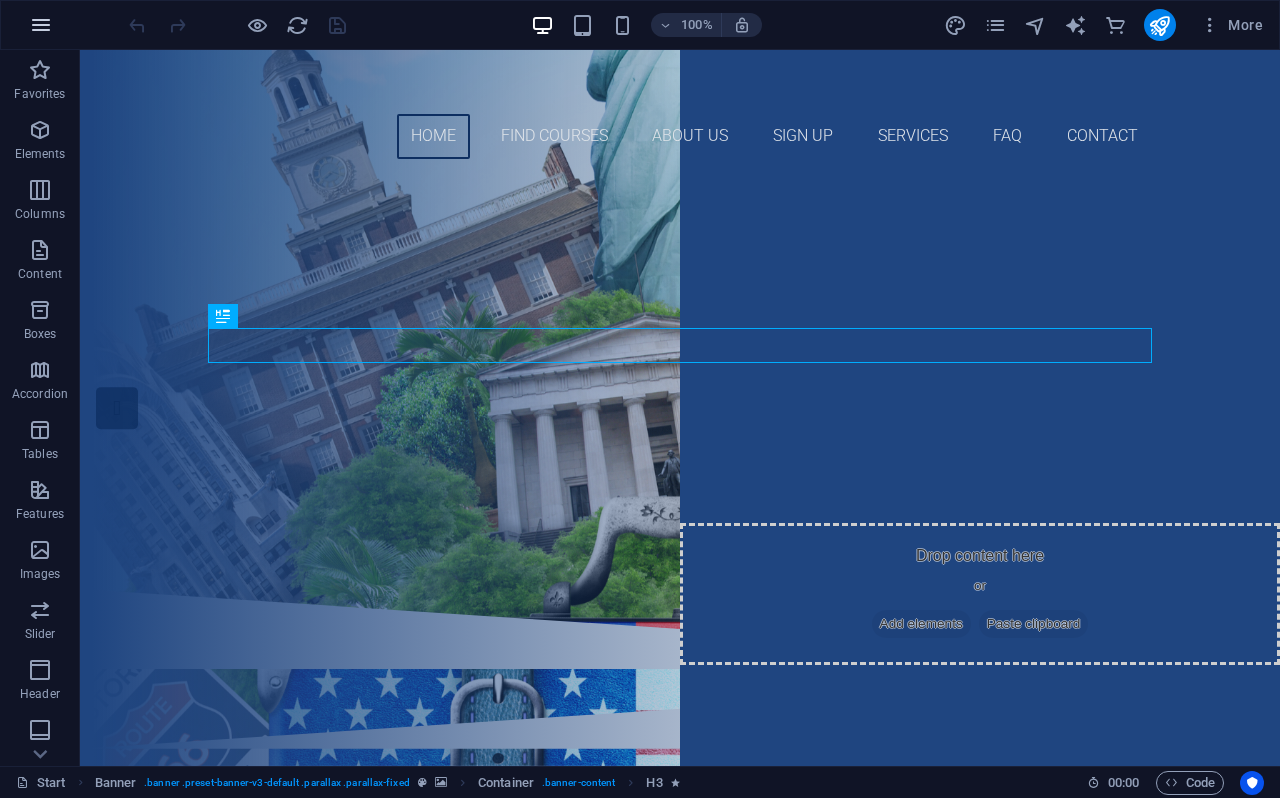 click at bounding box center [41, 25] 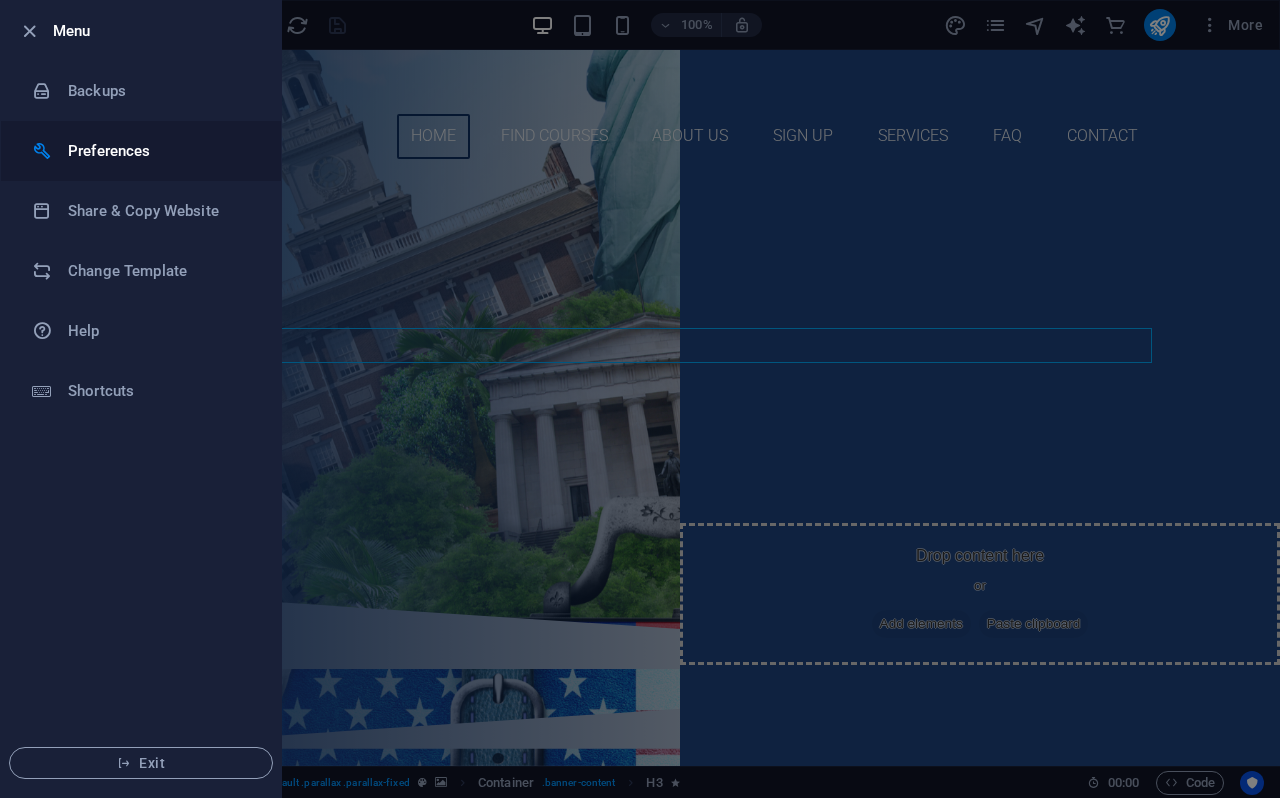 click on "Preferences" at bounding box center [160, 151] 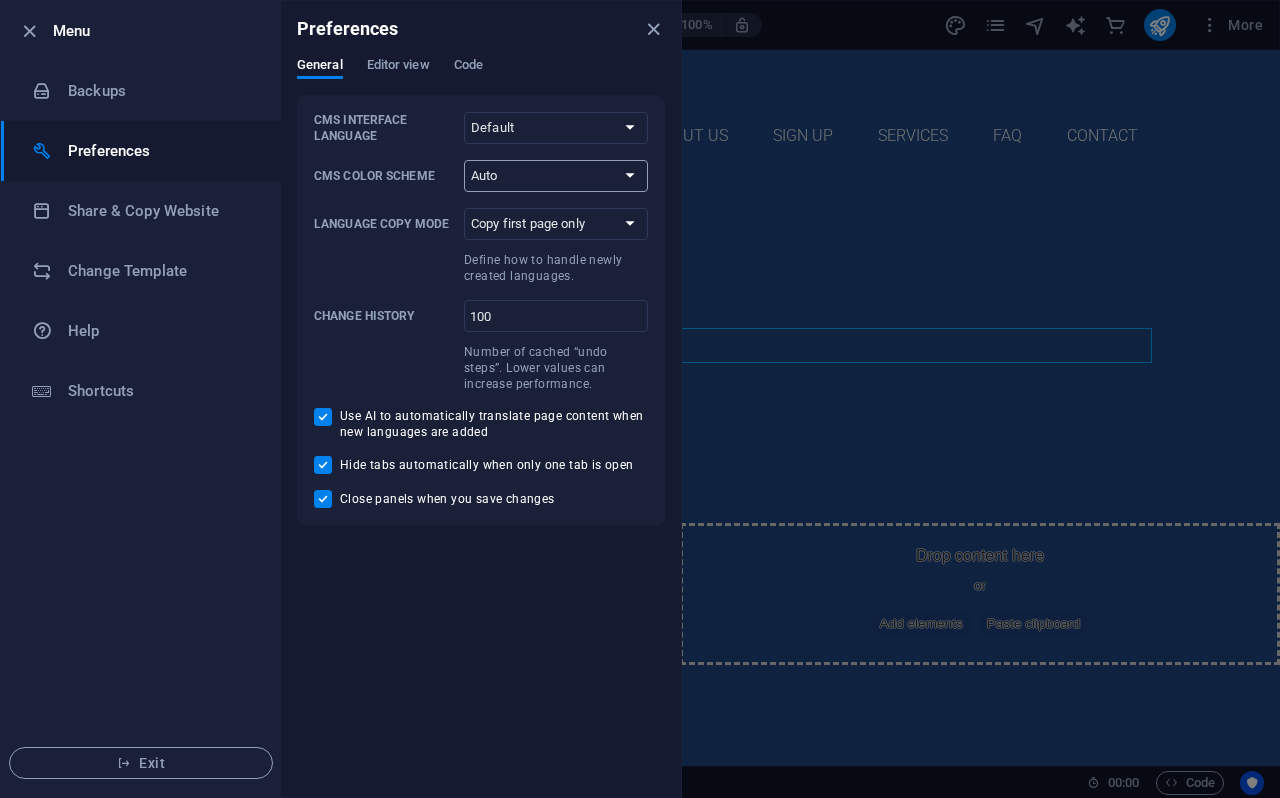 click on "Auto Dark Light" at bounding box center (556, 176) 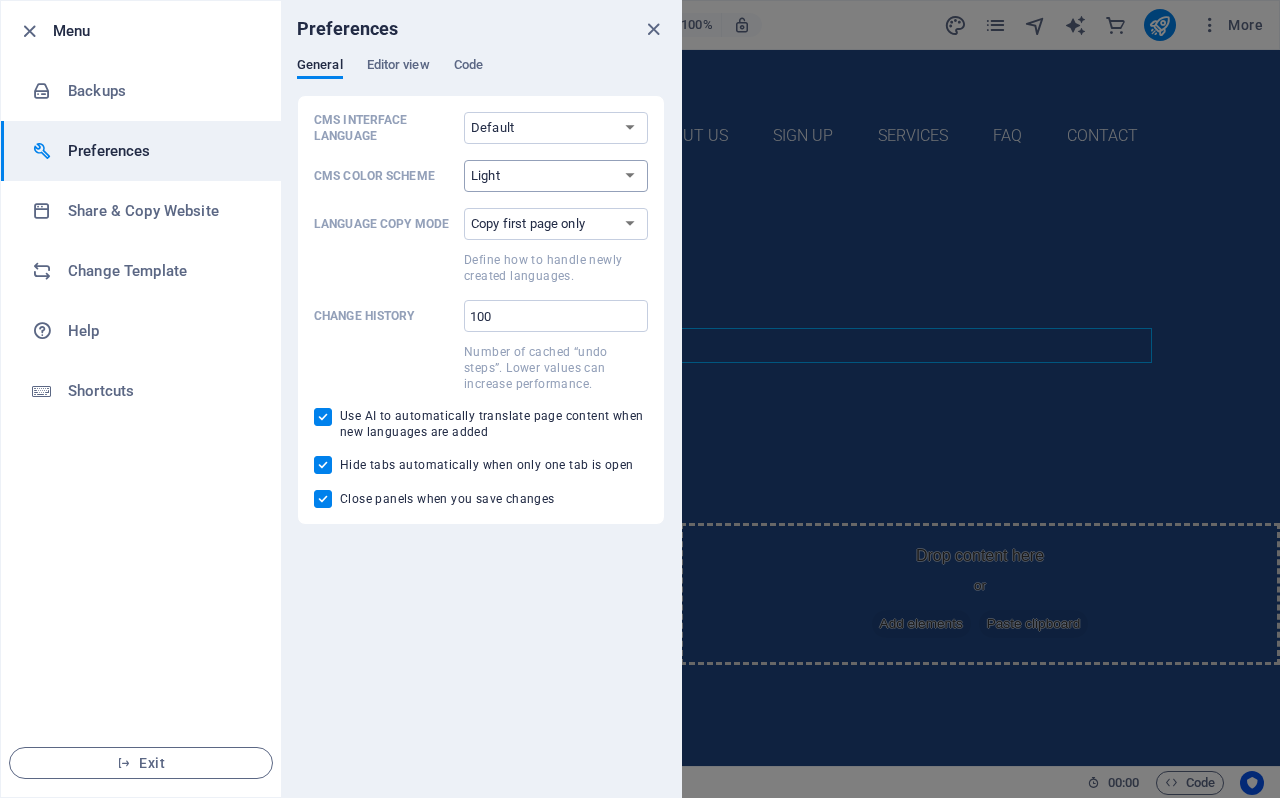 click on "Auto Dark Light" at bounding box center (556, 176) 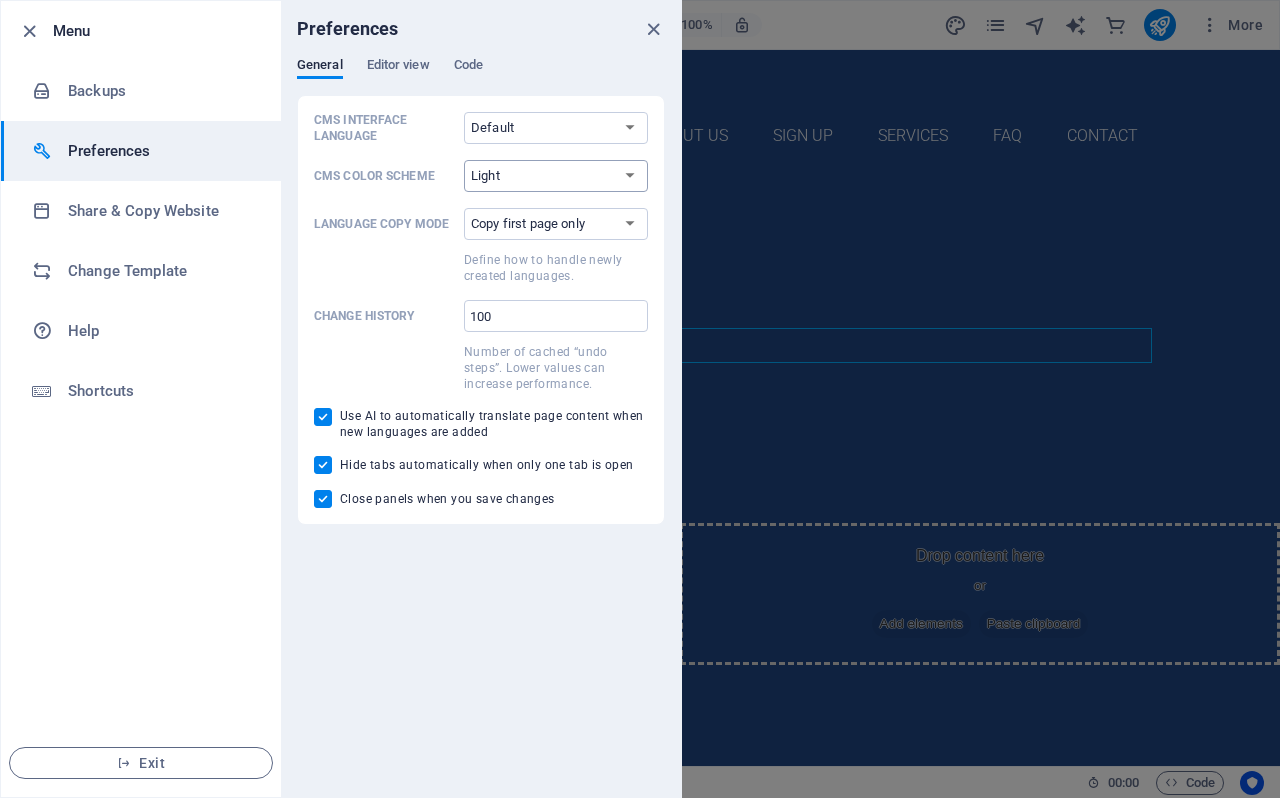 select on "dark" 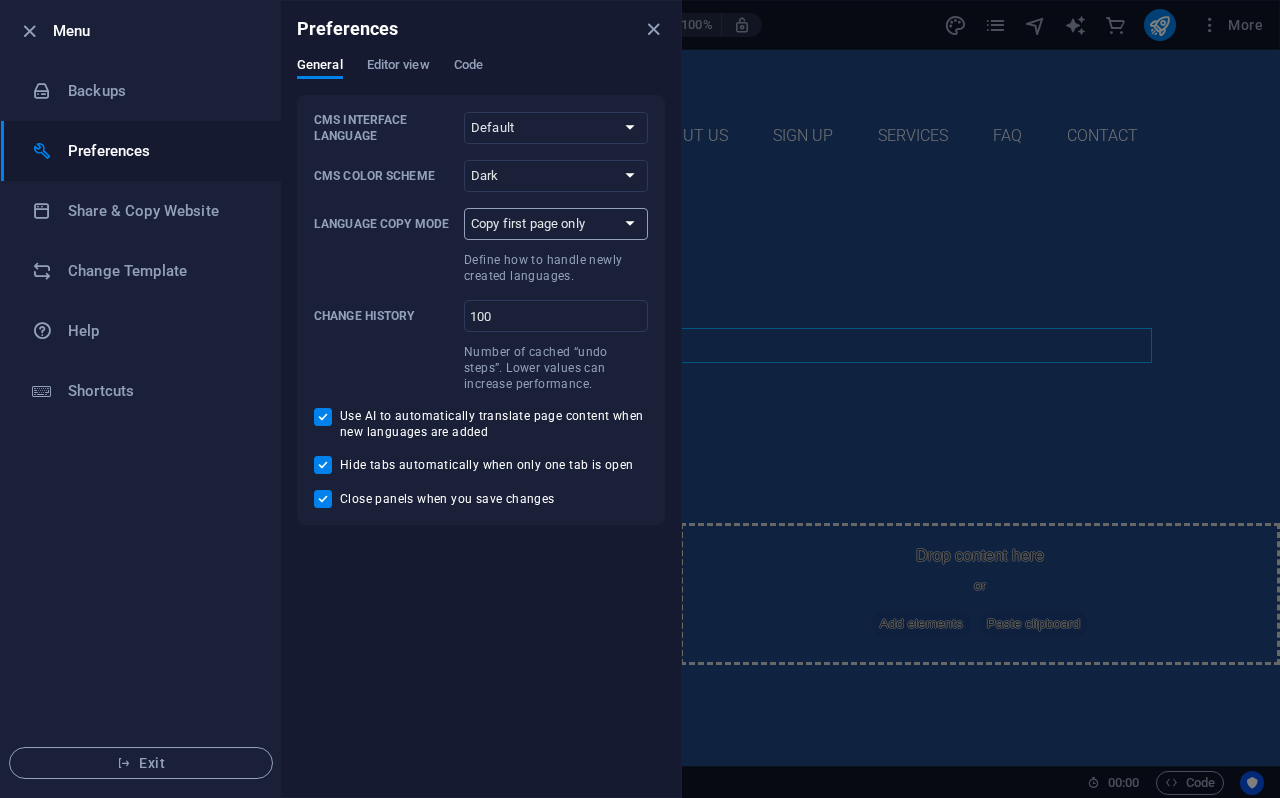 click on "Copy first page only Copy all pages" at bounding box center (556, 224) 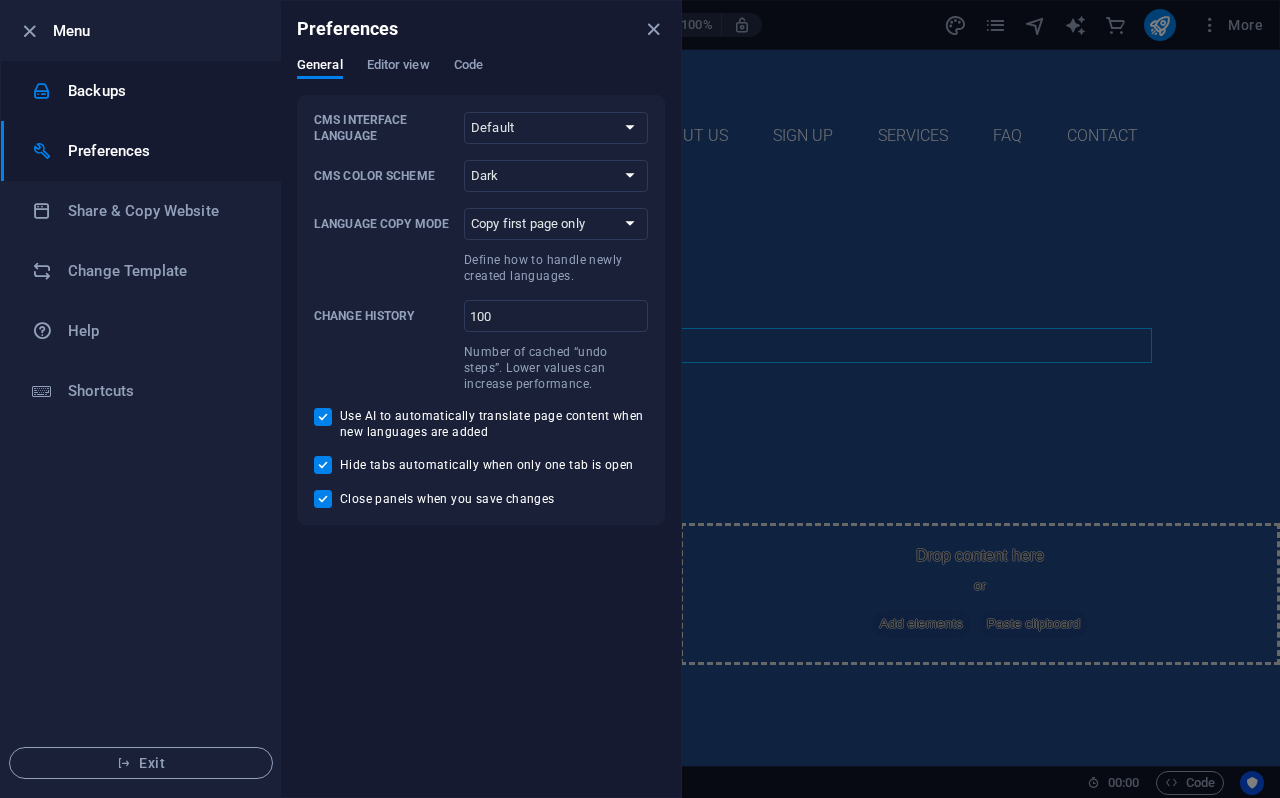 click on "Backups" at bounding box center [160, 91] 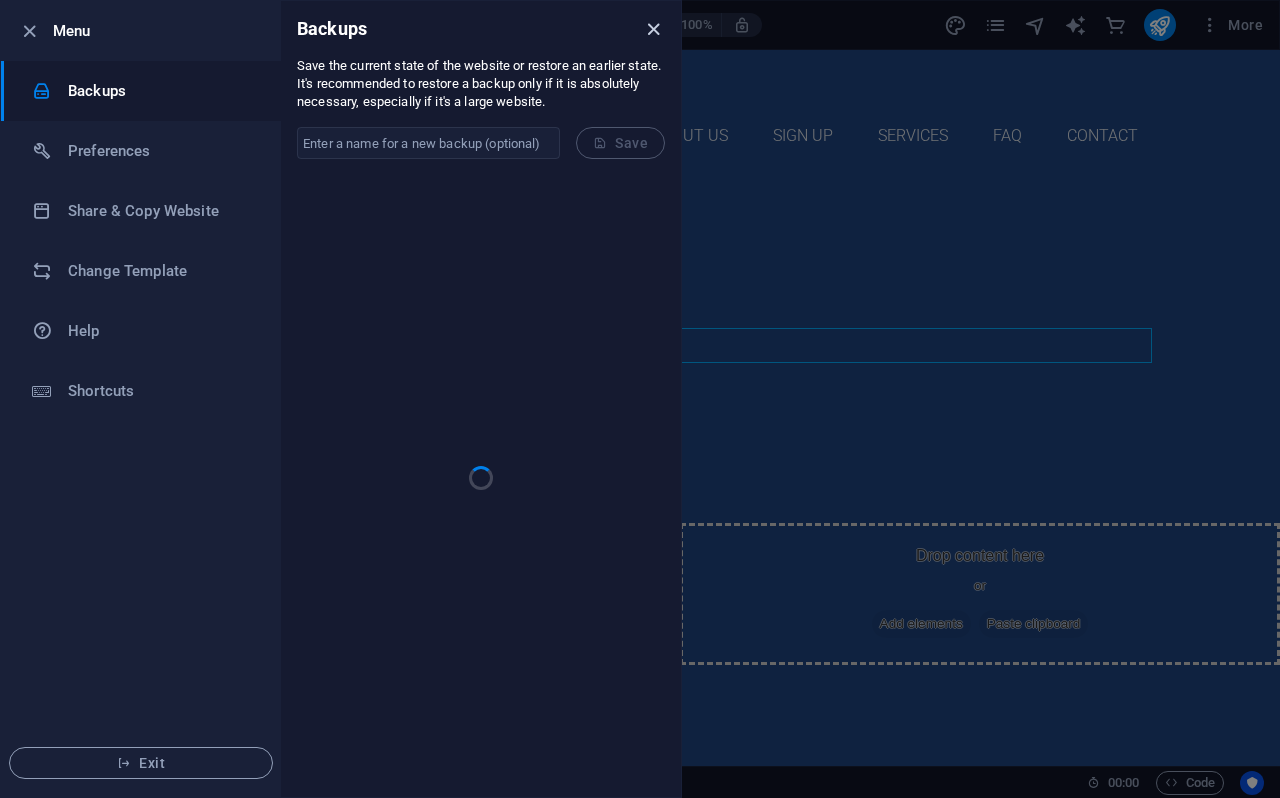 click at bounding box center [653, 29] 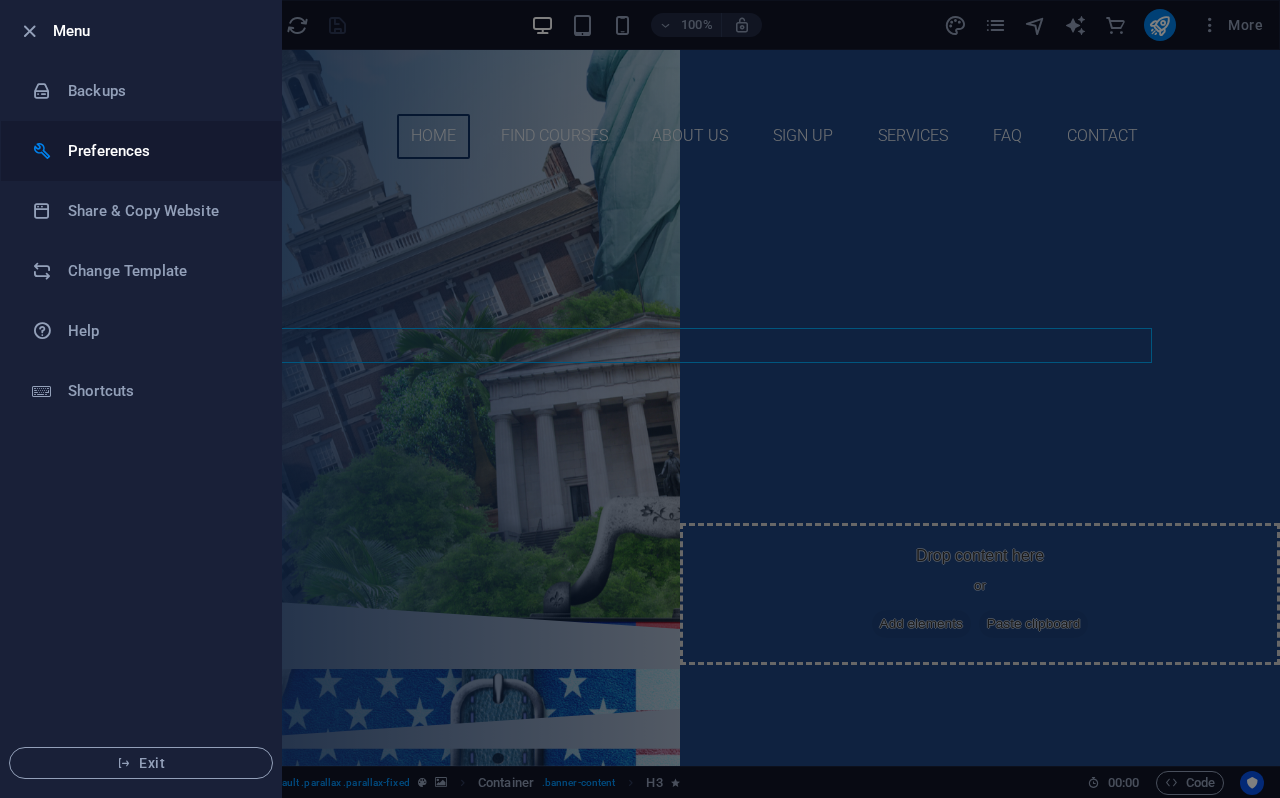 click on "Preferences" at bounding box center (160, 151) 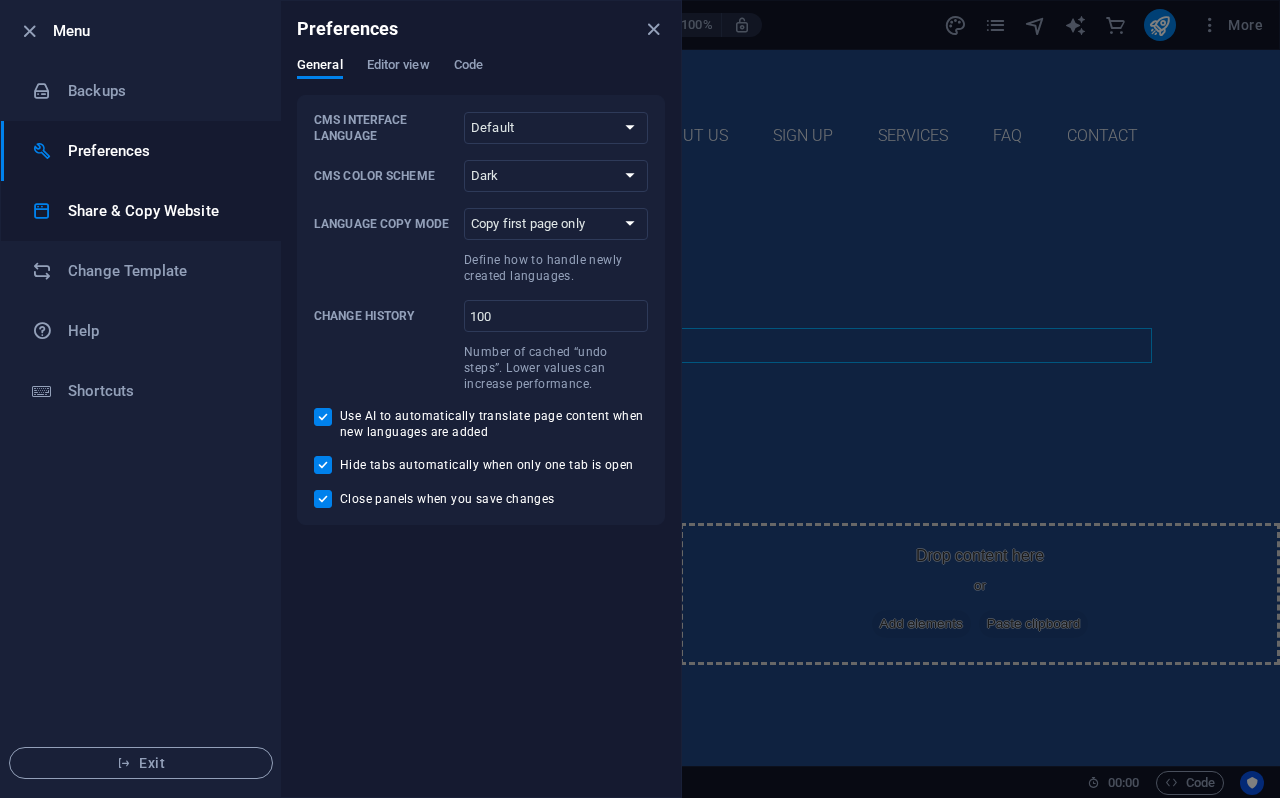 click on "Share & Copy Website" at bounding box center [160, 211] 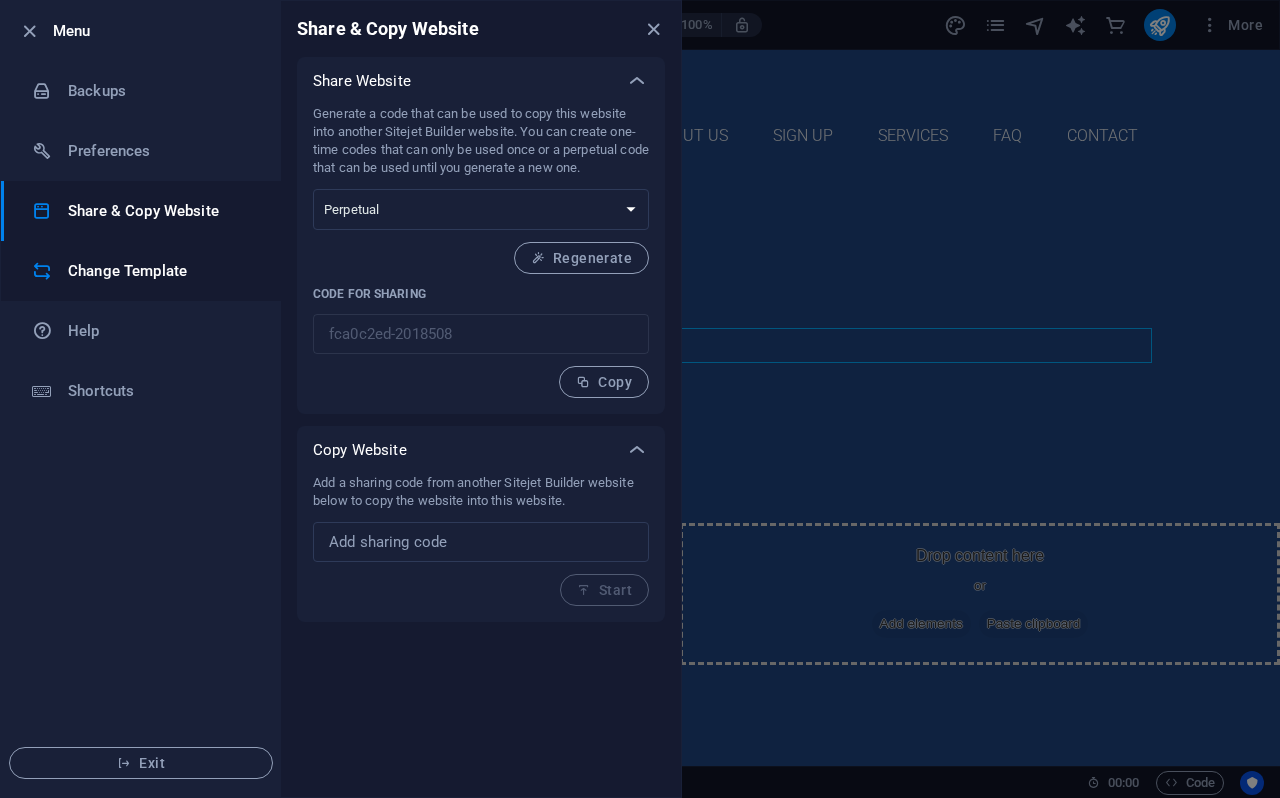 click on "Change Template" at bounding box center (160, 271) 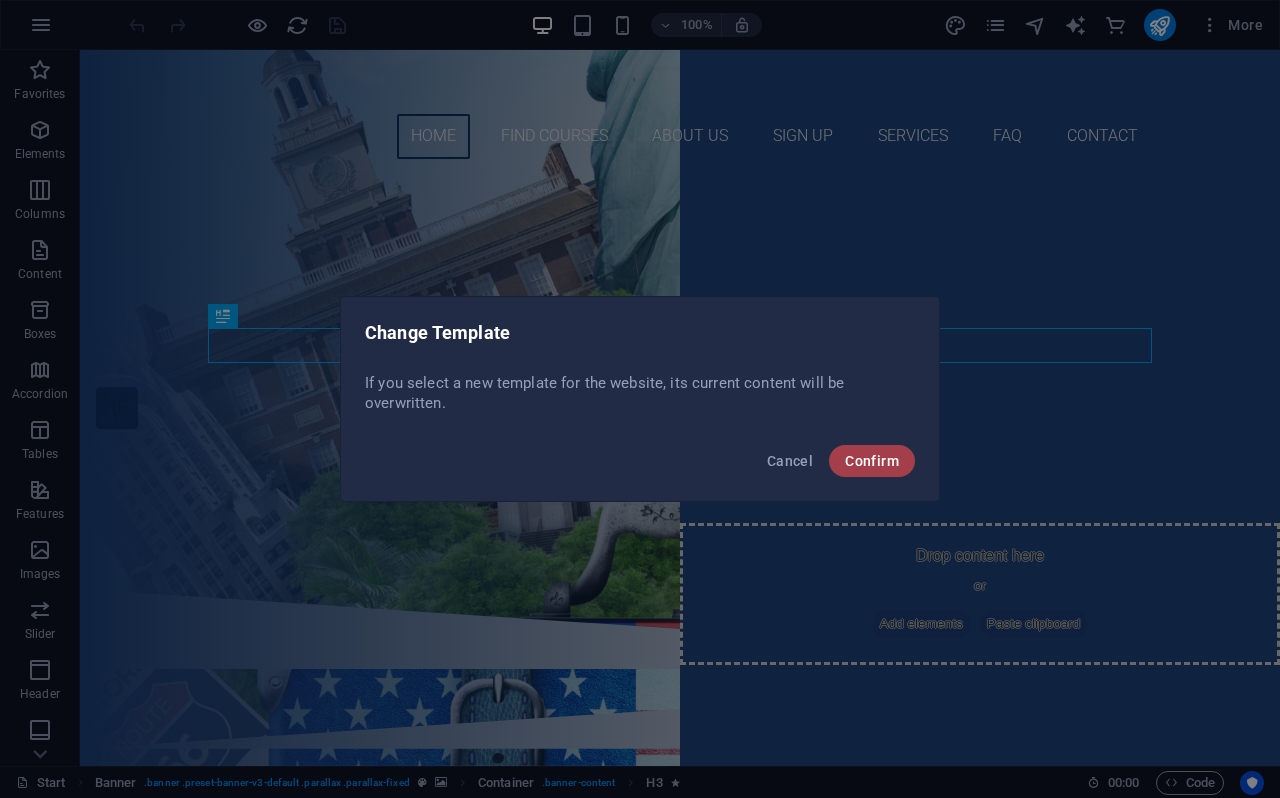 click on "Confirm" at bounding box center (872, 461) 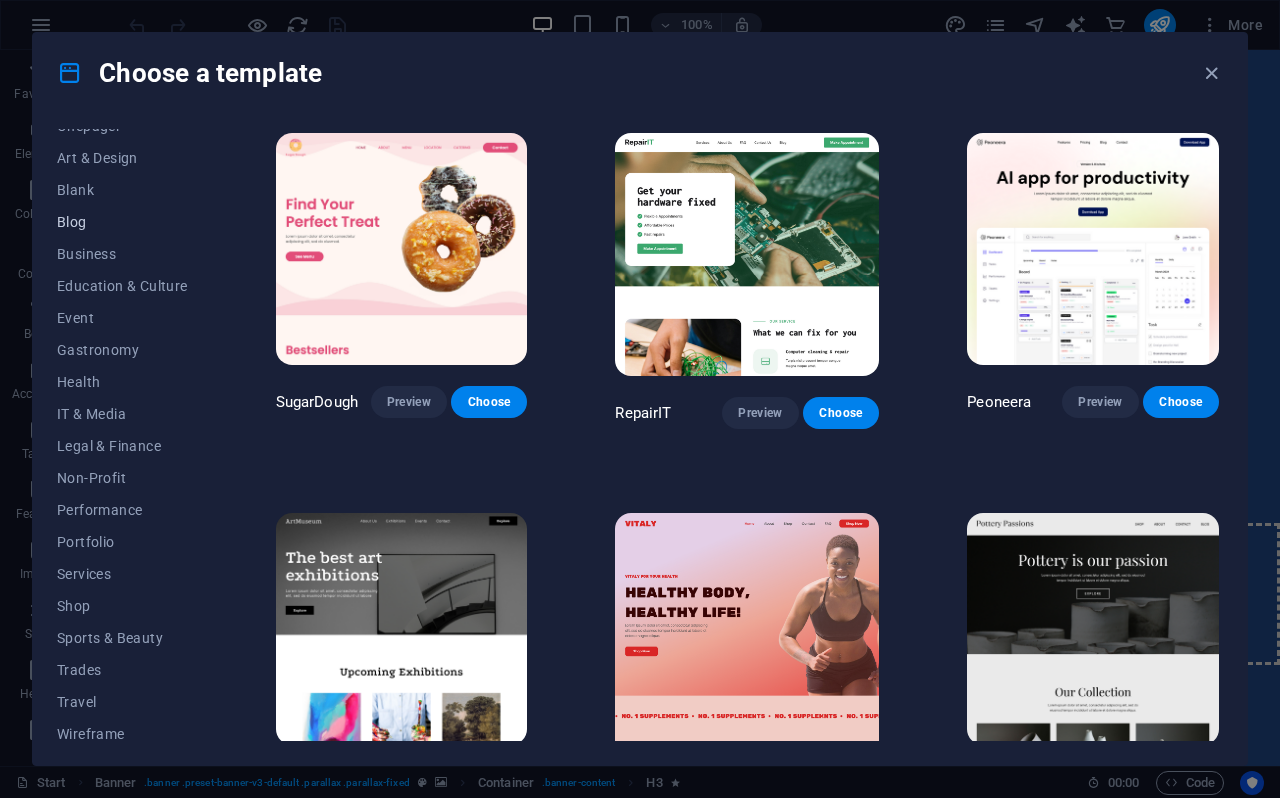 scroll, scrollTop: 220, scrollLeft: 0, axis: vertical 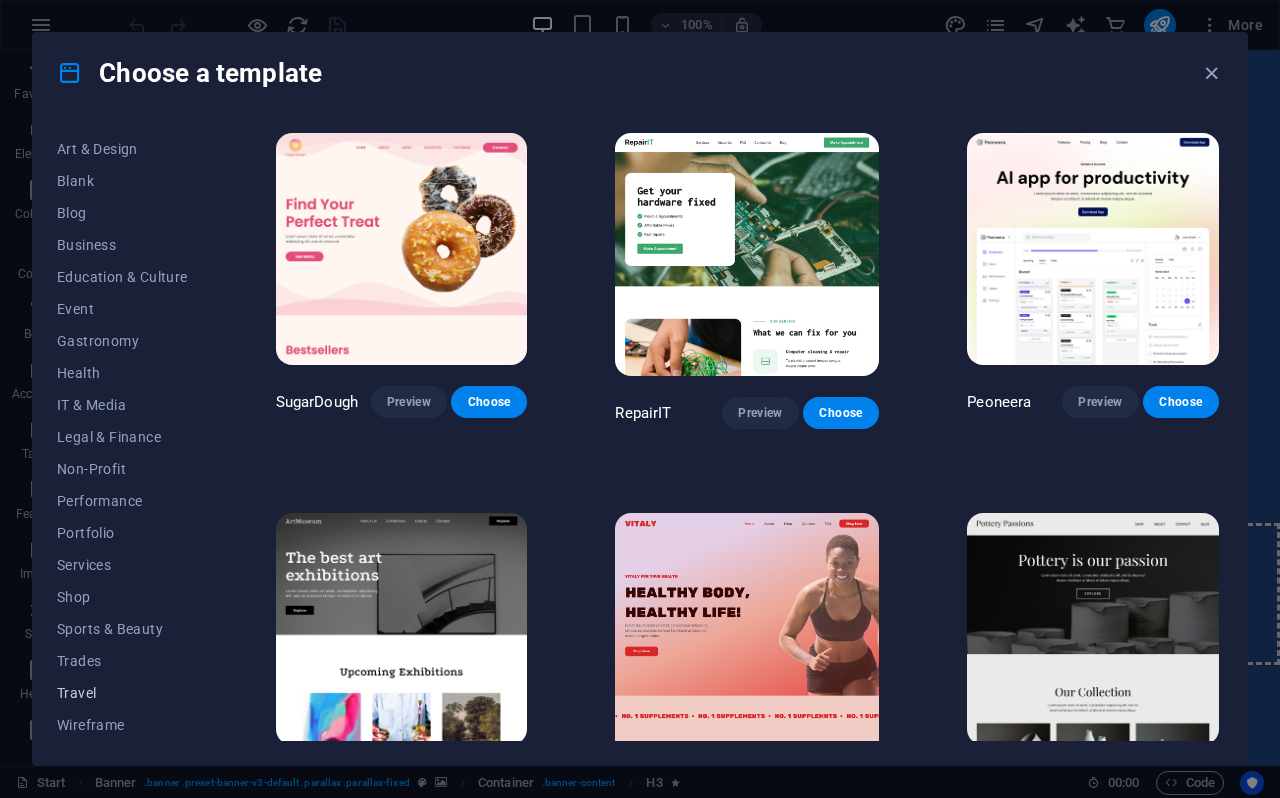 click on "Travel" at bounding box center (122, 693) 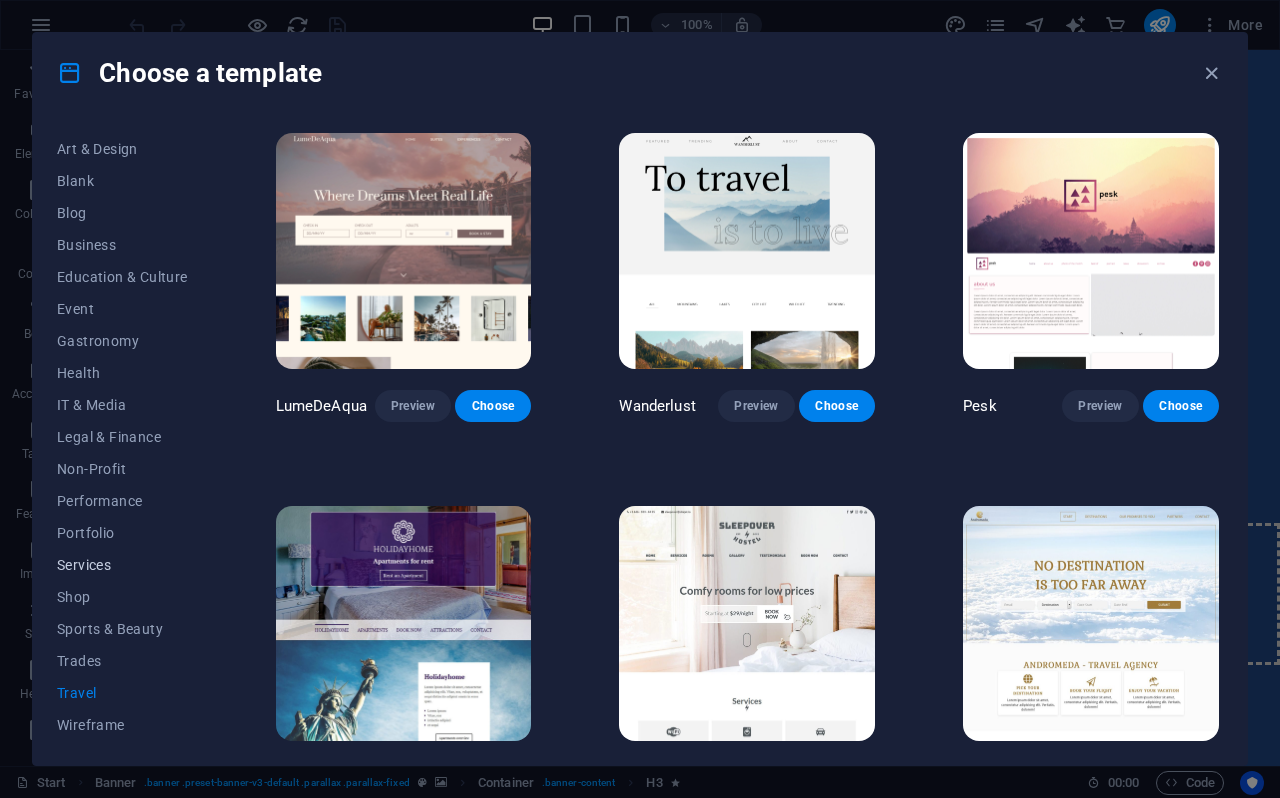 click on "Services" at bounding box center (122, 565) 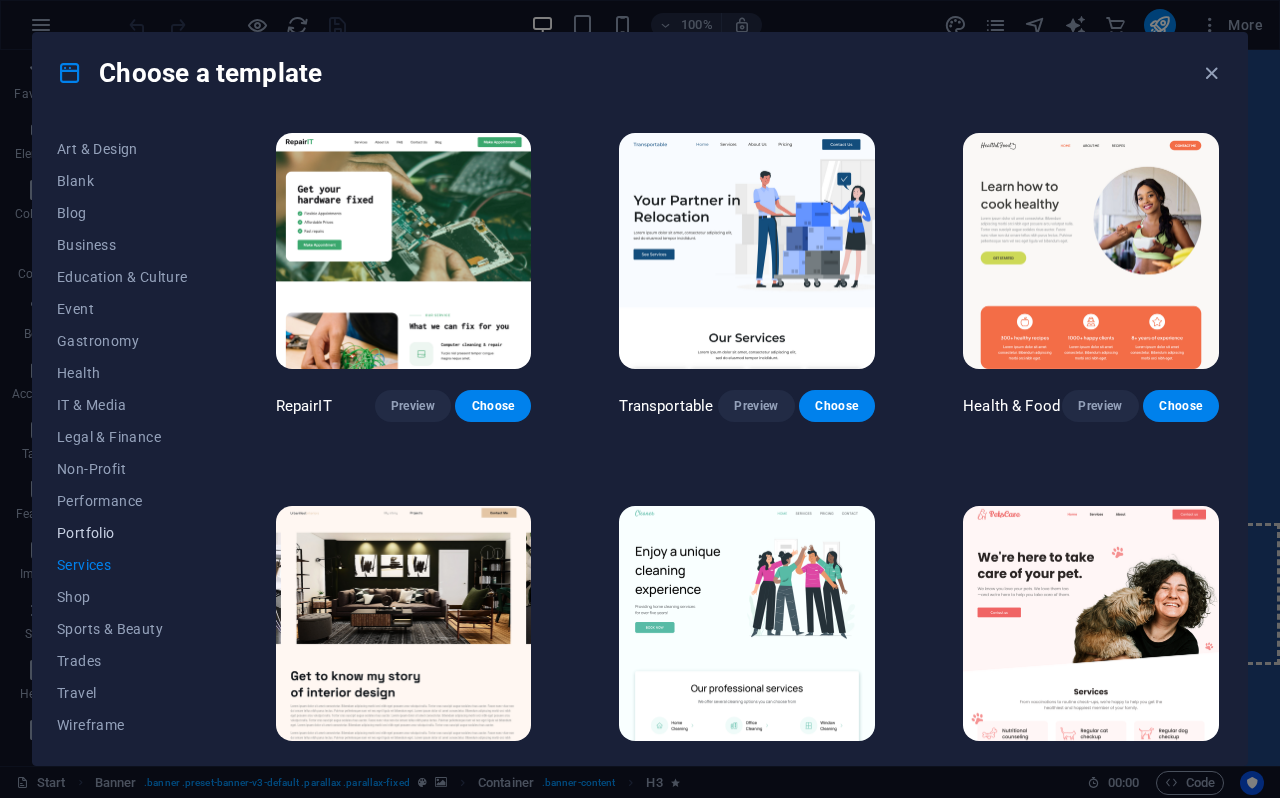 click on "Portfolio" at bounding box center [122, 533] 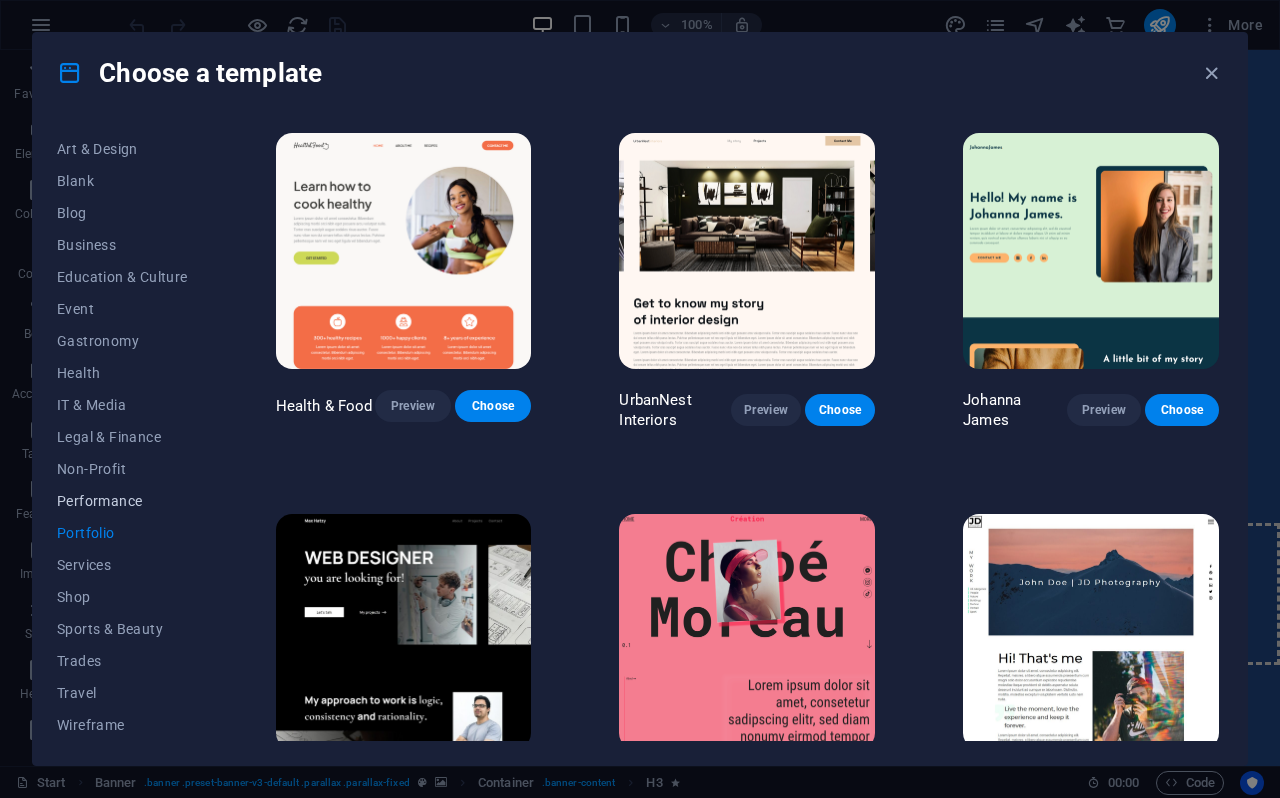 click on "Performance" at bounding box center (122, 501) 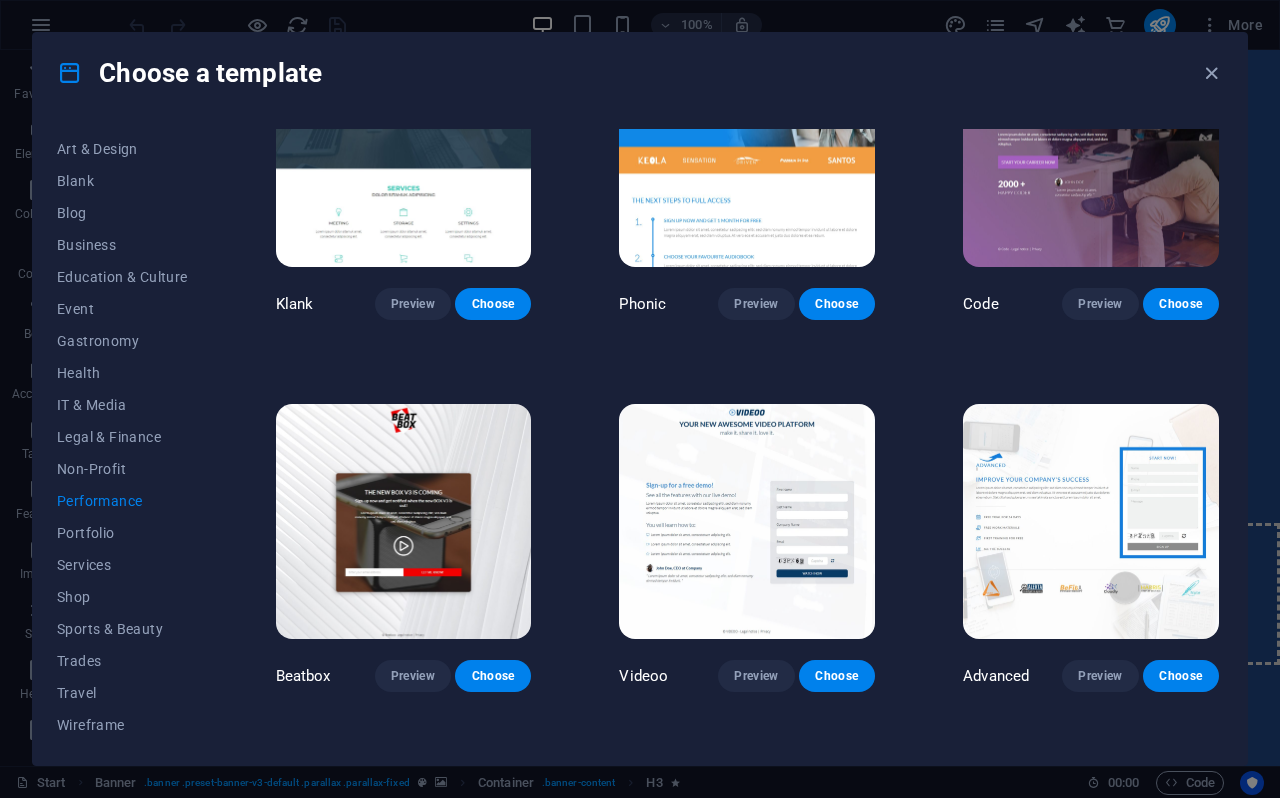 scroll, scrollTop: 110, scrollLeft: 0, axis: vertical 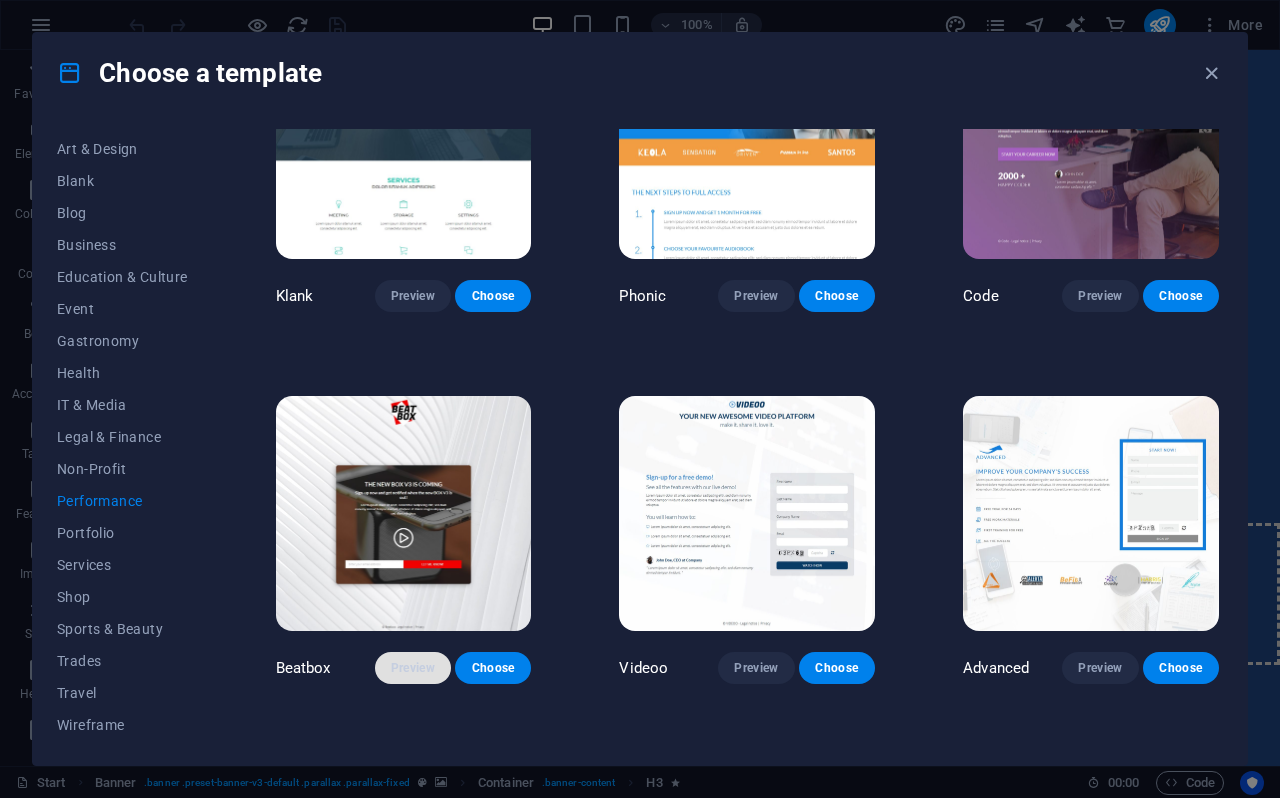 click on "Preview" at bounding box center (413, 668) 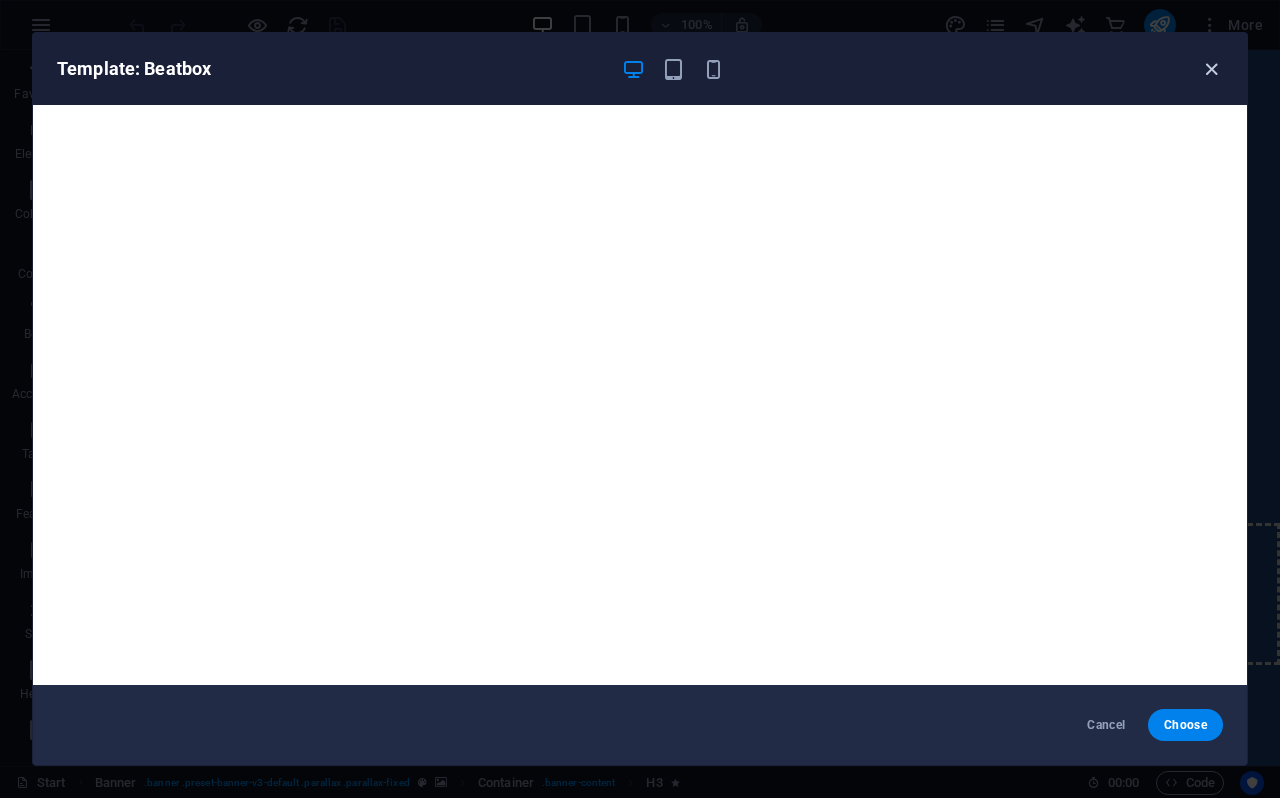 click at bounding box center [1211, 69] 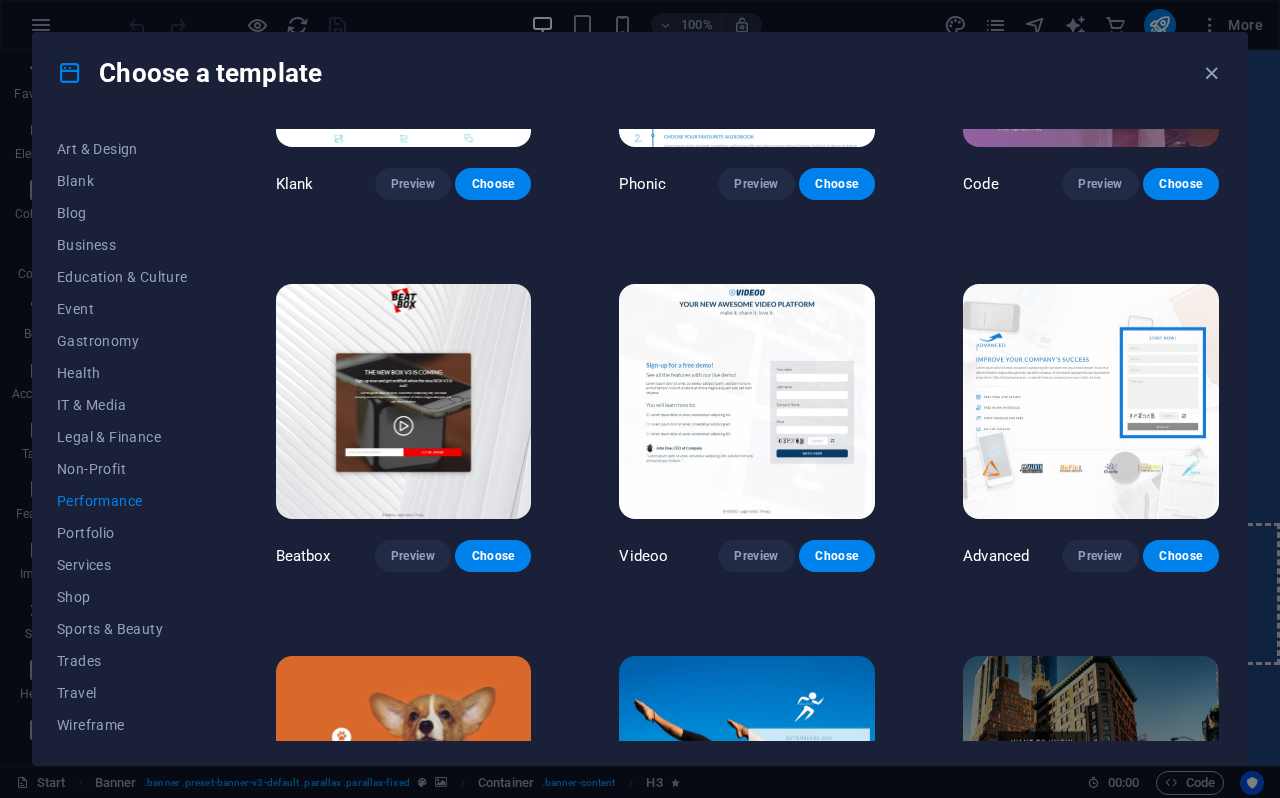 scroll, scrollTop: 0, scrollLeft: 0, axis: both 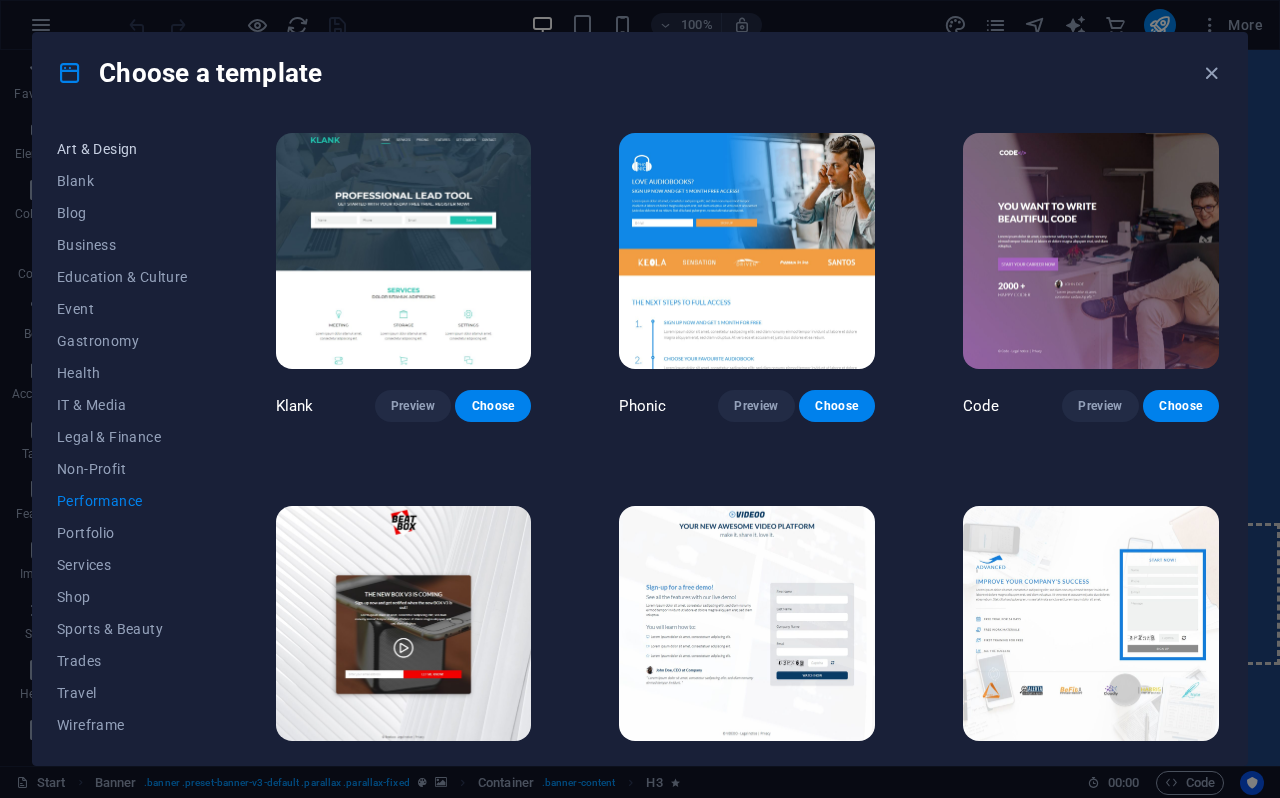click on "Art & Design" at bounding box center [122, 149] 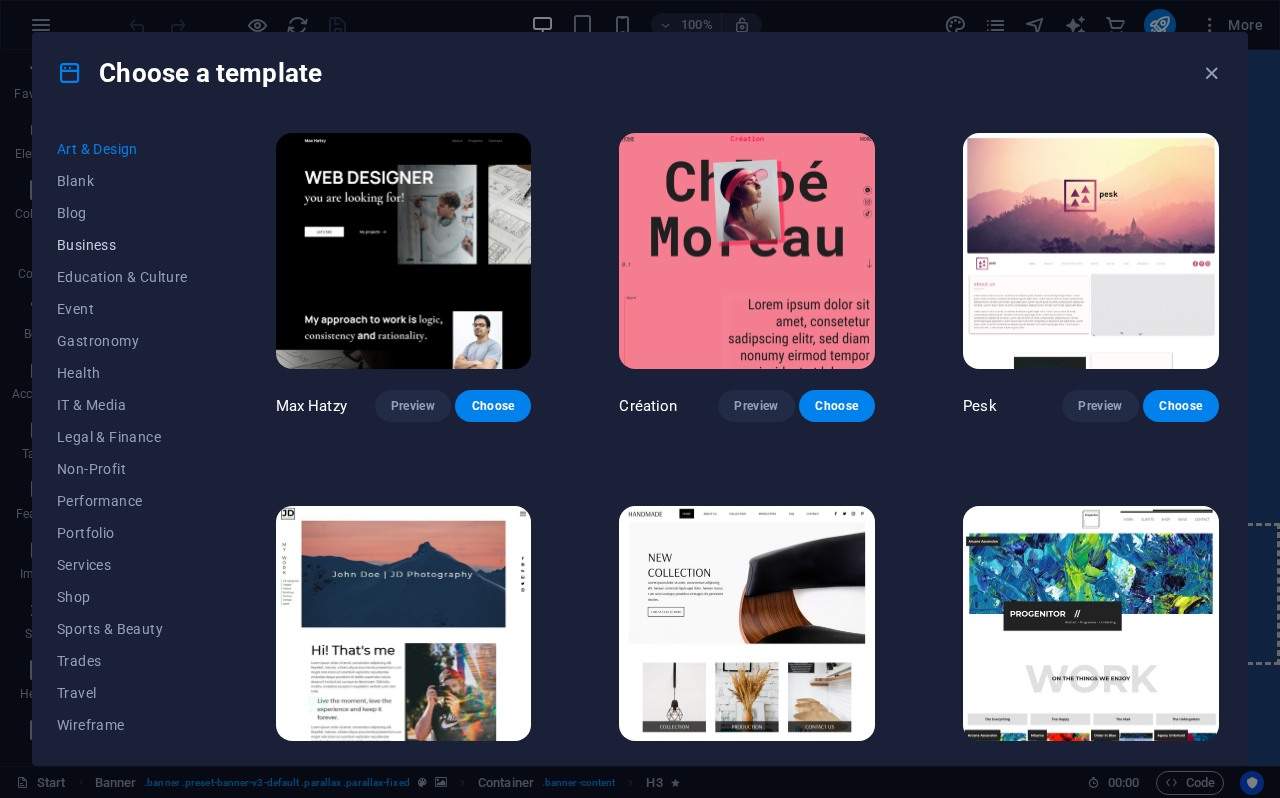 click on "Business" at bounding box center (122, 245) 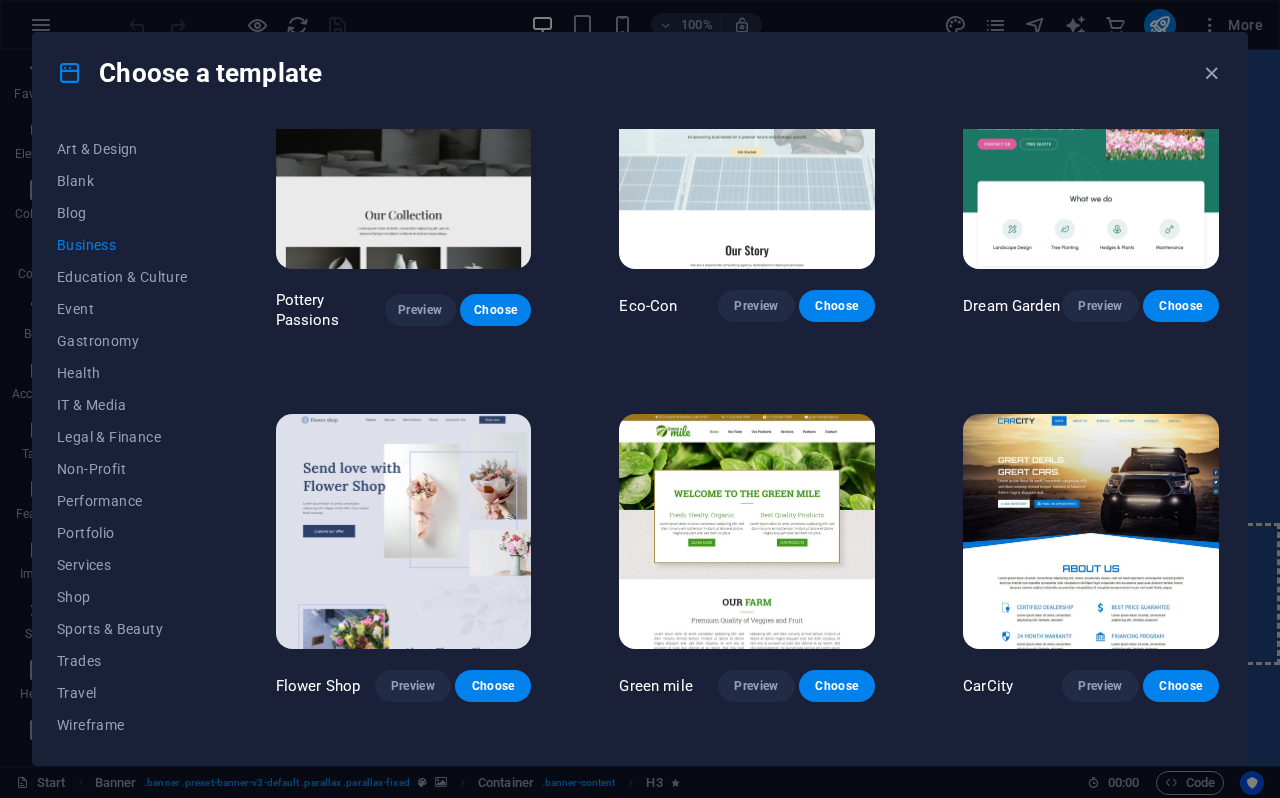 scroll, scrollTop: 0, scrollLeft: 0, axis: both 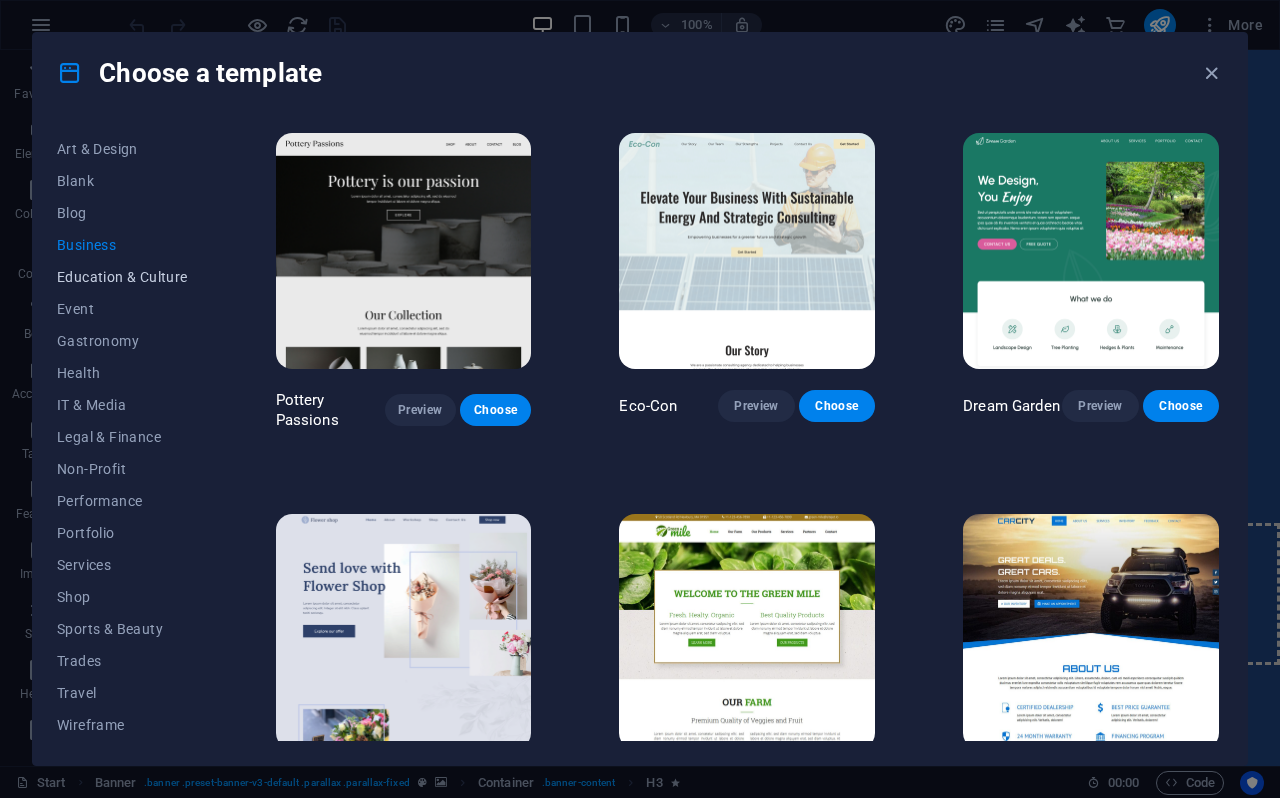 click on "Education & Culture" at bounding box center [122, 277] 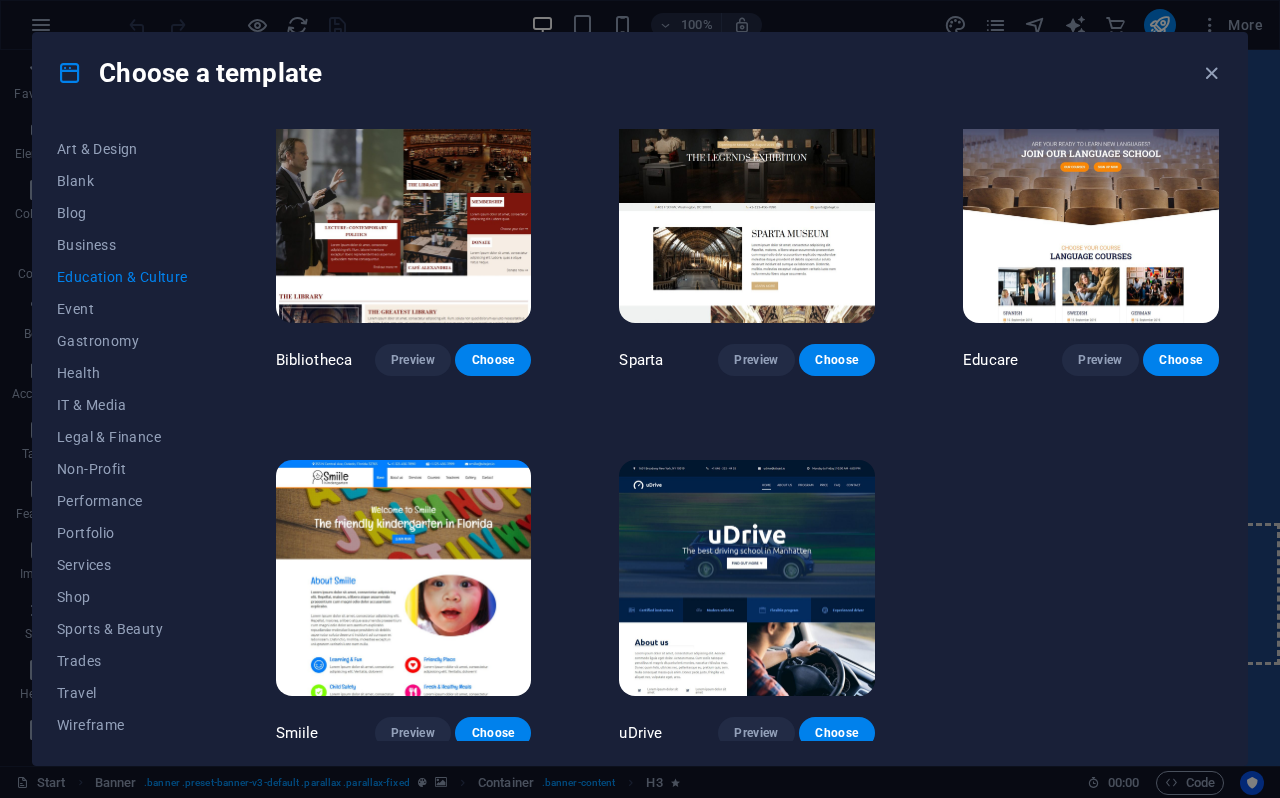 scroll, scrollTop: 0, scrollLeft: 0, axis: both 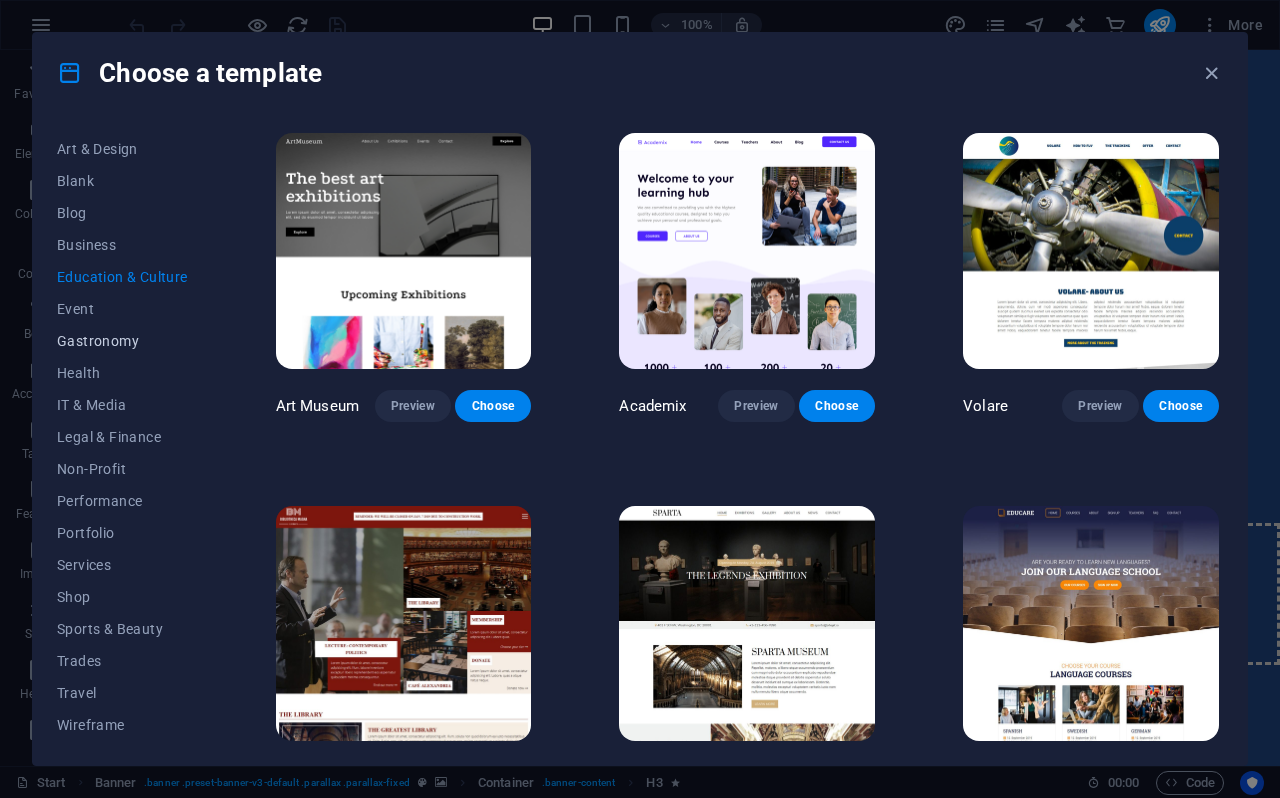 click on "Gastronomy" at bounding box center [122, 341] 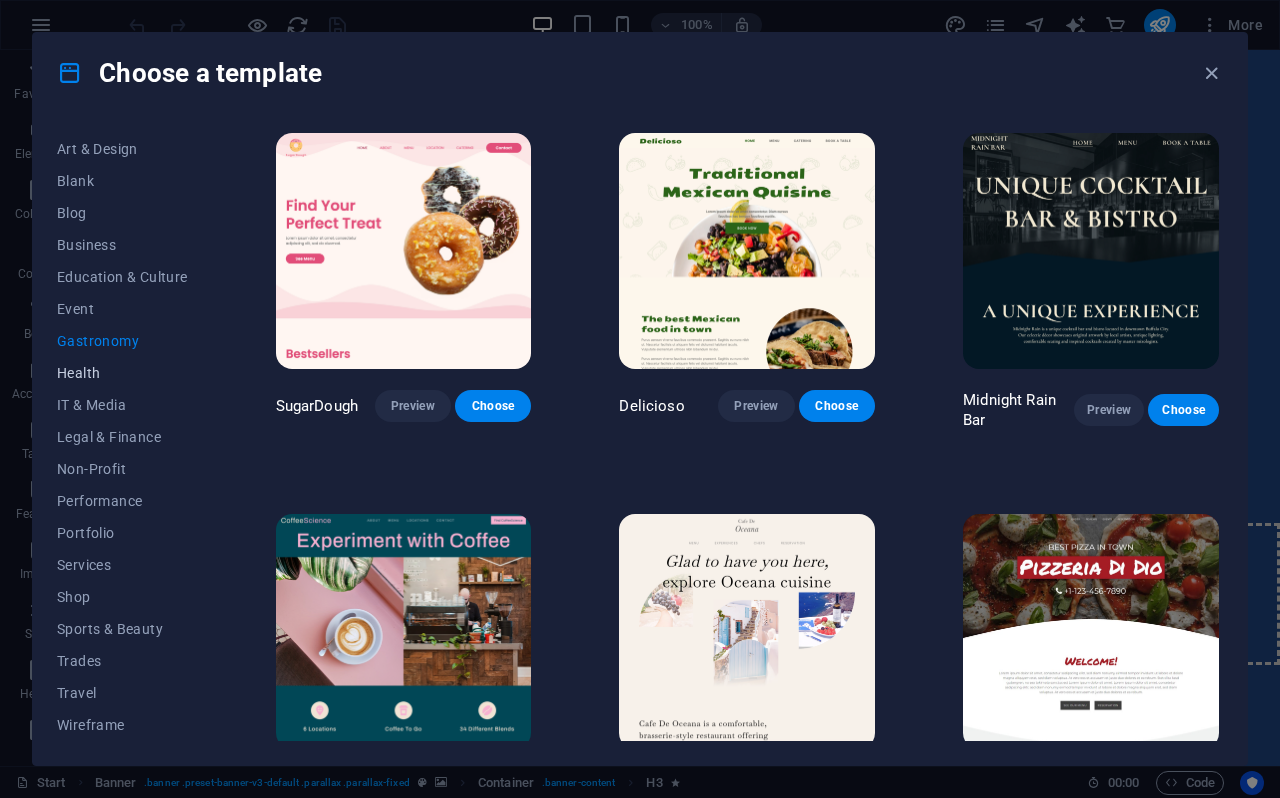 click on "Health" at bounding box center [122, 373] 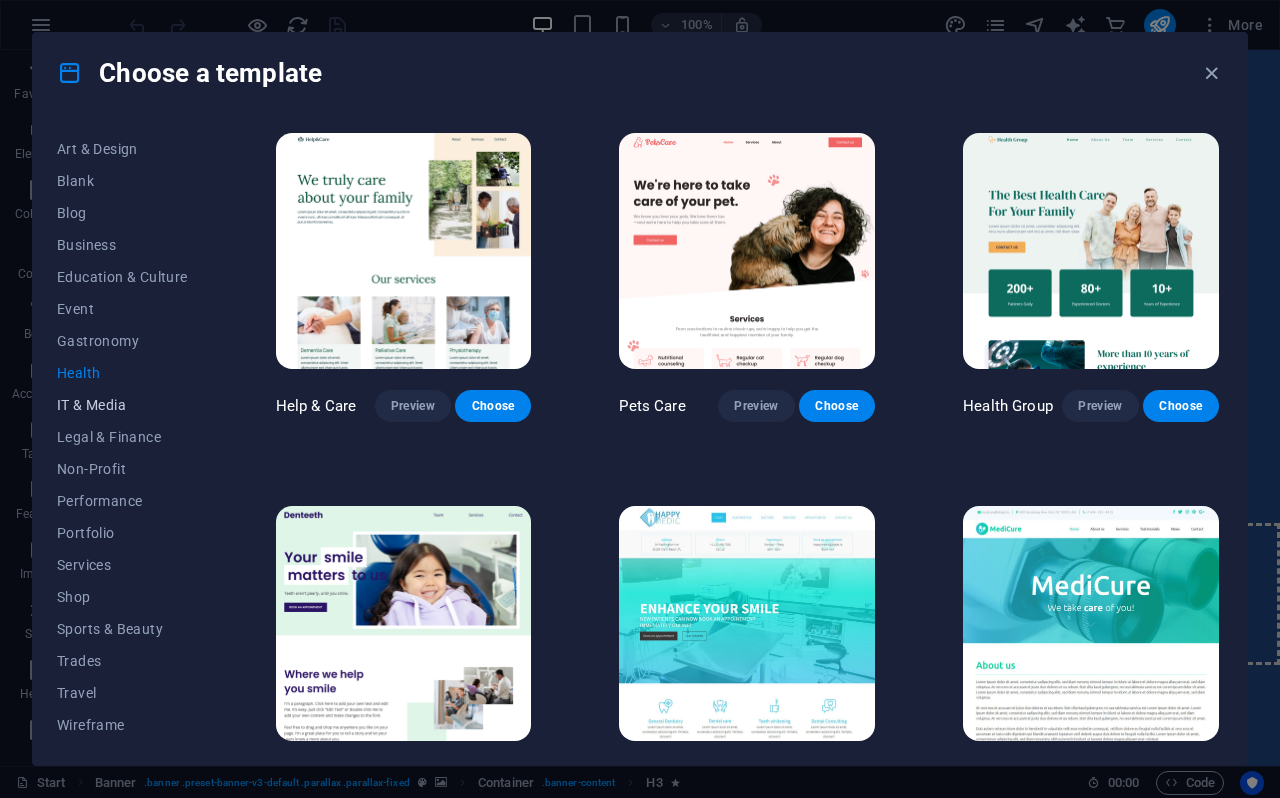 click on "IT & Media" at bounding box center [122, 405] 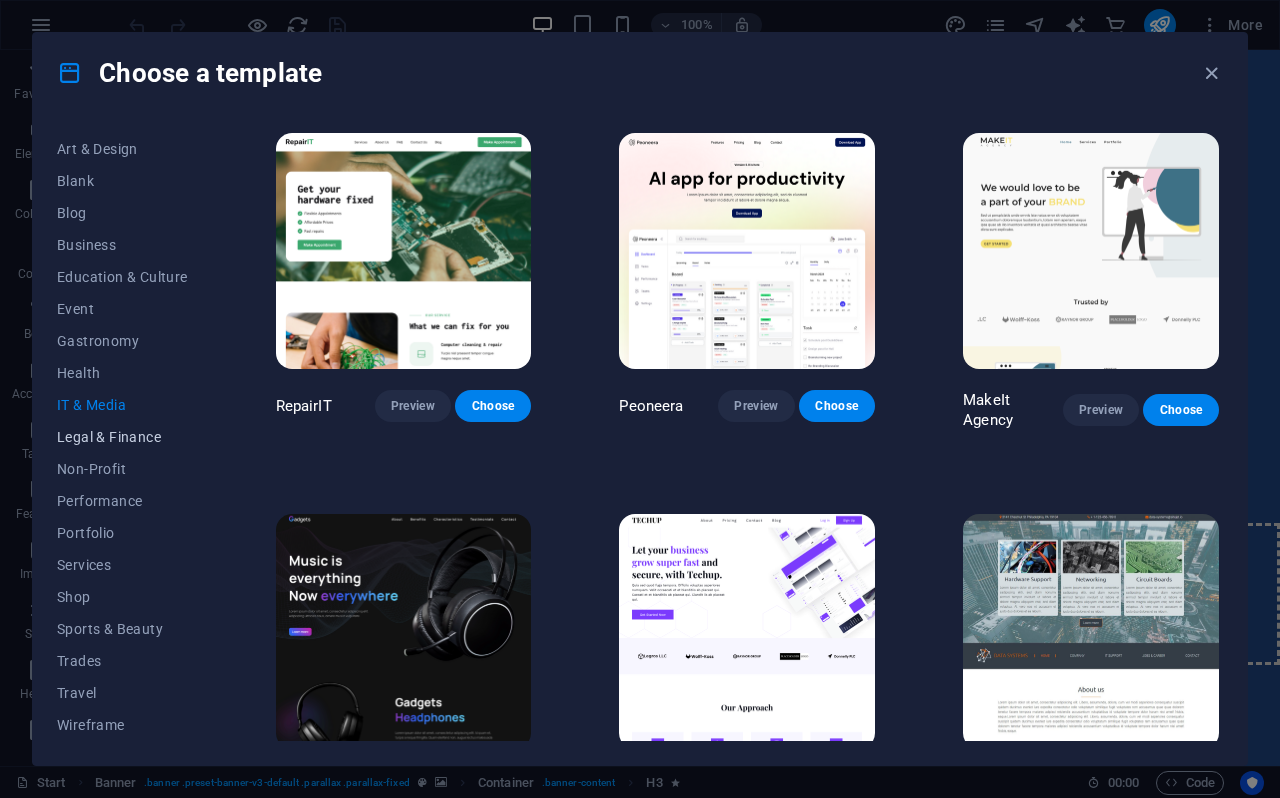 click on "Legal & Finance" at bounding box center [122, 437] 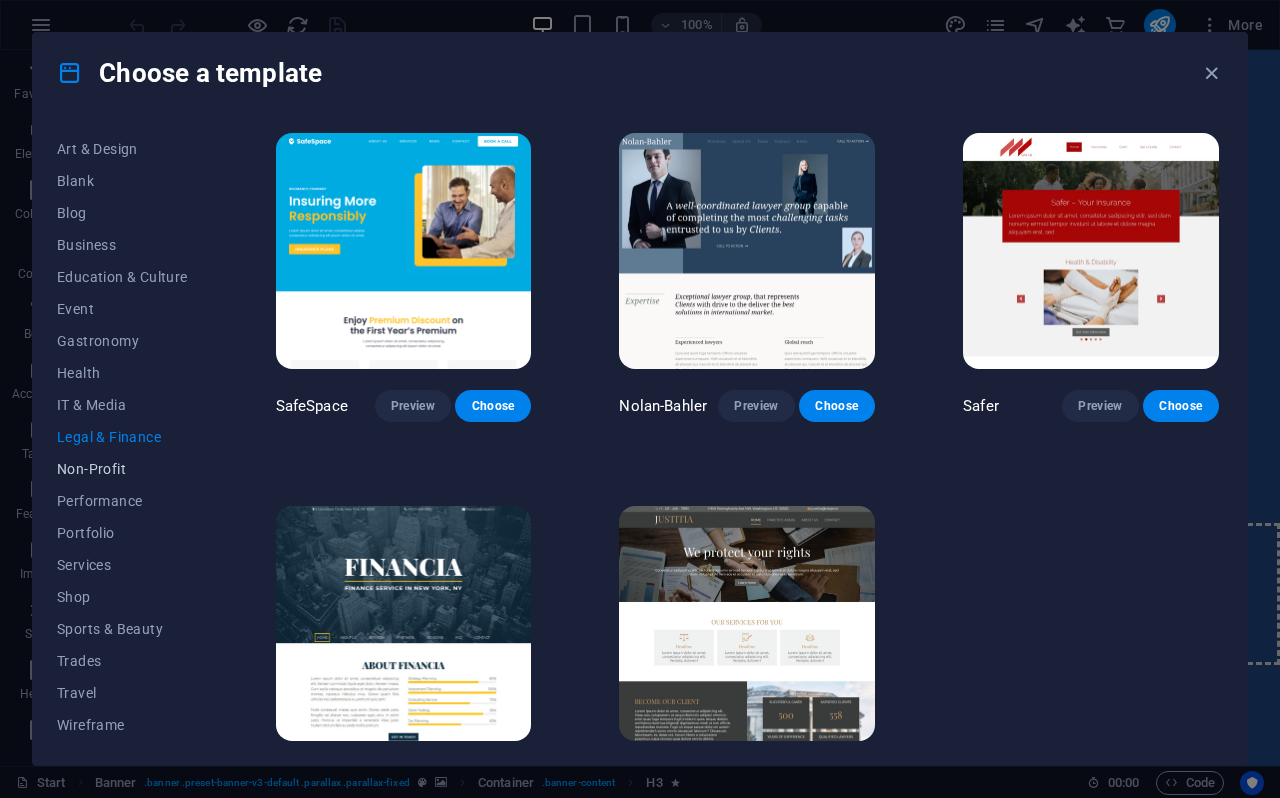 click on "Non-Profit" at bounding box center [122, 469] 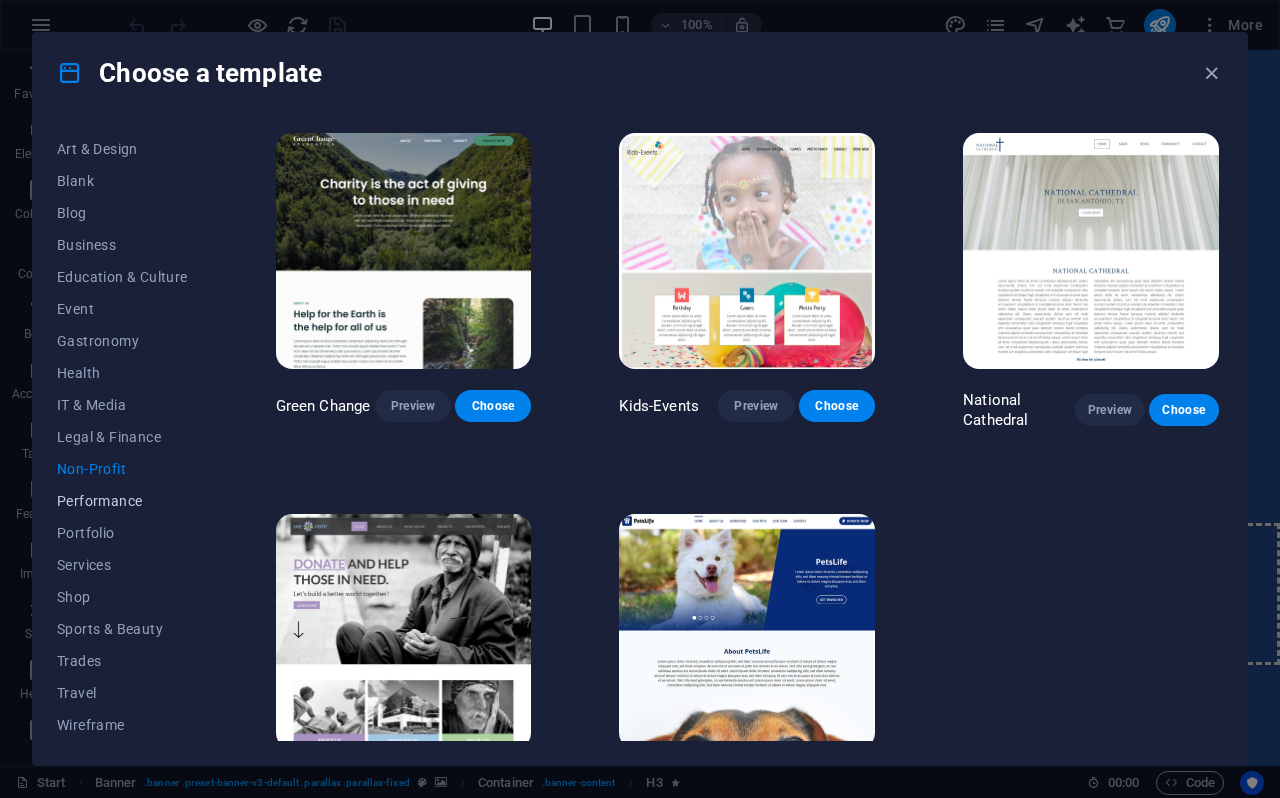 click on "Performance" at bounding box center (122, 501) 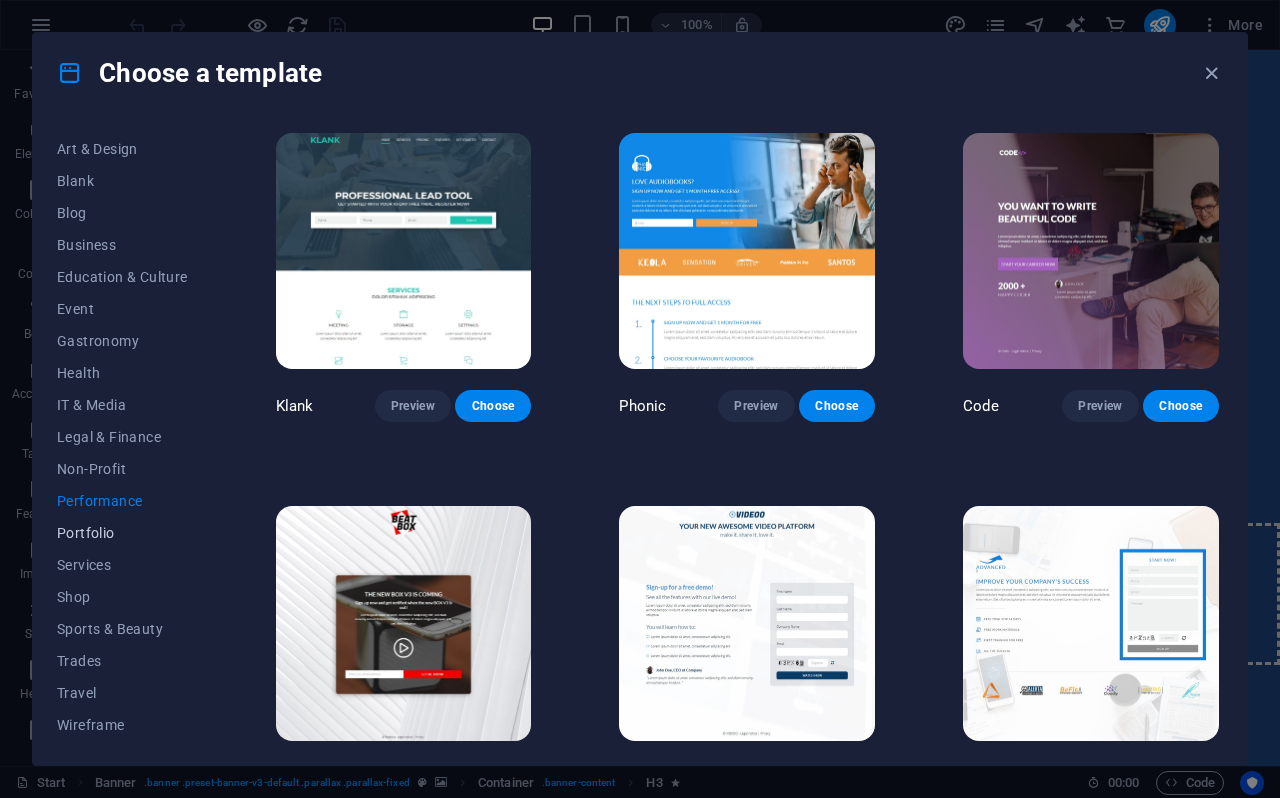 click on "Portfolio" at bounding box center (122, 533) 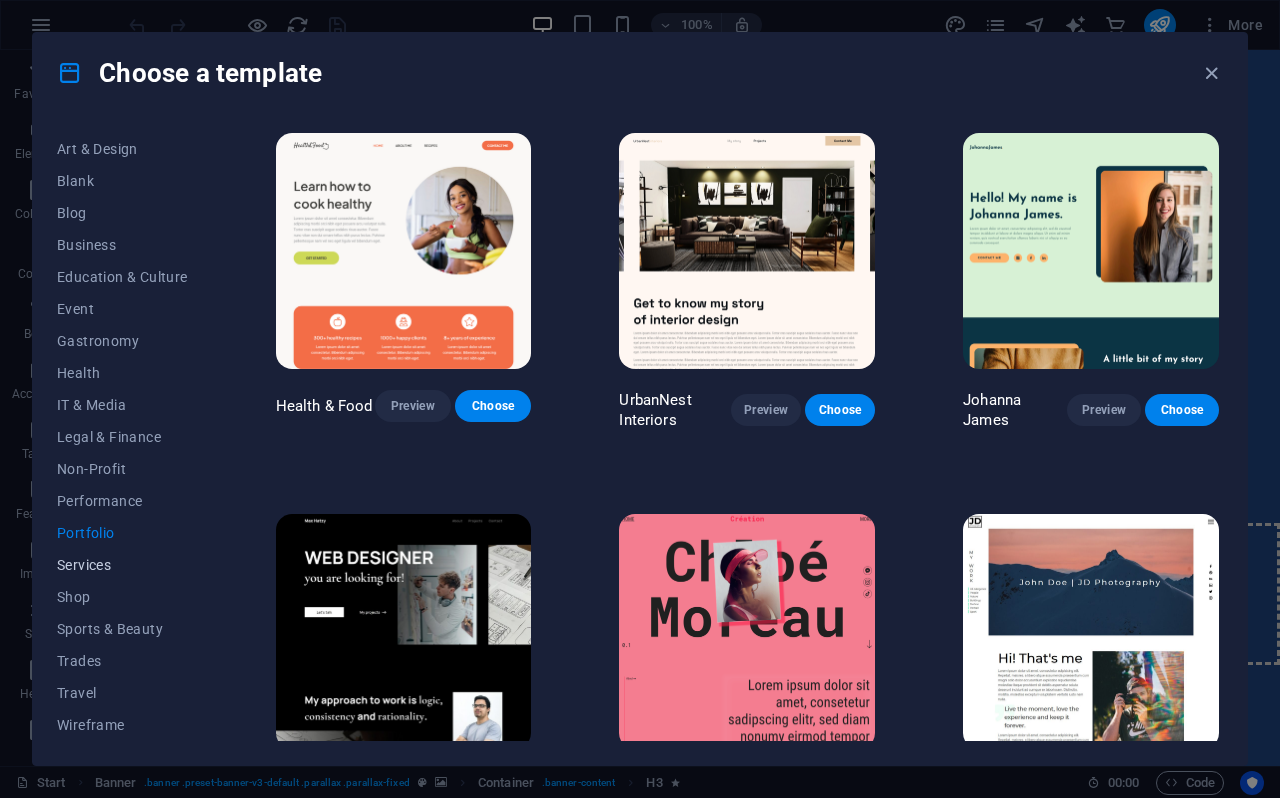 click on "Services" at bounding box center (122, 565) 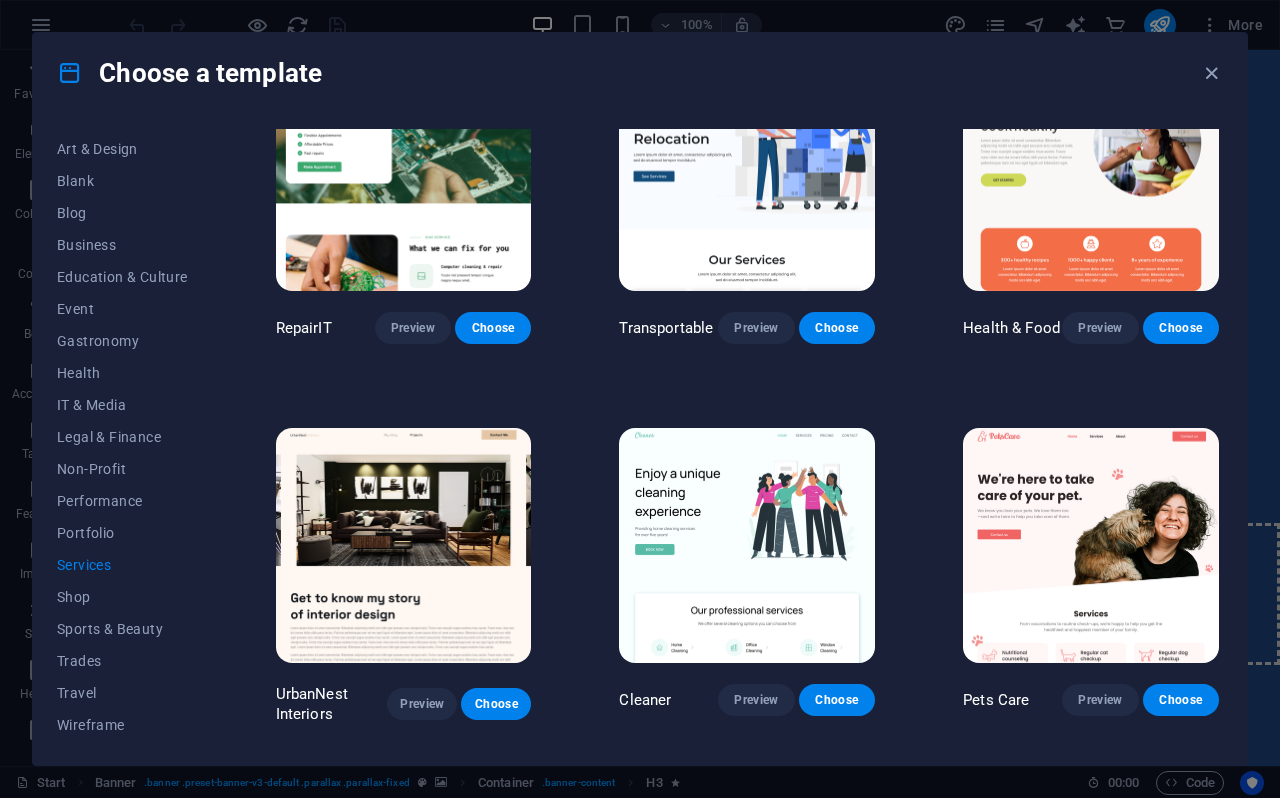 scroll, scrollTop: 0, scrollLeft: 0, axis: both 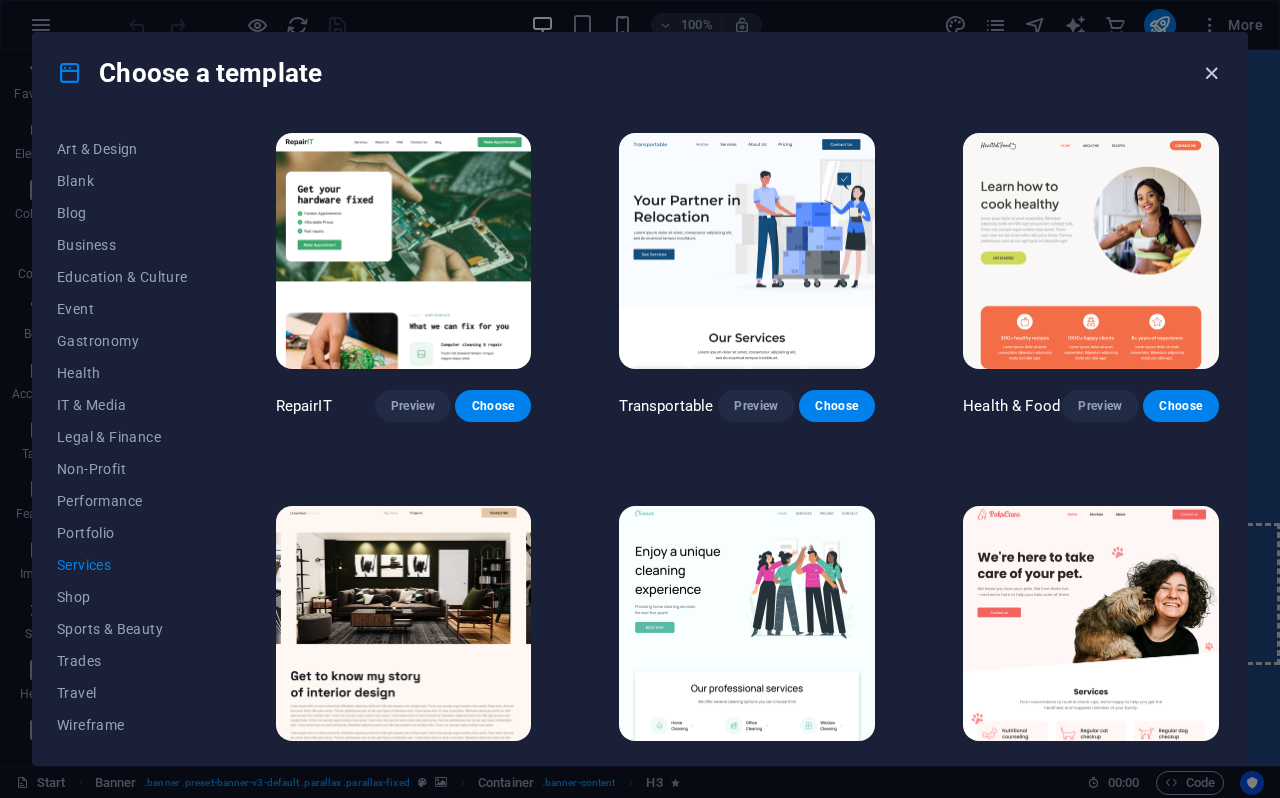 click at bounding box center (1211, 73) 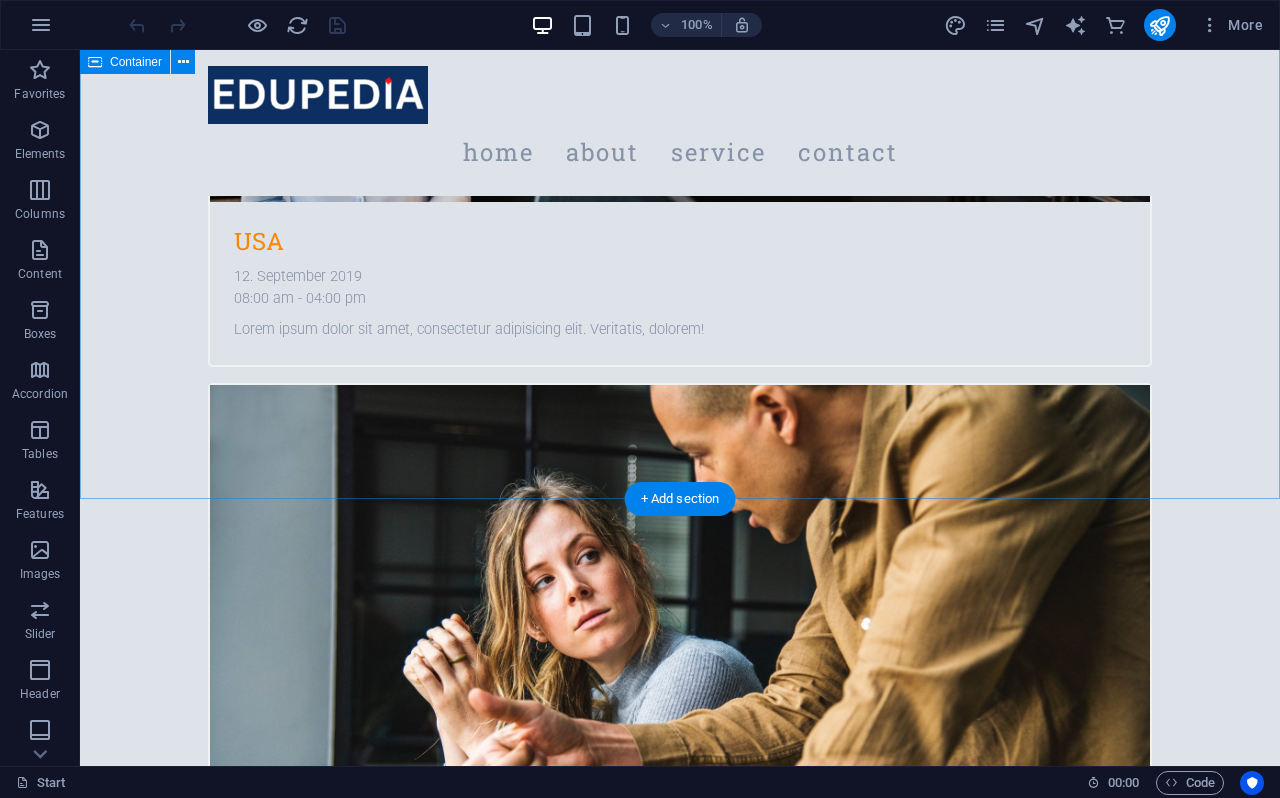 scroll, scrollTop: 1502, scrollLeft: 0, axis: vertical 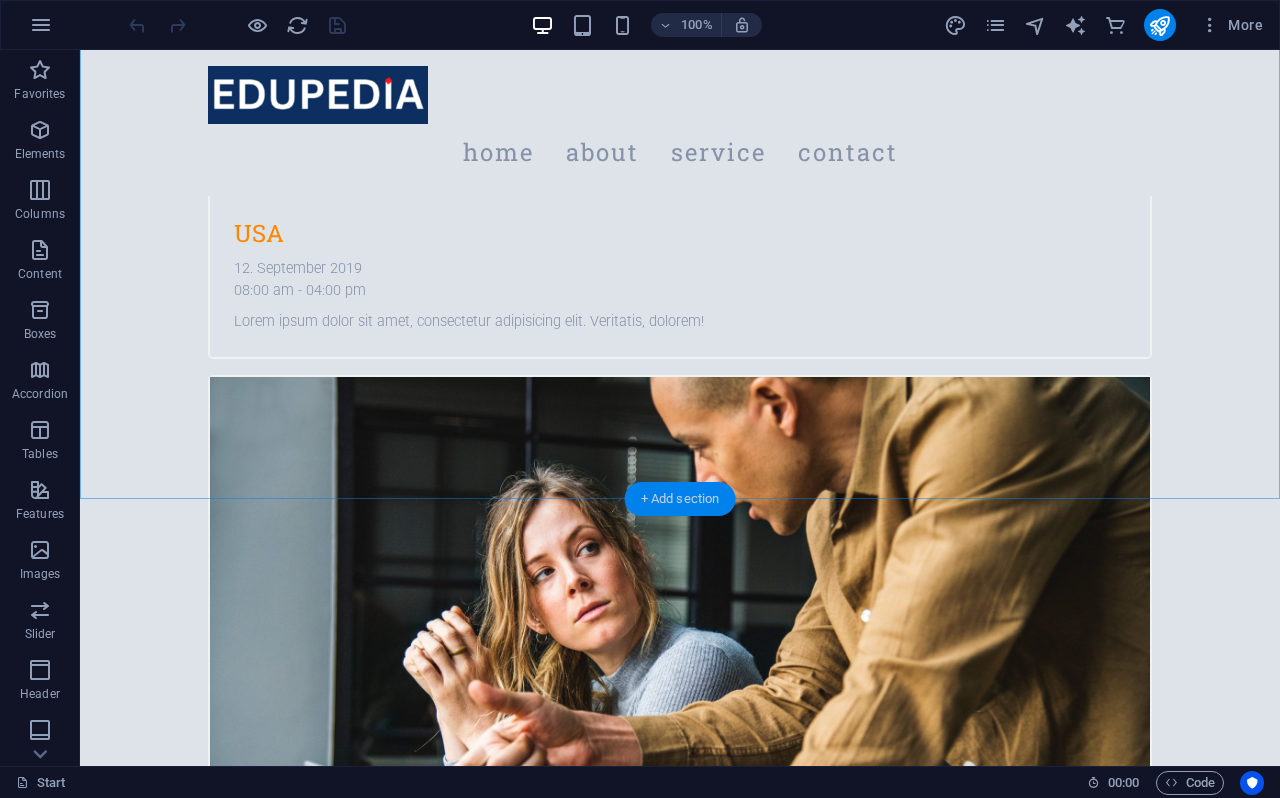 click on "+ Add section" at bounding box center (680, 499) 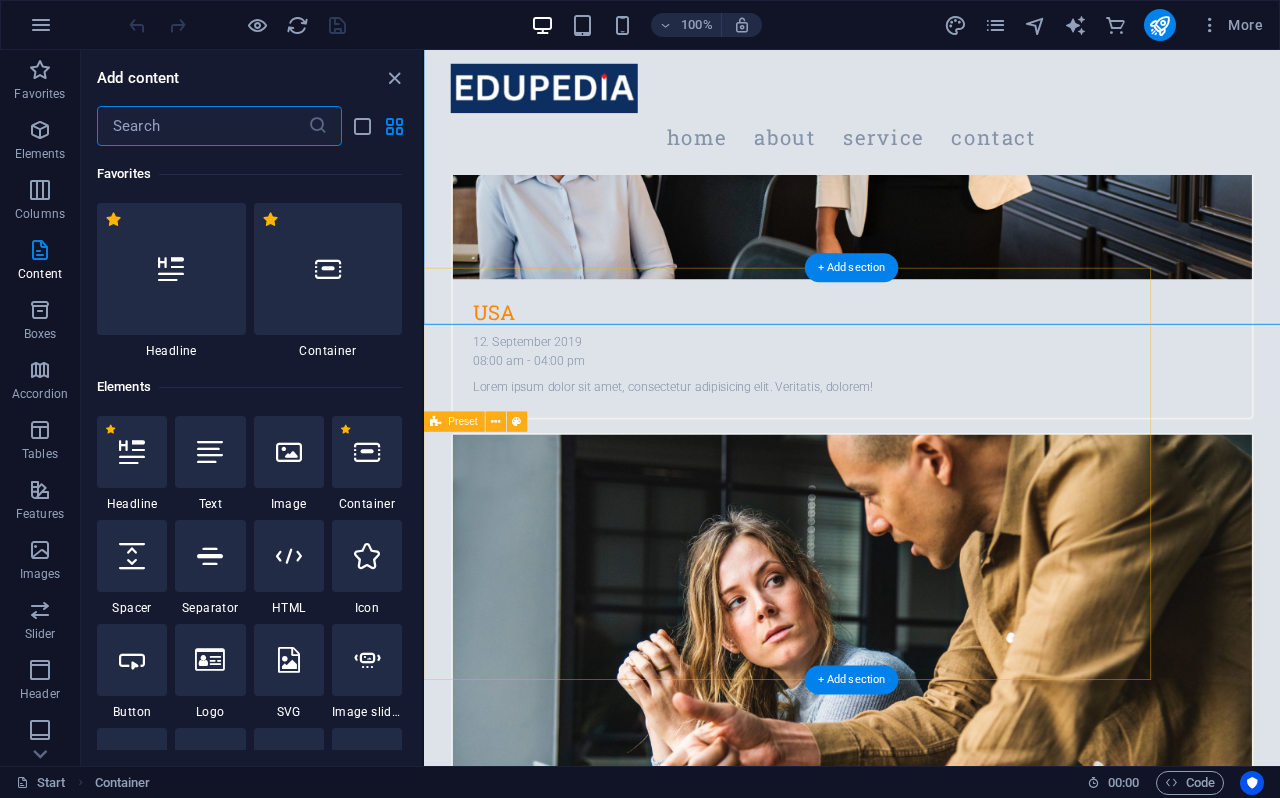 scroll, scrollTop: 1628, scrollLeft: 0, axis: vertical 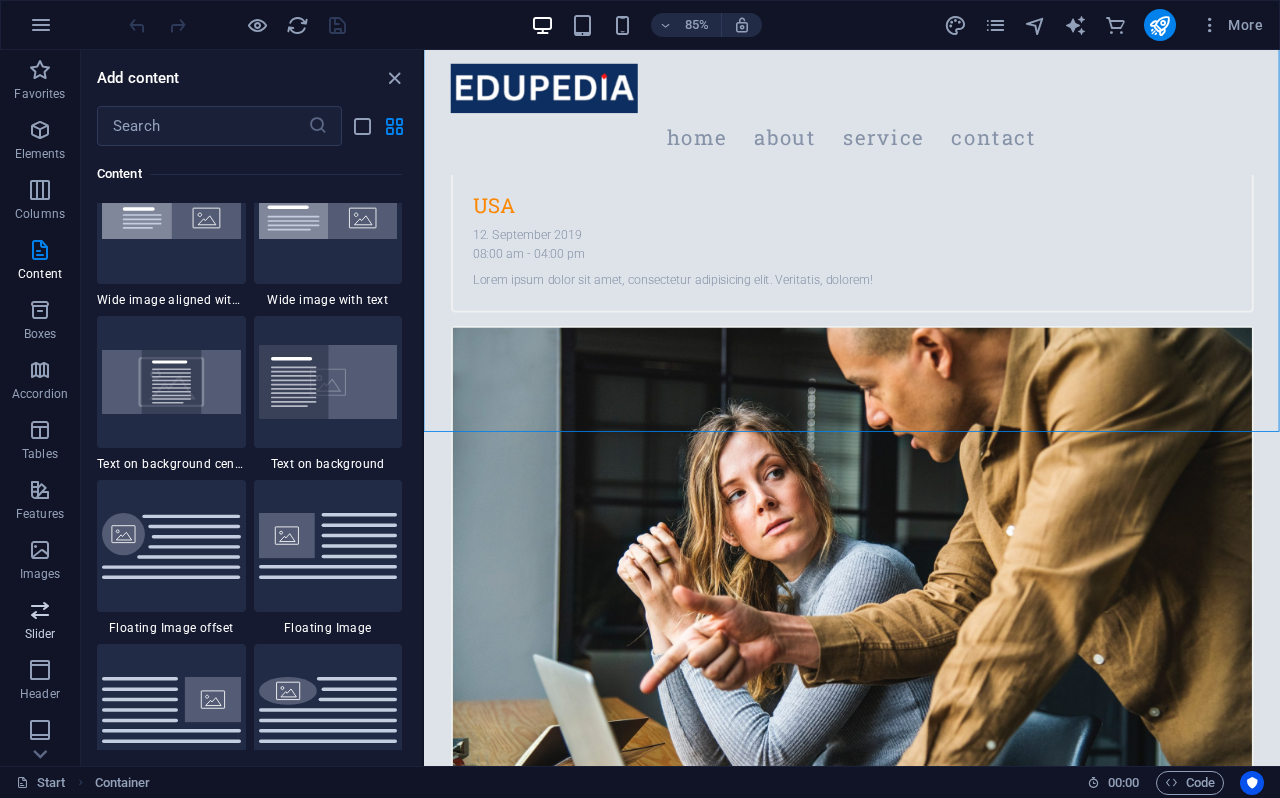 click on "Slider" at bounding box center (40, 622) 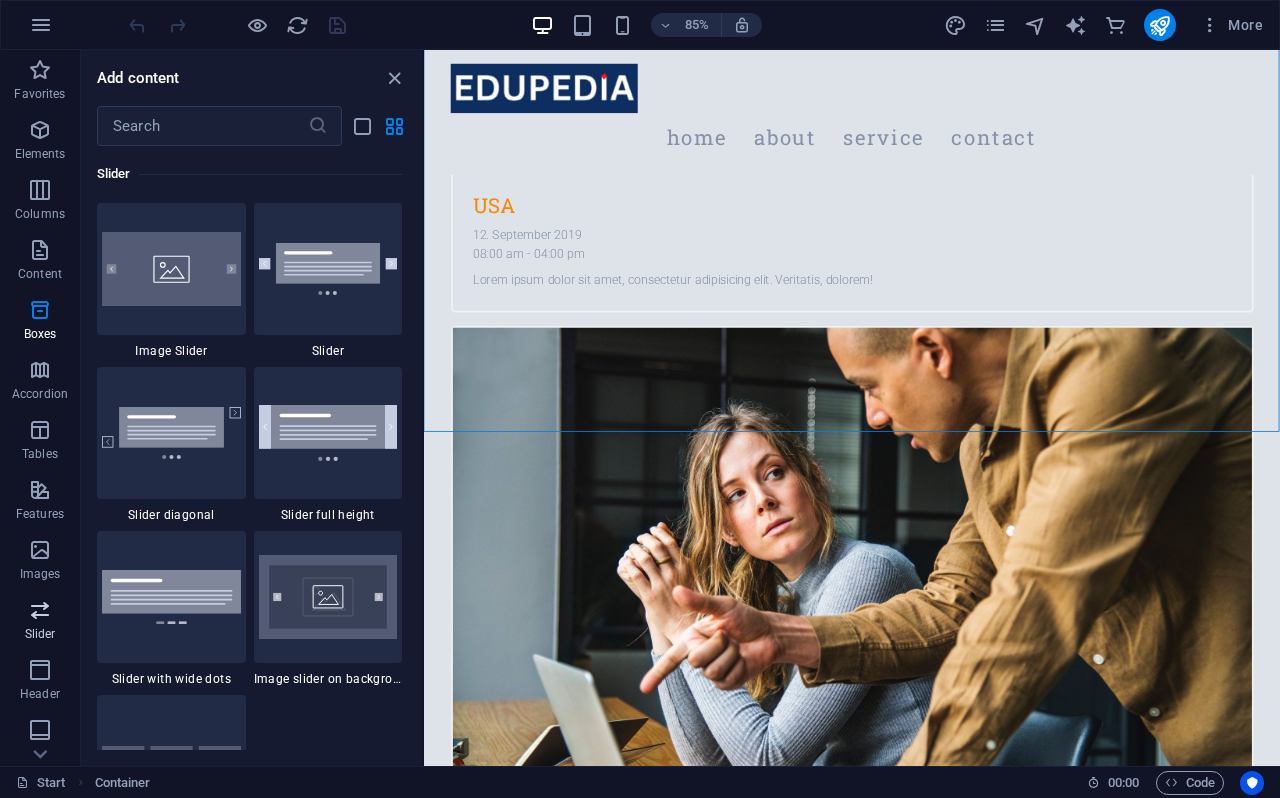 scroll, scrollTop: 11337, scrollLeft: 0, axis: vertical 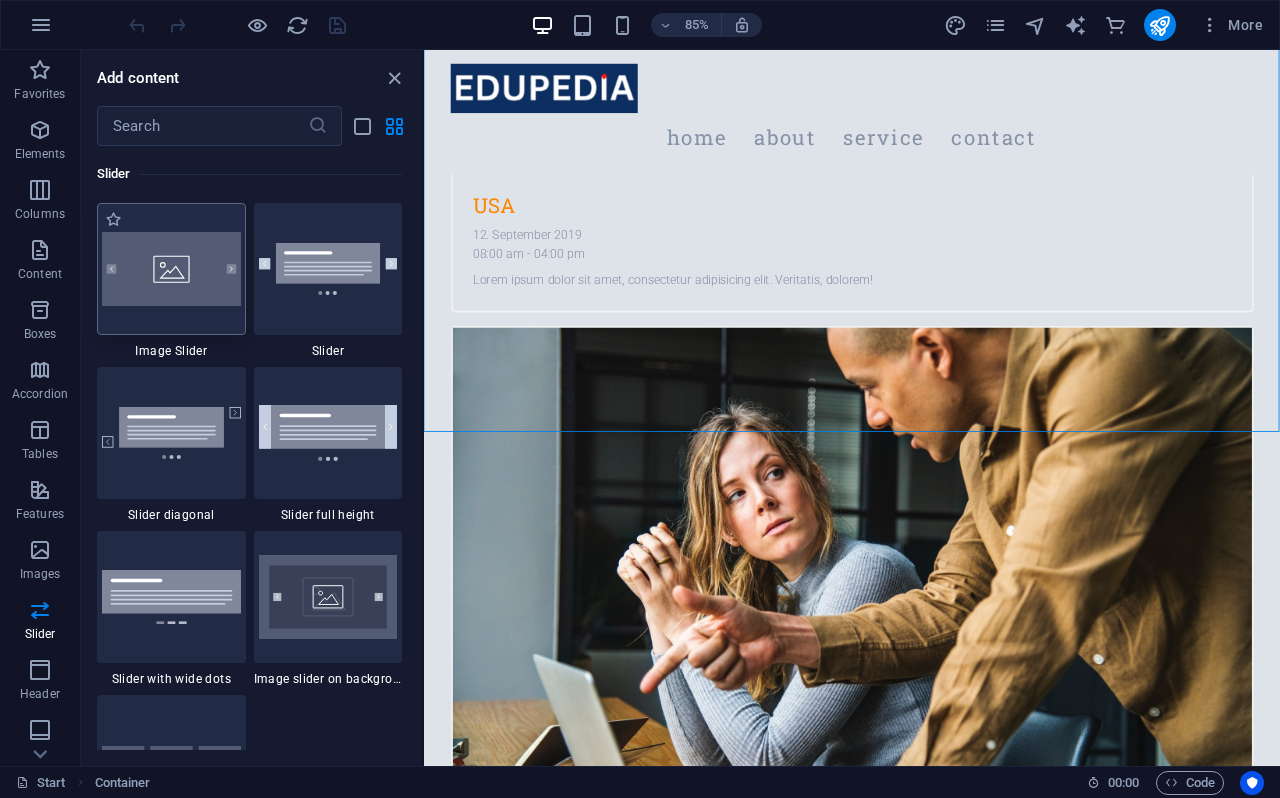 click at bounding box center [171, 269] 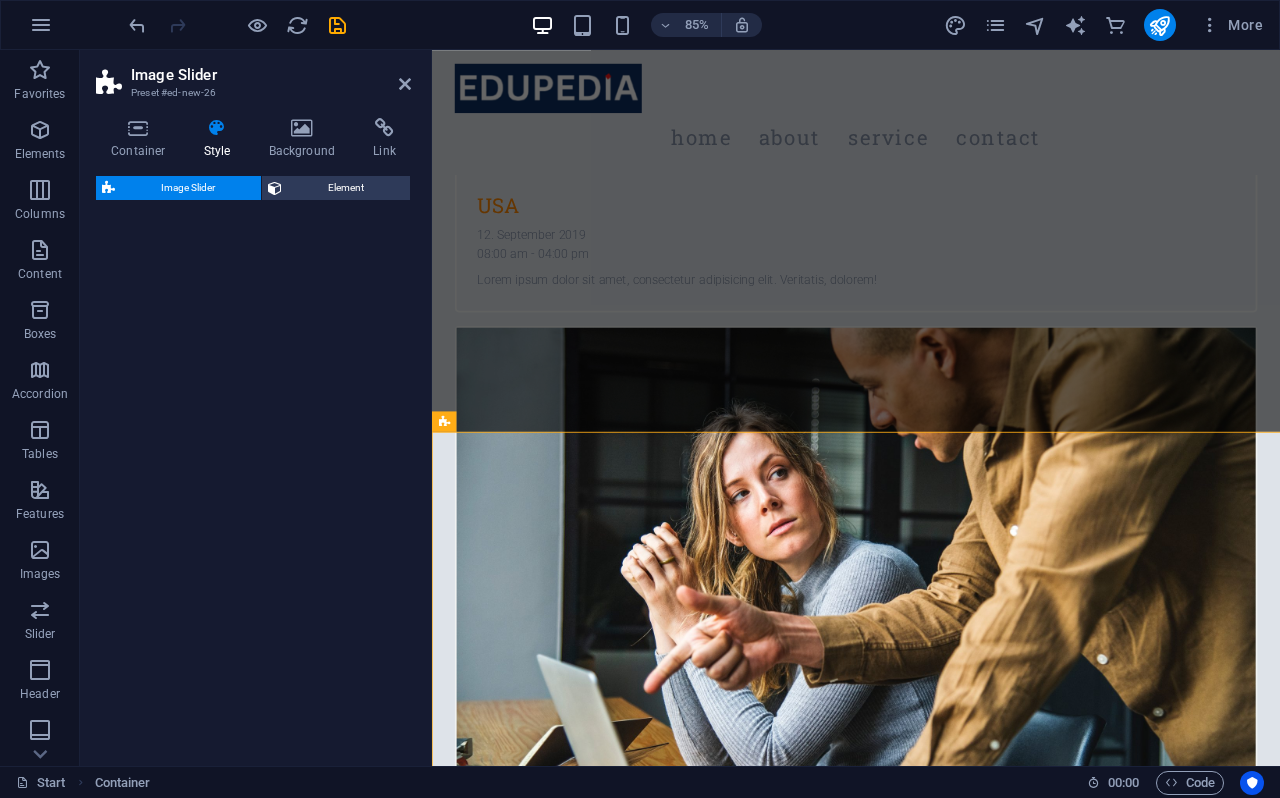 select on "rem" 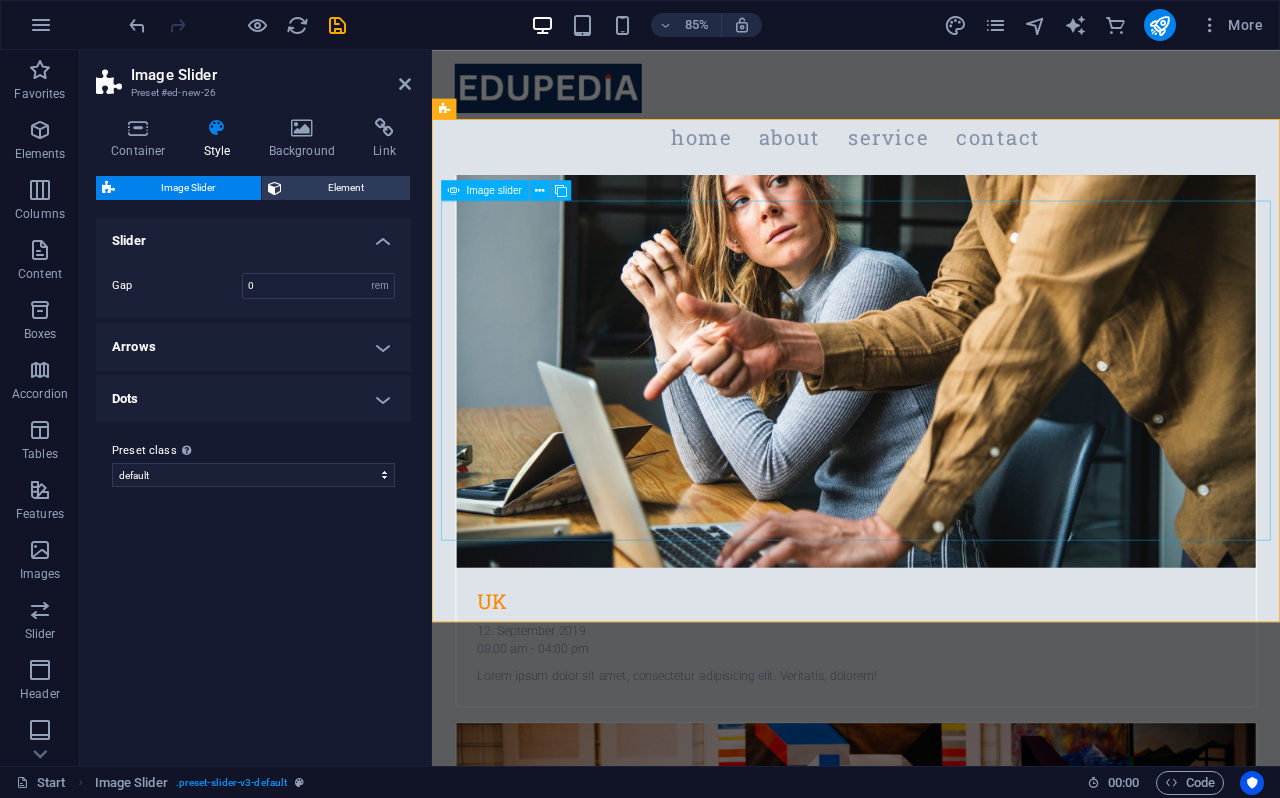 scroll, scrollTop: 2018, scrollLeft: 0, axis: vertical 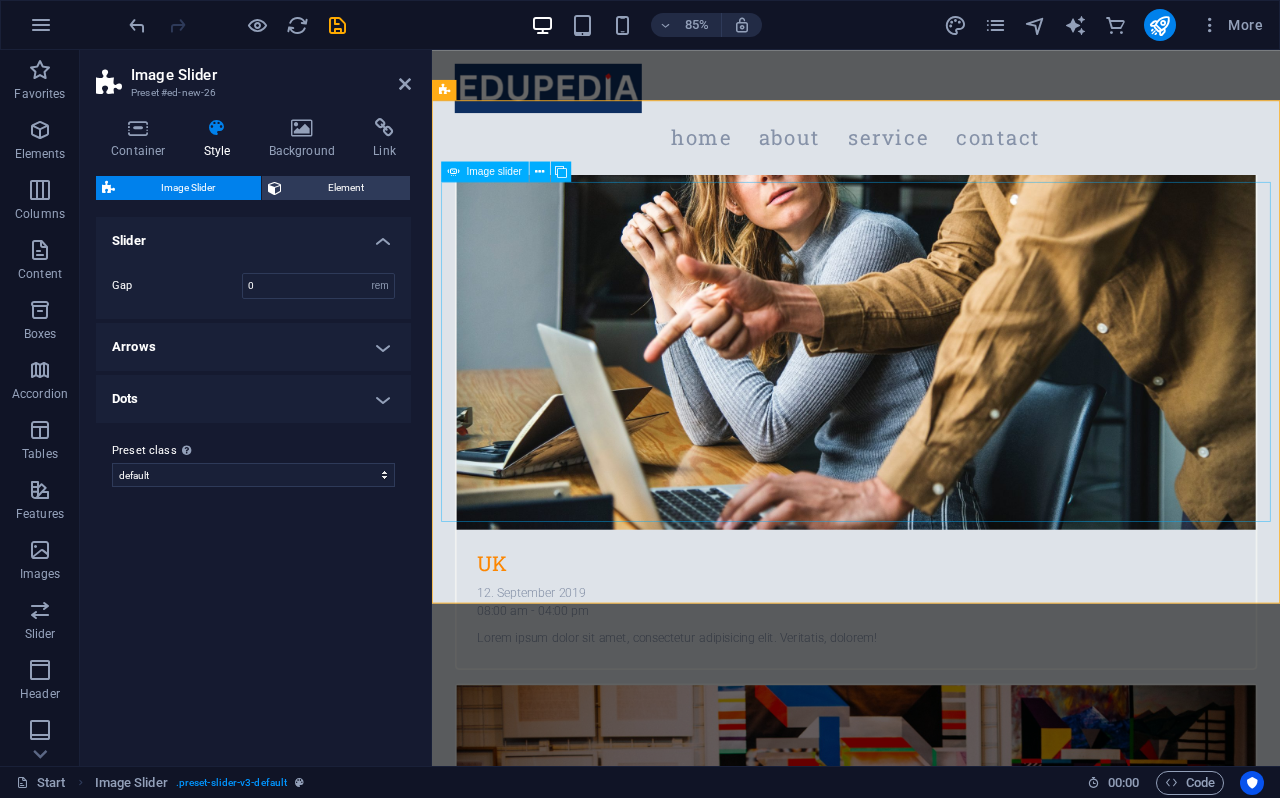 click on "Image slider" at bounding box center [495, 171] 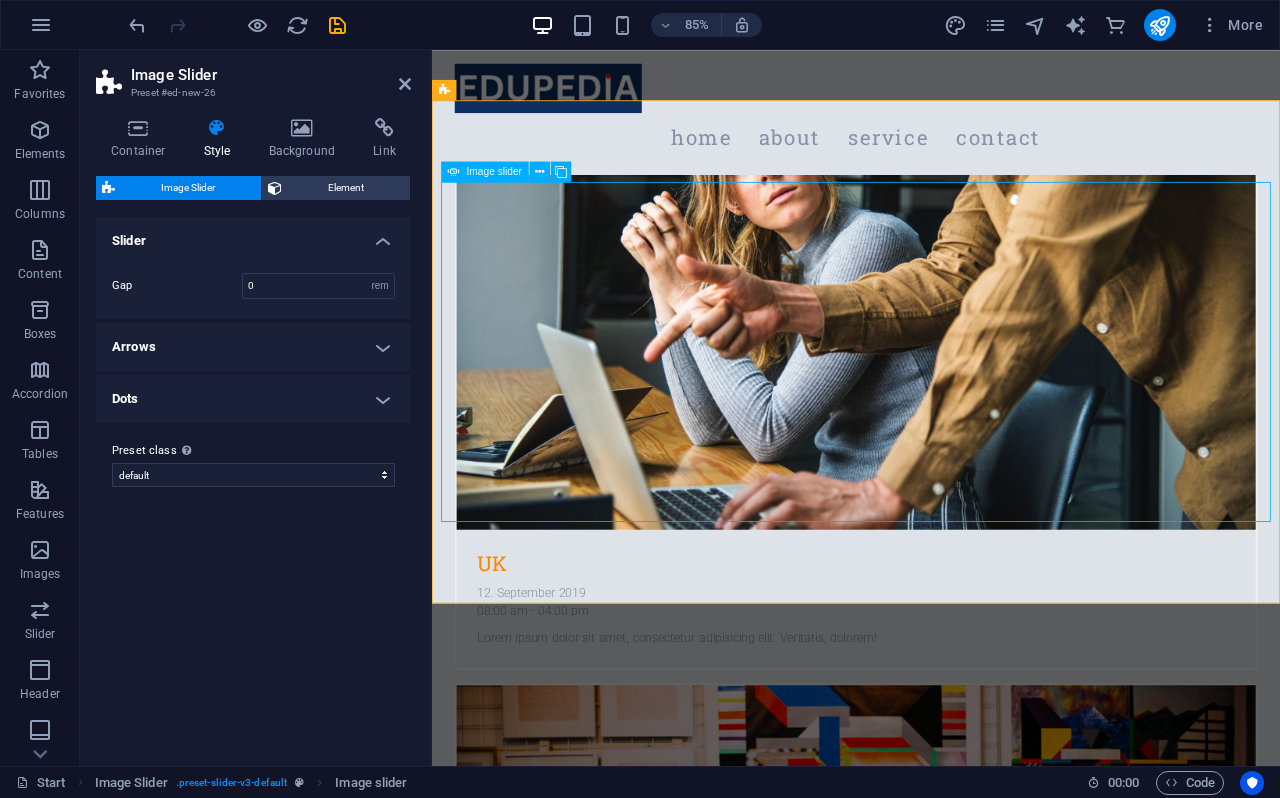 click at bounding box center (11, 4954) 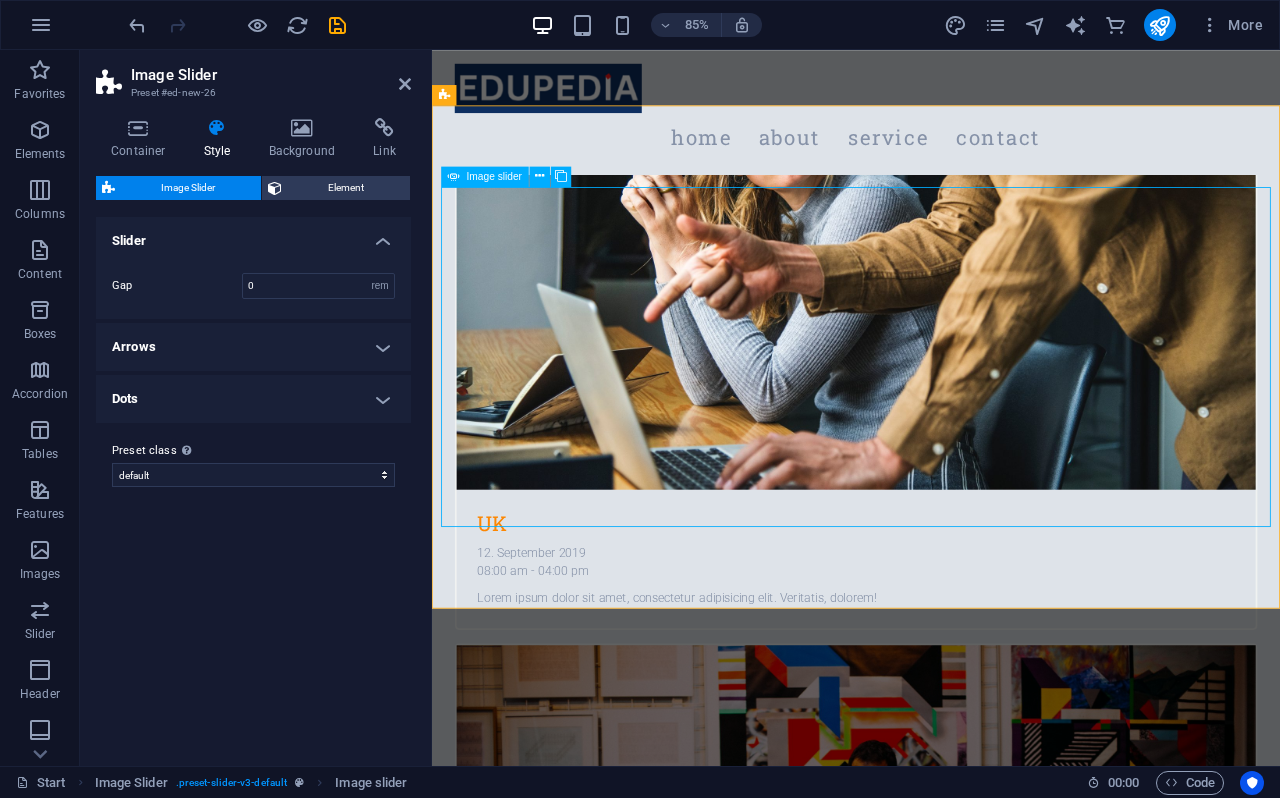 scroll, scrollTop: 2142, scrollLeft: 0, axis: vertical 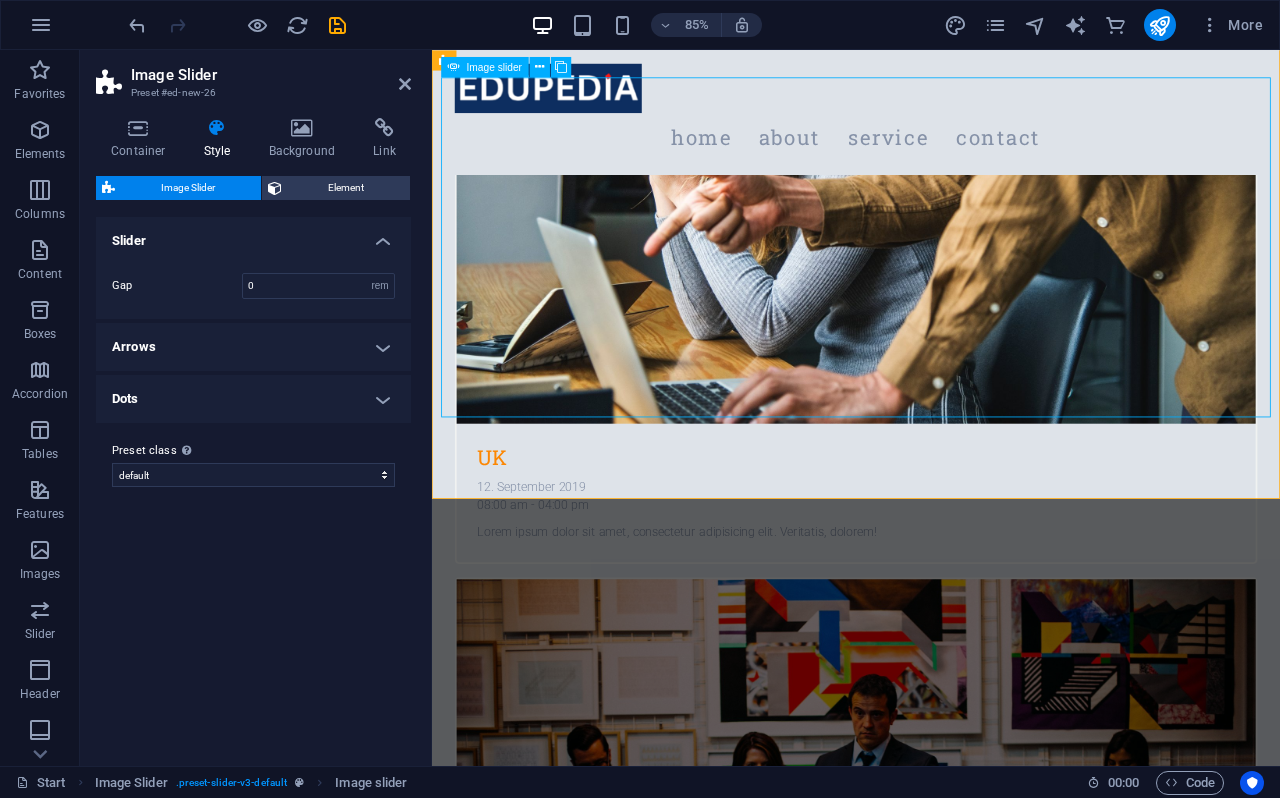 click at bounding box center (11, 4830) 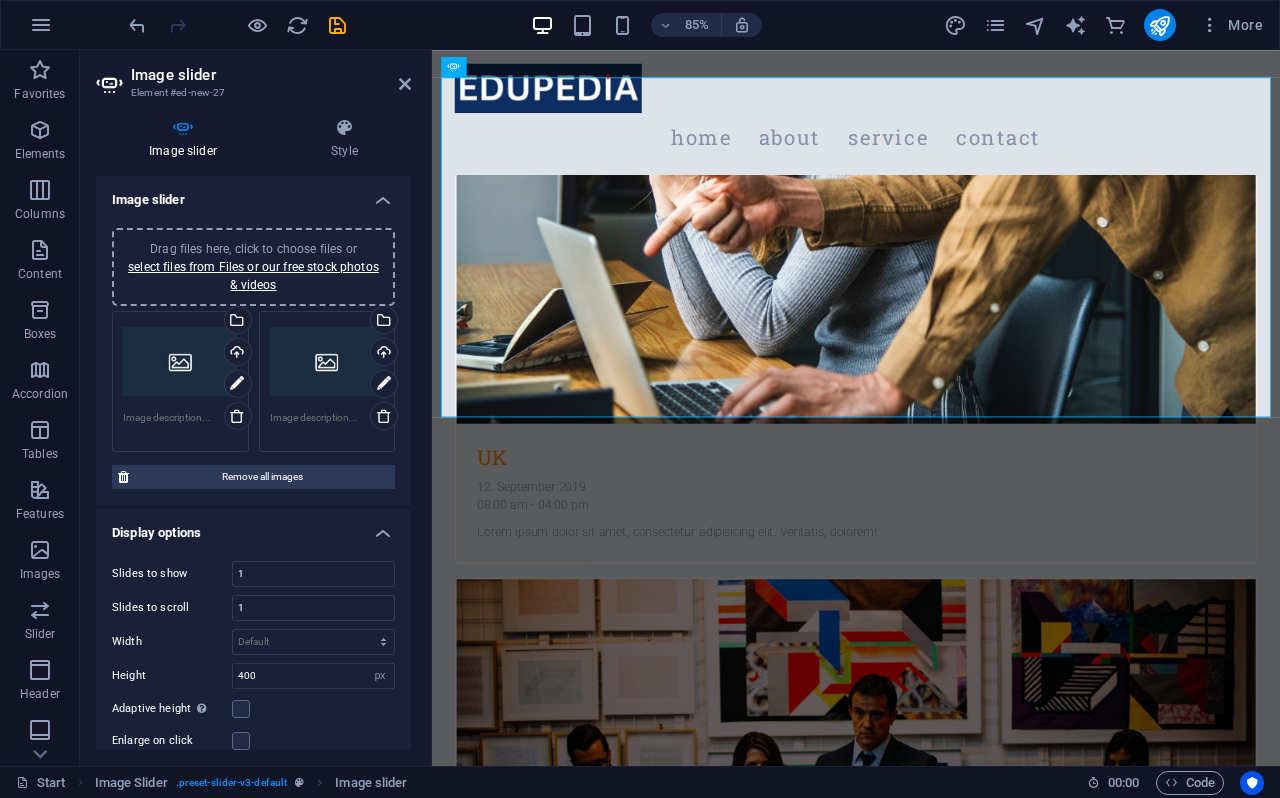 click on "Drag files here, click to choose files or select files from Files or our free stock photos & videos" at bounding box center [180, 362] 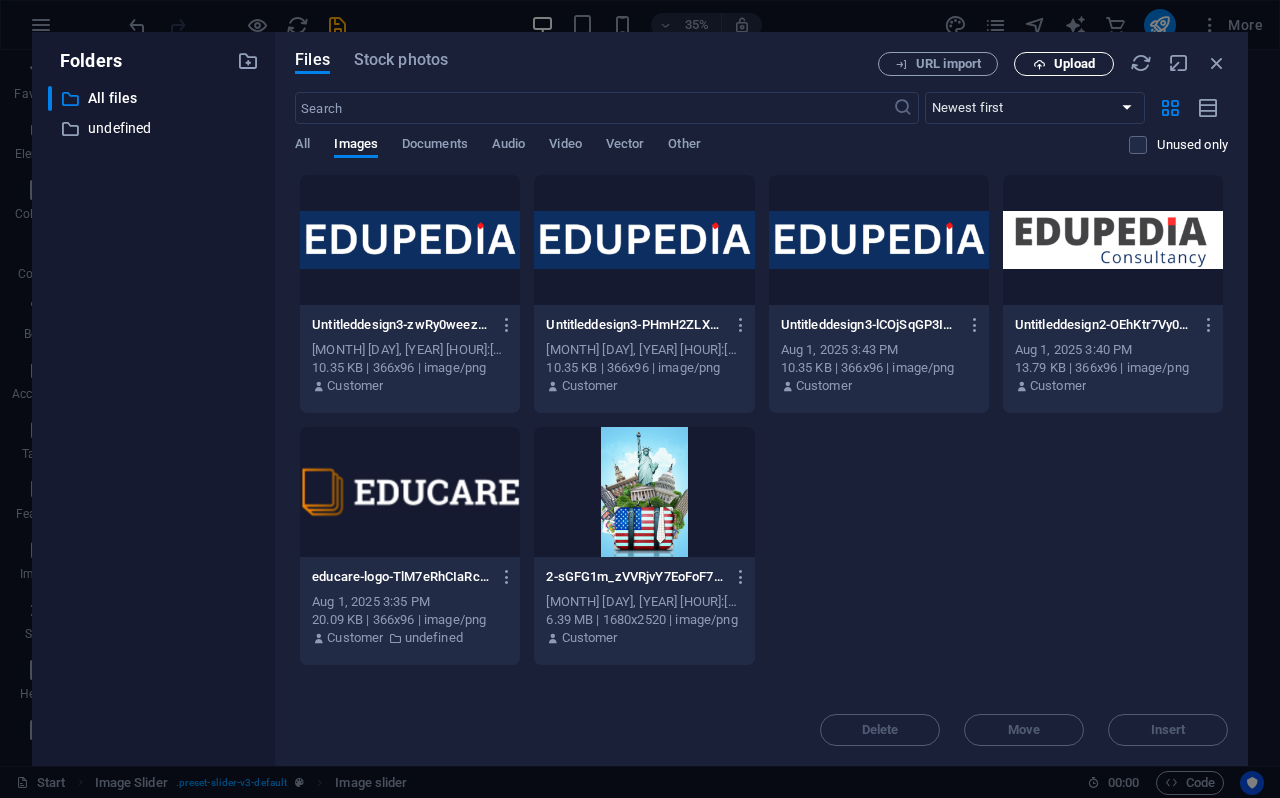 click on "Upload" at bounding box center (1074, 64) 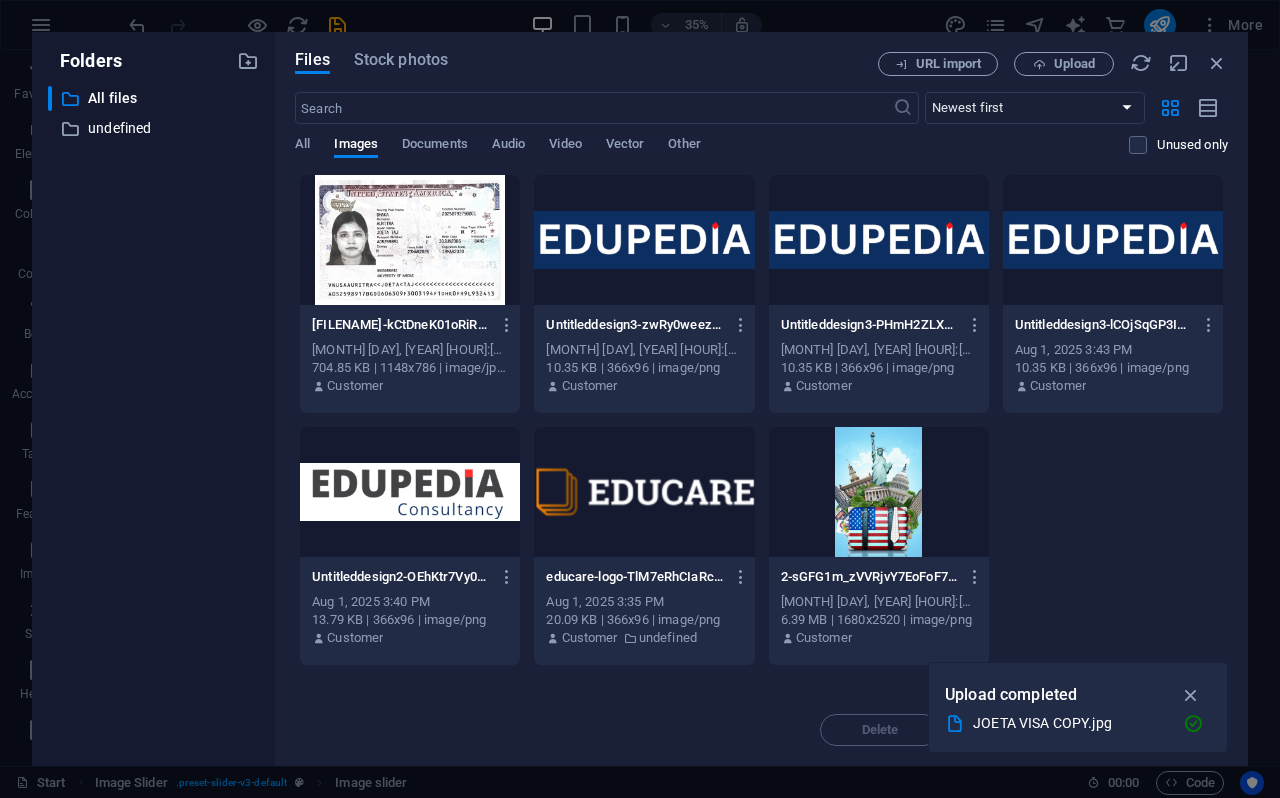 click at bounding box center (410, 240) 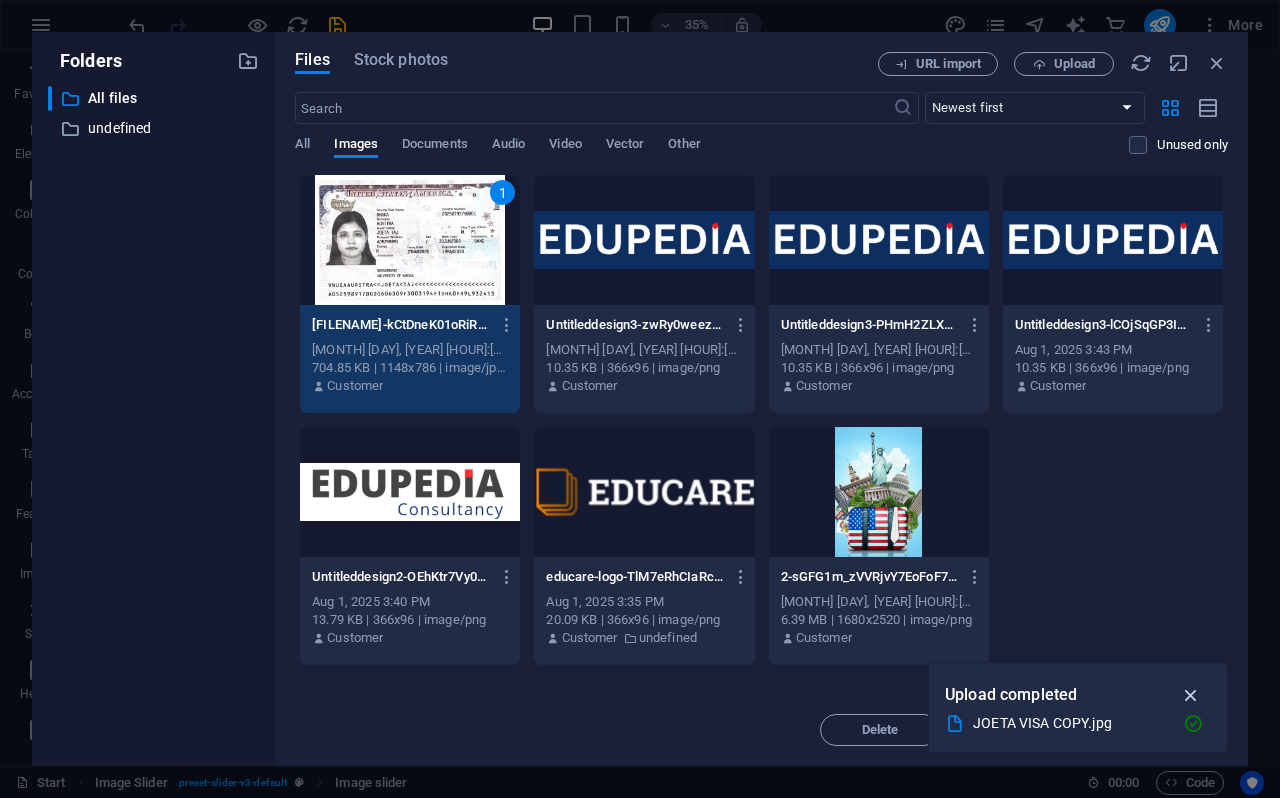 click at bounding box center [1191, 695] 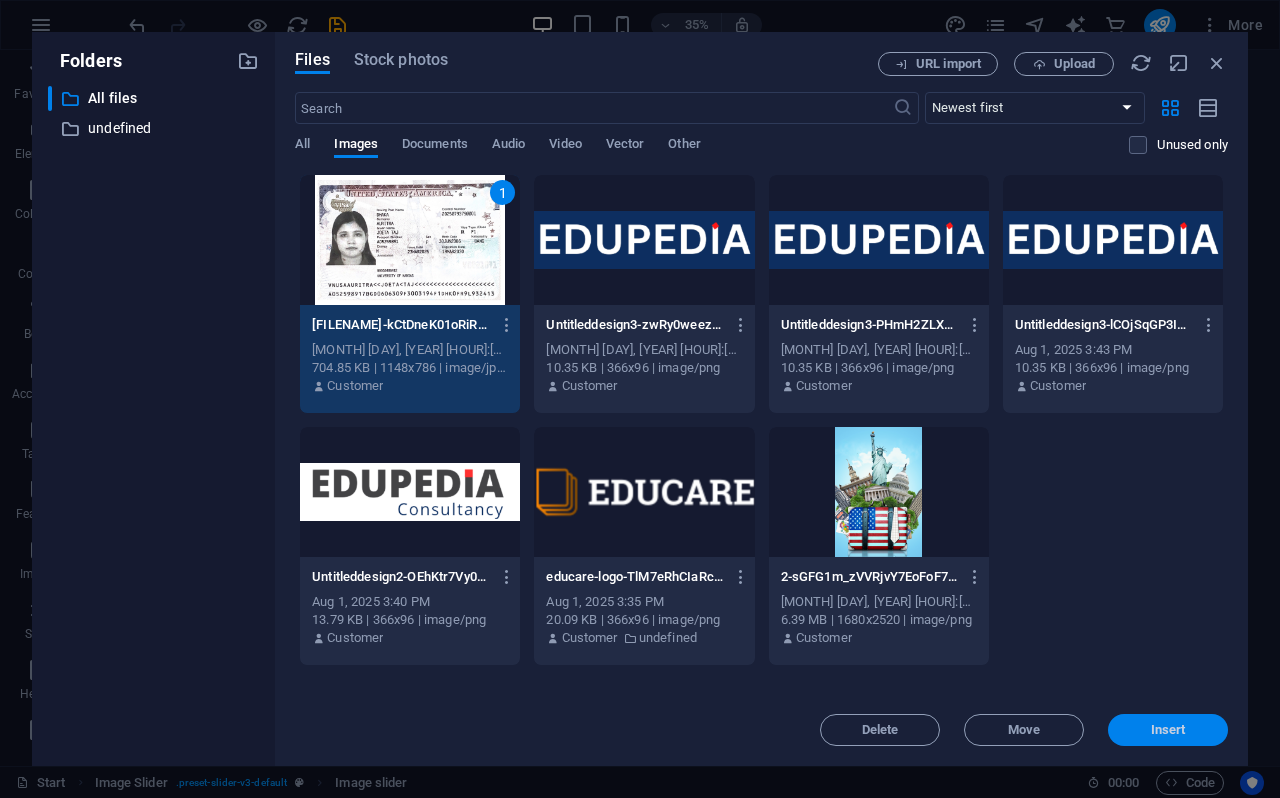 click on "Insert" at bounding box center [1168, 730] 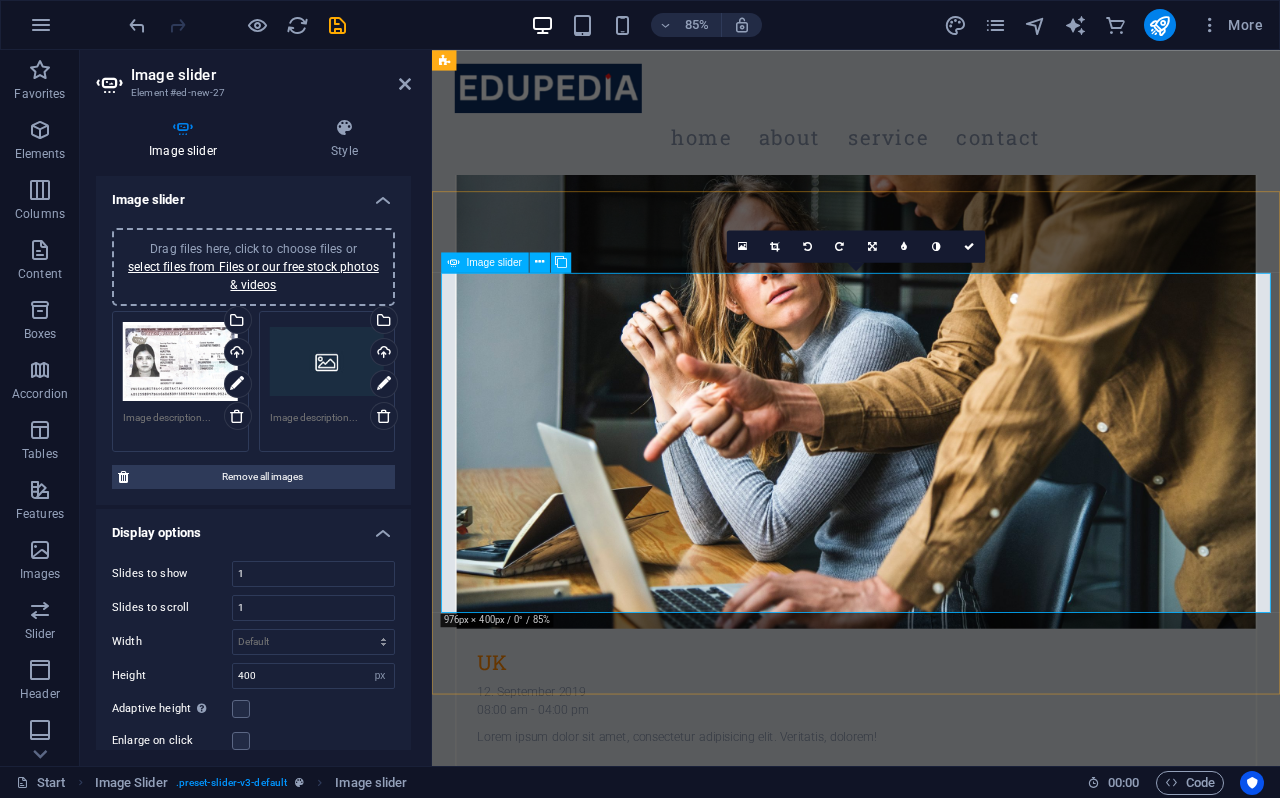 scroll, scrollTop: 1898, scrollLeft: 0, axis: vertical 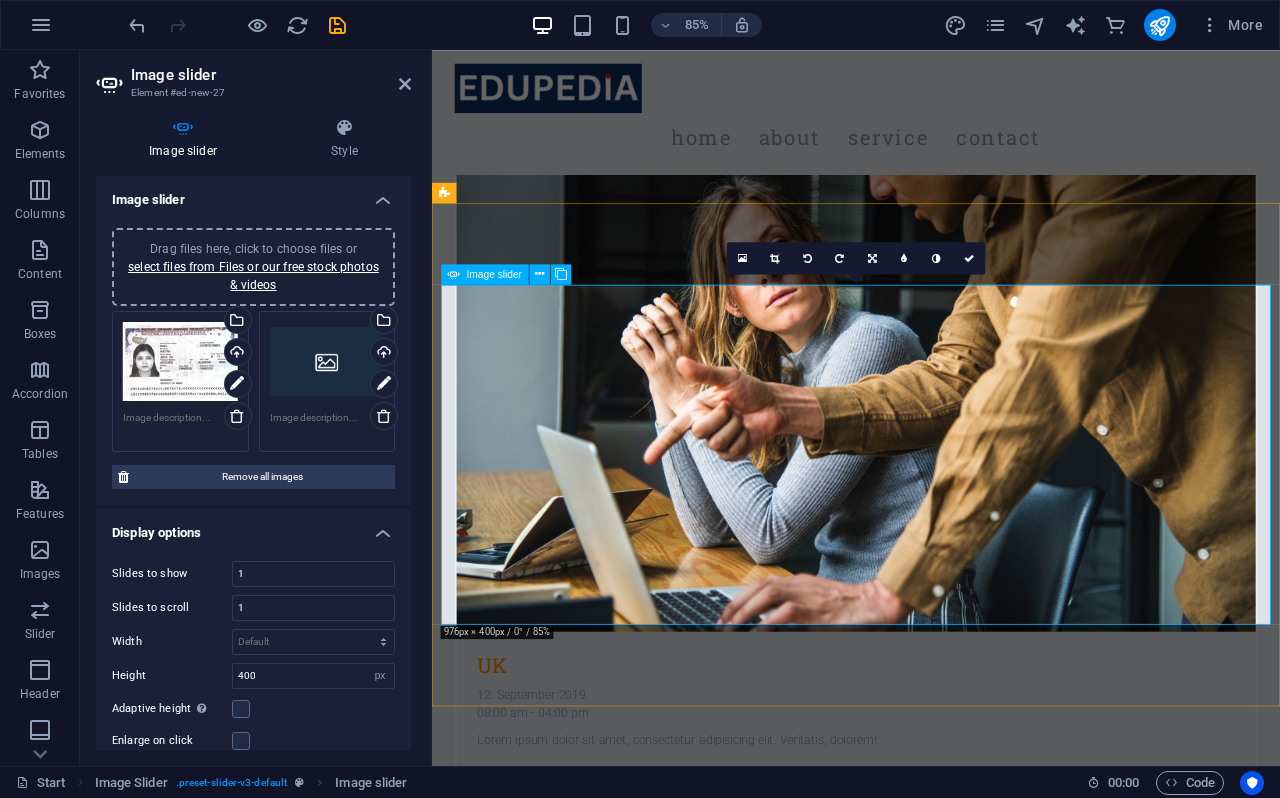 click at bounding box center [931, 6713] 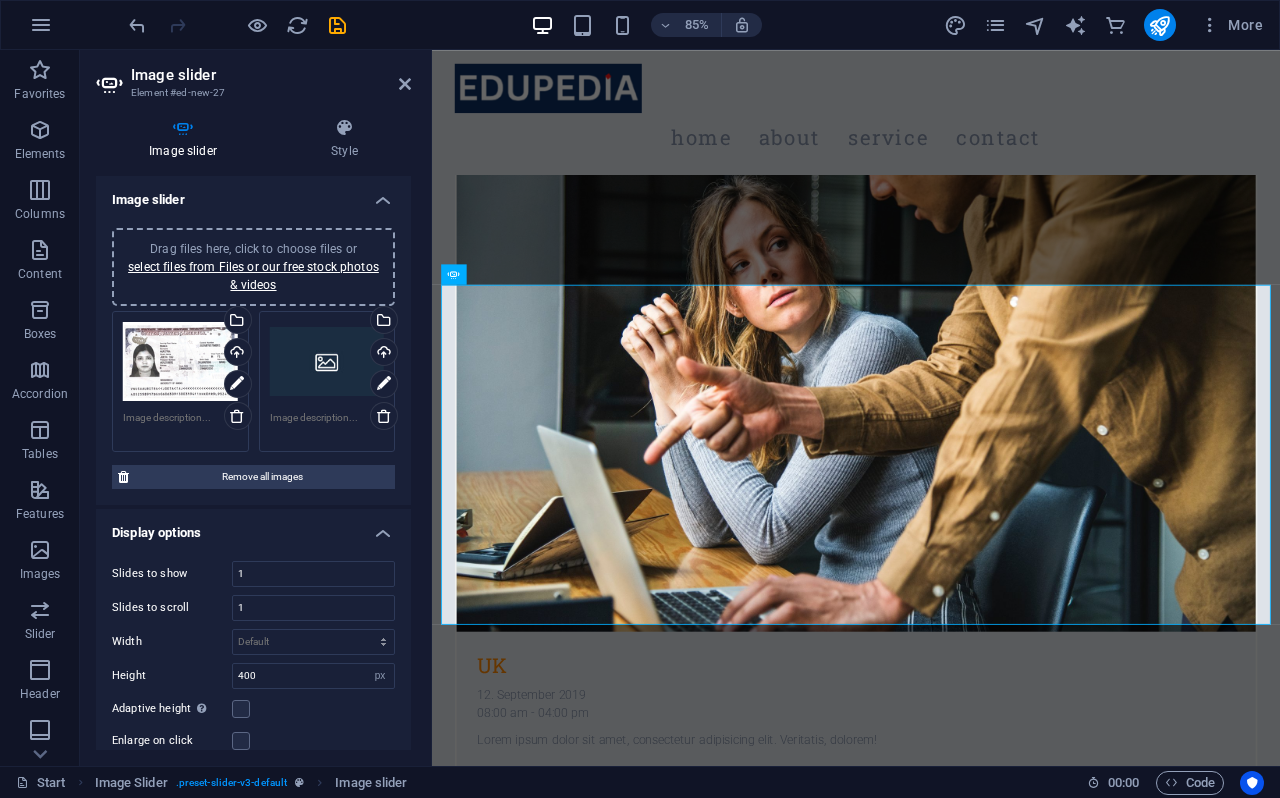 click on "Drag files here, click to choose files or select files from Files or our free stock photos & videos" at bounding box center (327, 362) 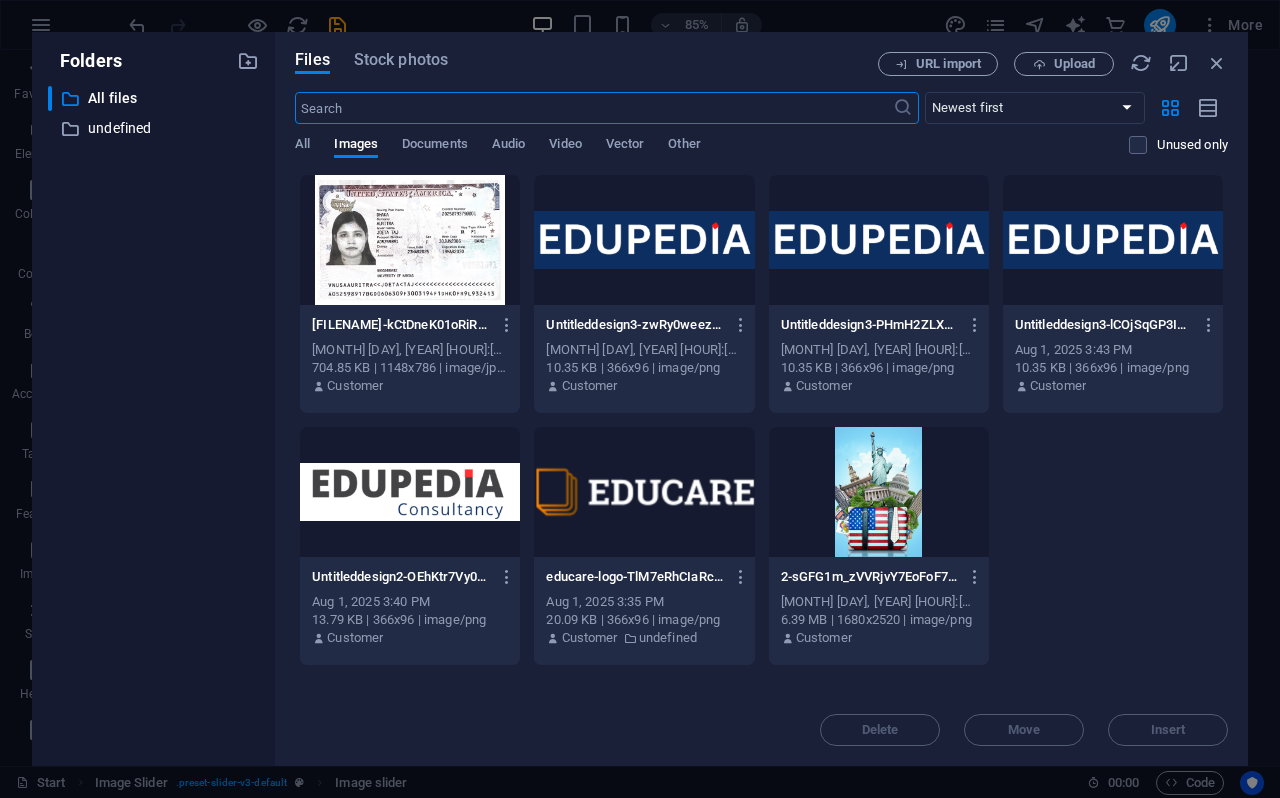 scroll, scrollTop: 3101, scrollLeft: 0, axis: vertical 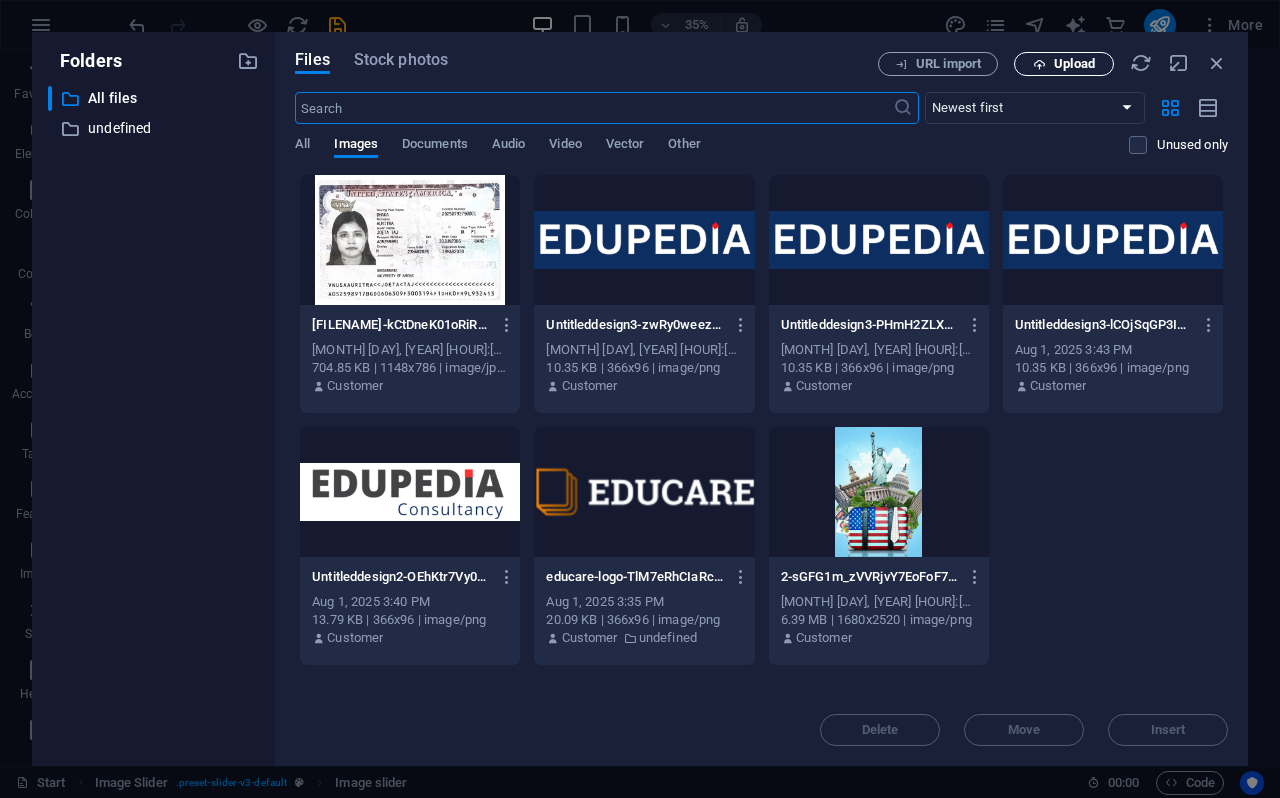 click on "Upload" at bounding box center (1074, 64) 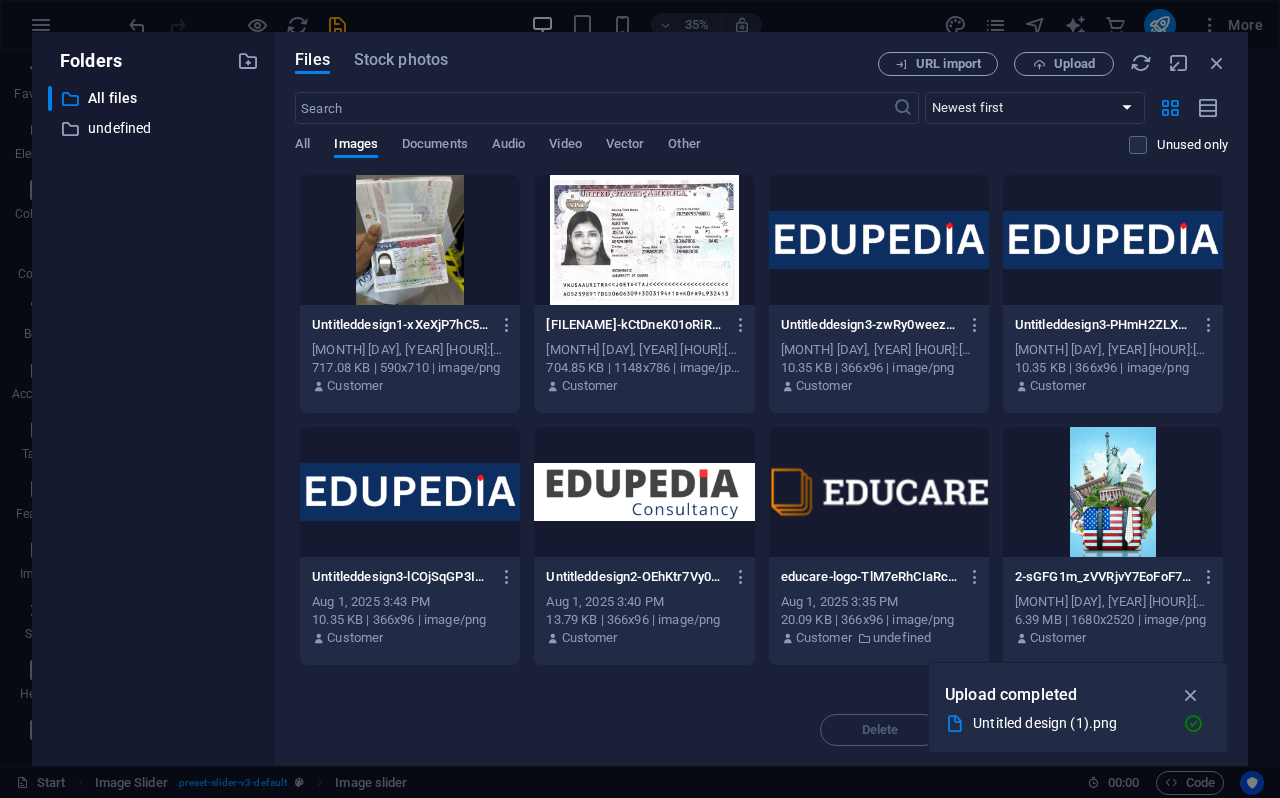 click at bounding box center (410, 240) 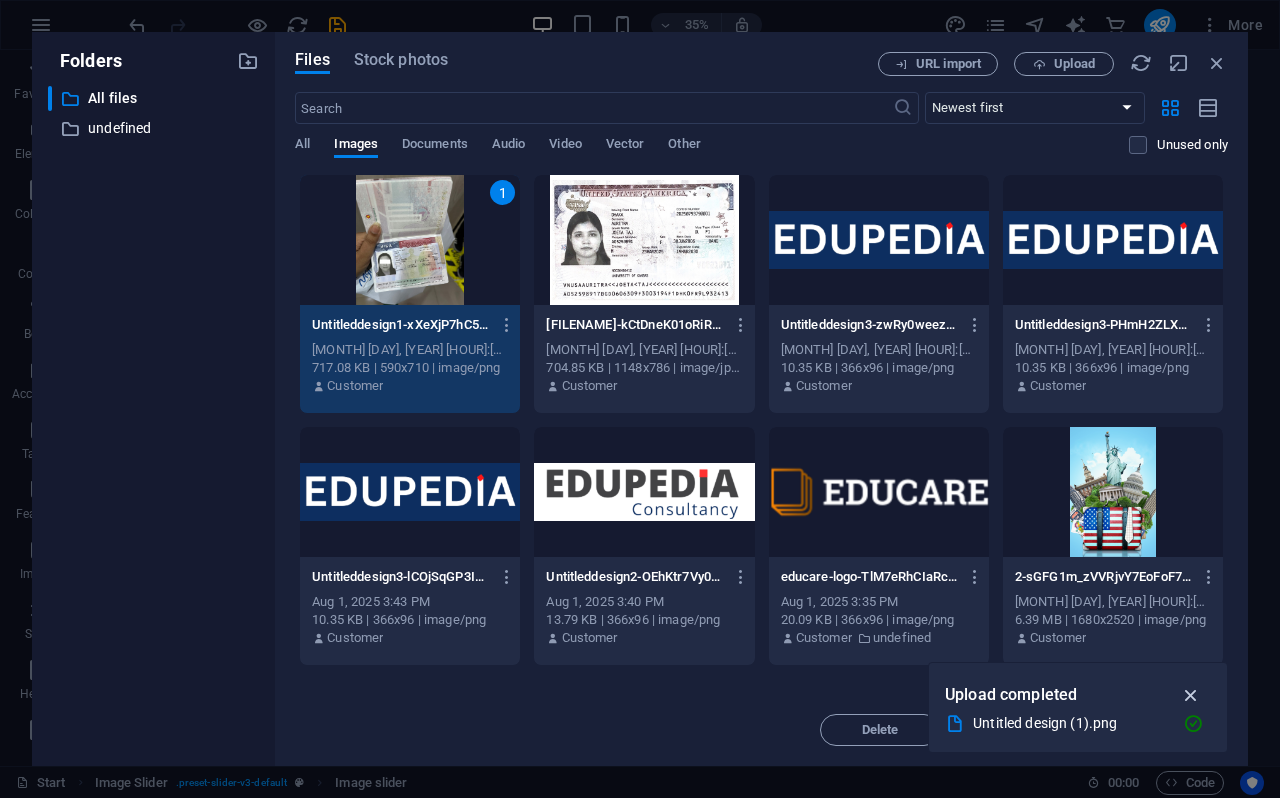 click at bounding box center [1191, 695] 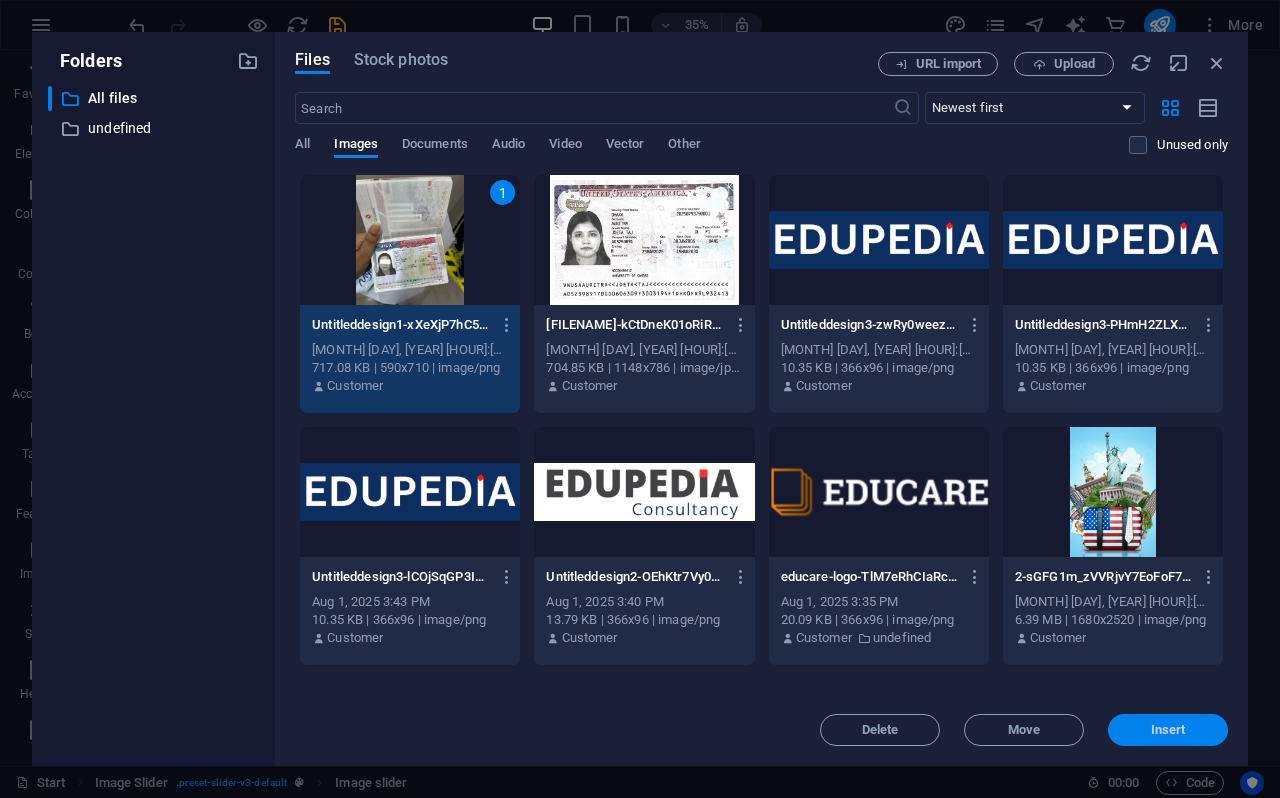 click on "Insert" at bounding box center [1168, 730] 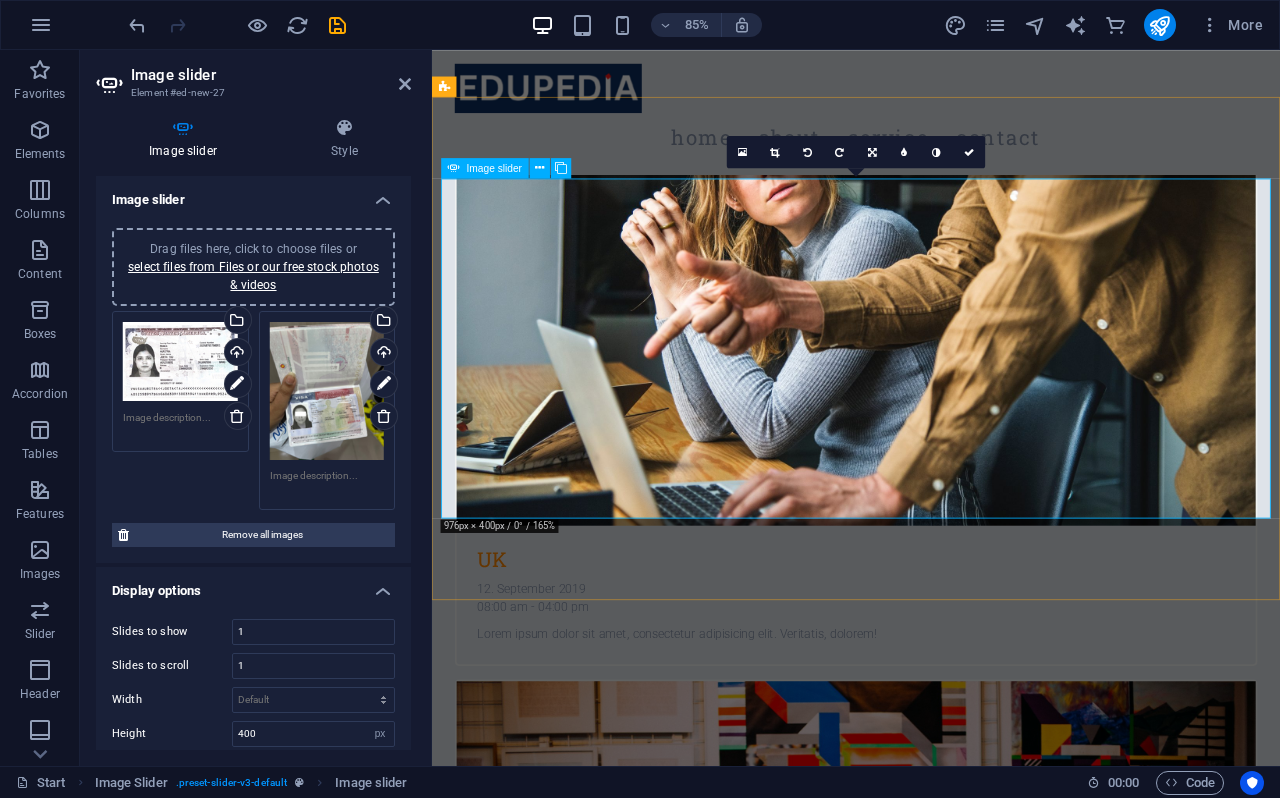 scroll, scrollTop: 2028, scrollLeft: 0, axis: vertical 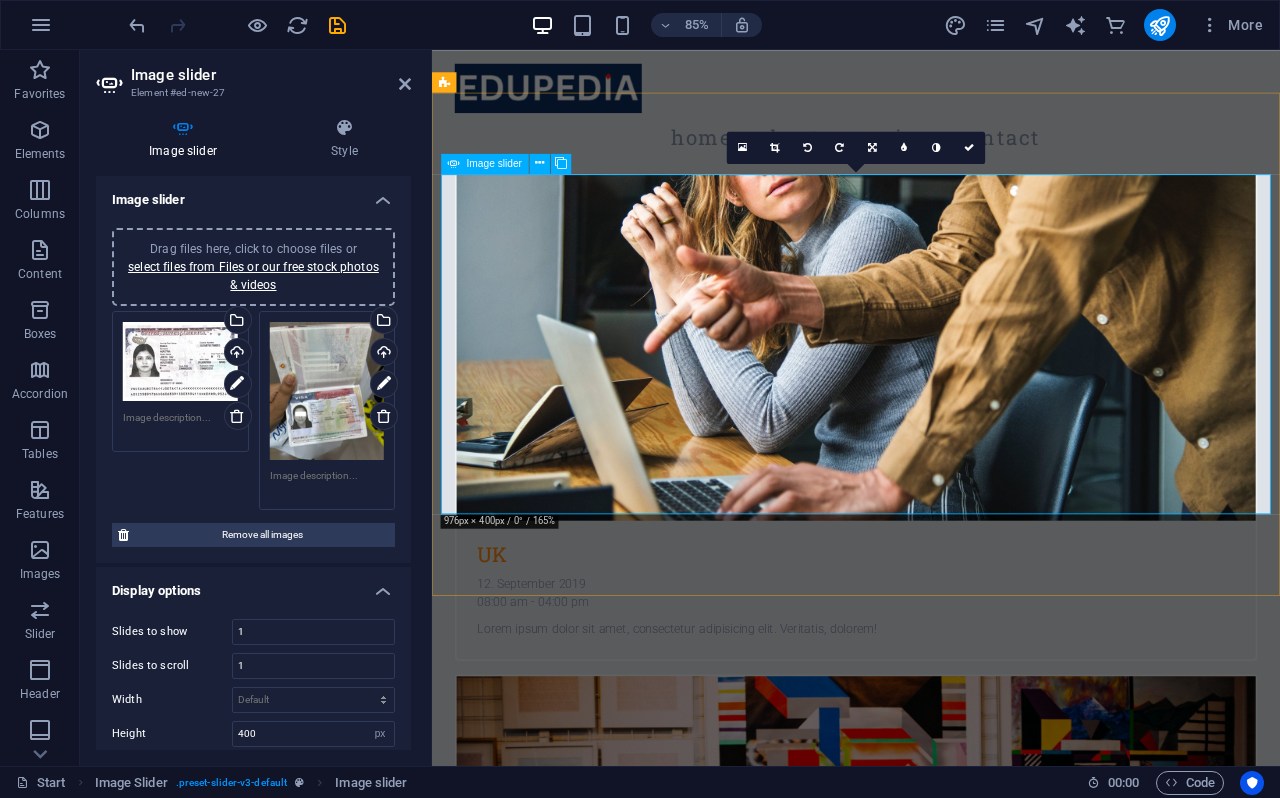 click at bounding box center (931, 4275) 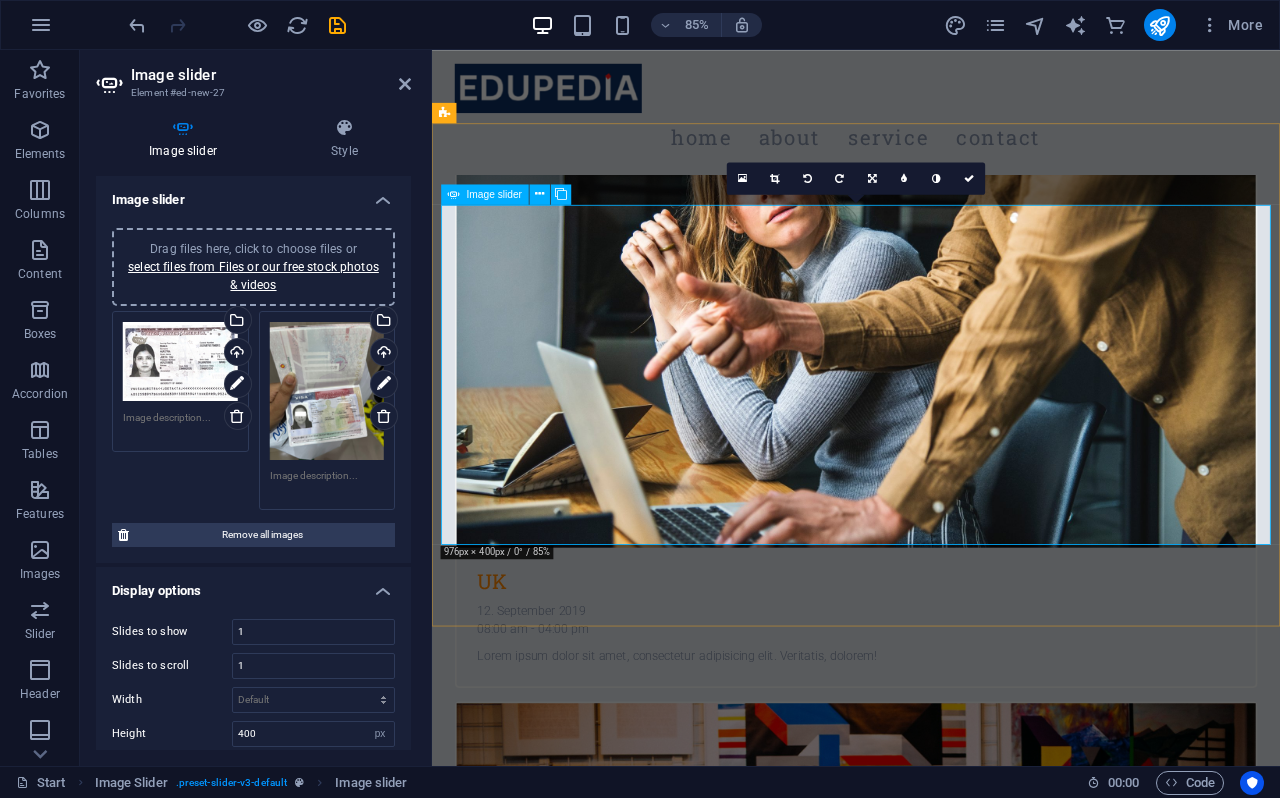 scroll, scrollTop: 1992, scrollLeft: 0, axis: vertical 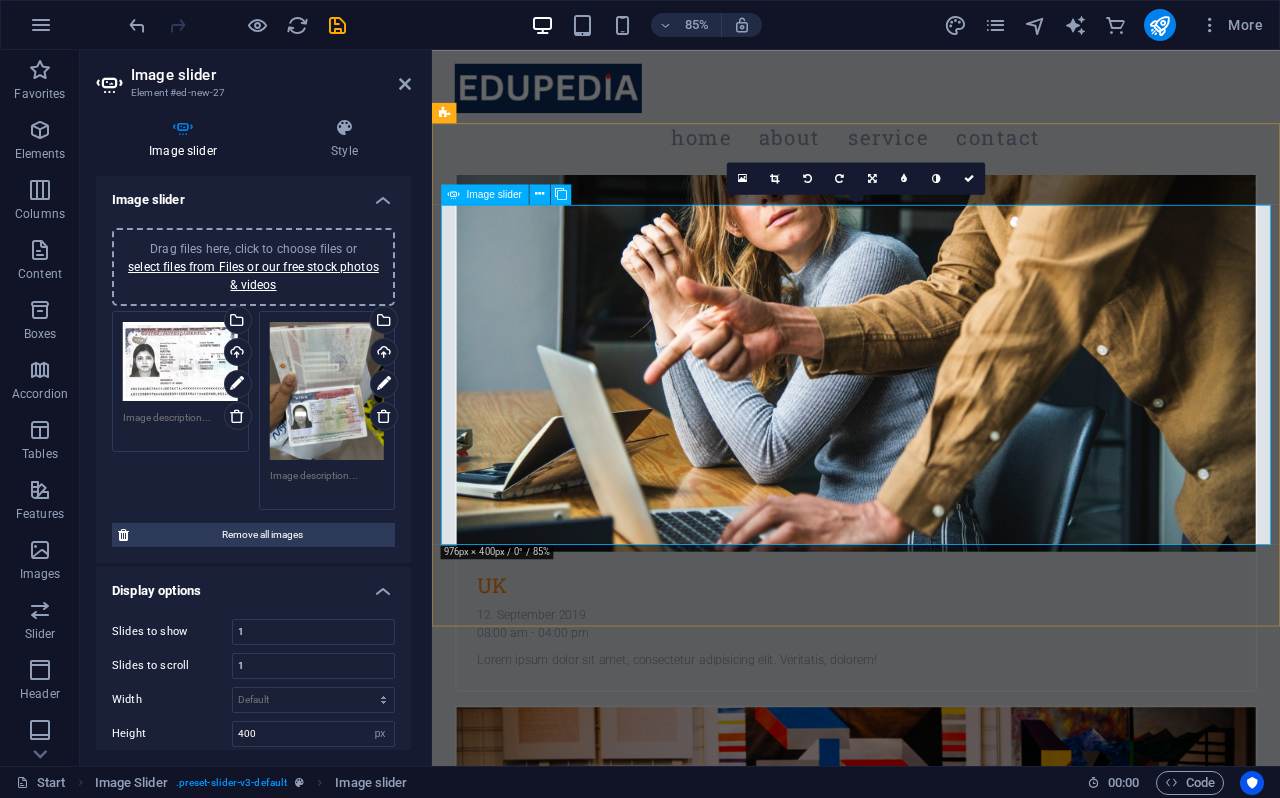 click at bounding box center [931, 7173] 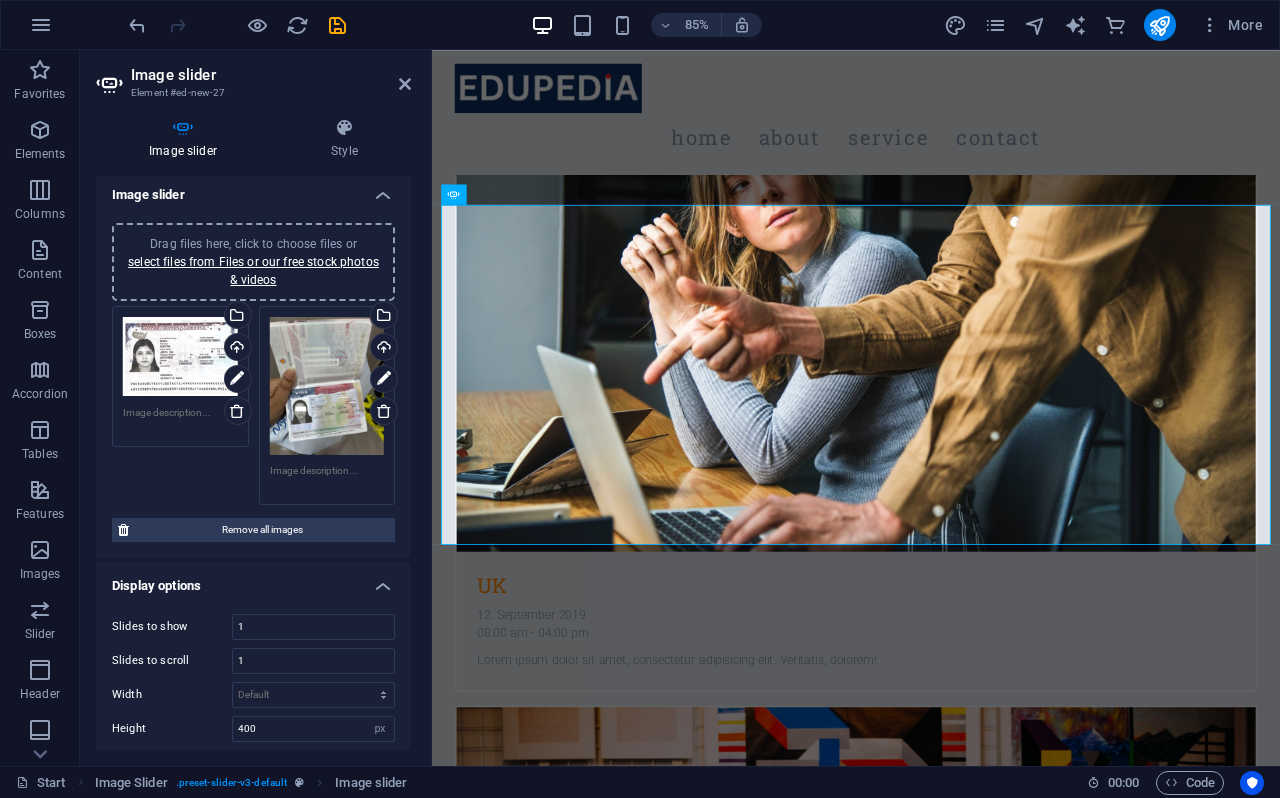 scroll, scrollTop: 0, scrollLeft: 0, axis: both 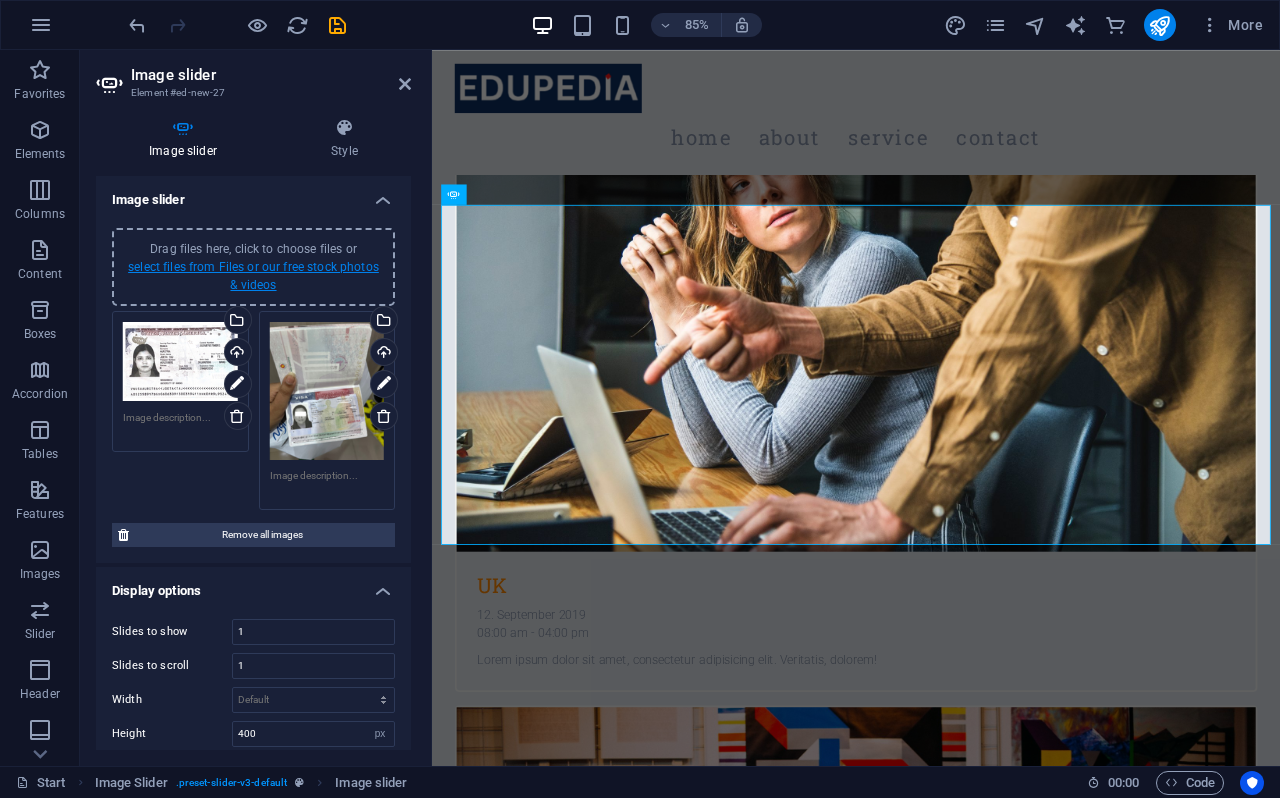 click on "select files from Files or our free stock photos & videos" at bounding box center (253, 276) 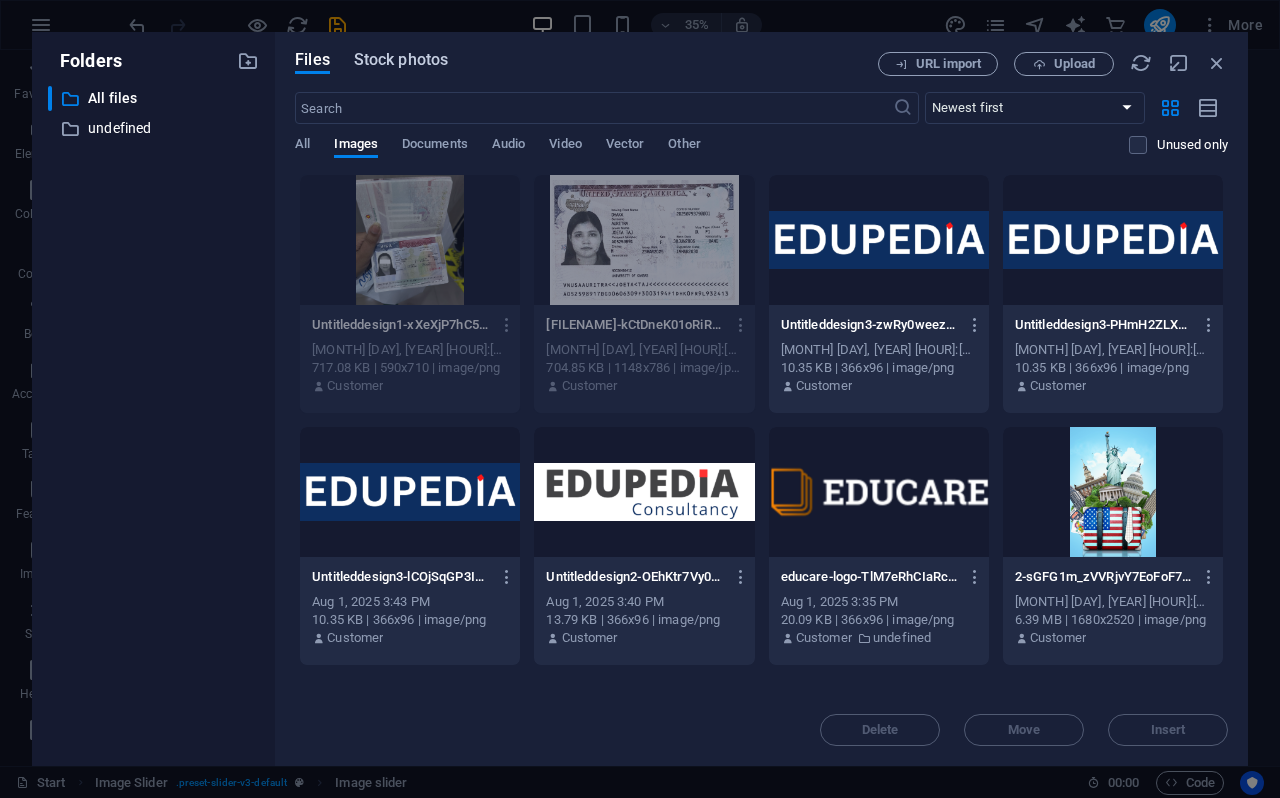 click on "Stock photos" at bounding box center [401, 60] 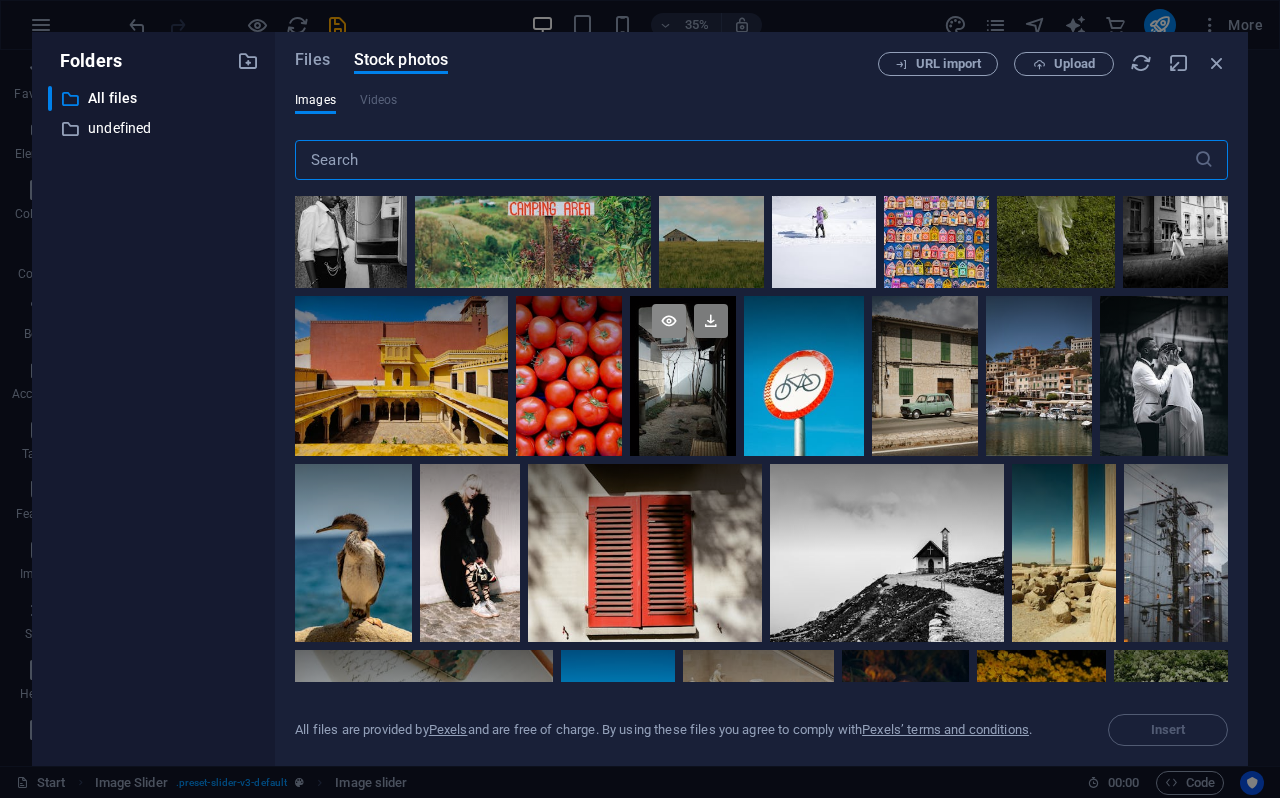 scroll, scrollTop: 0, scrollLeft: 0, axis: both 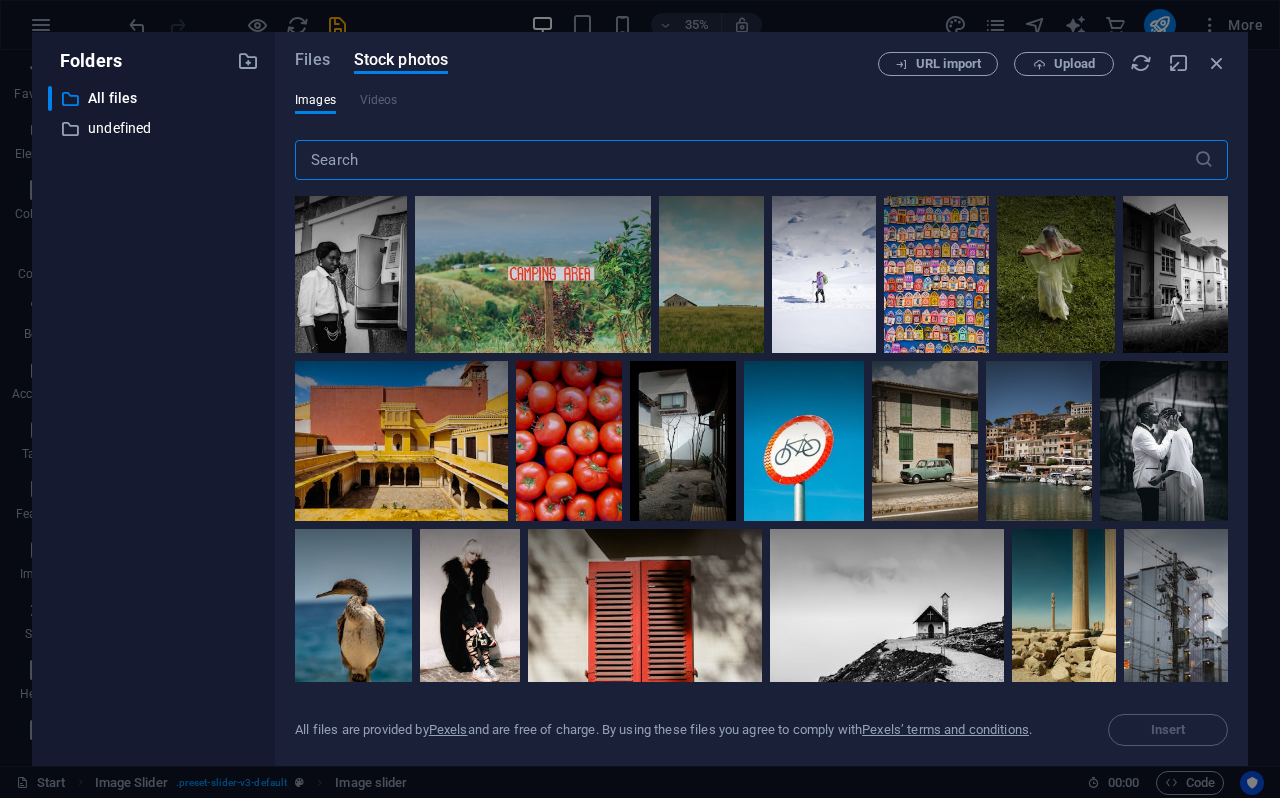 click at bounding box center [744, 160] 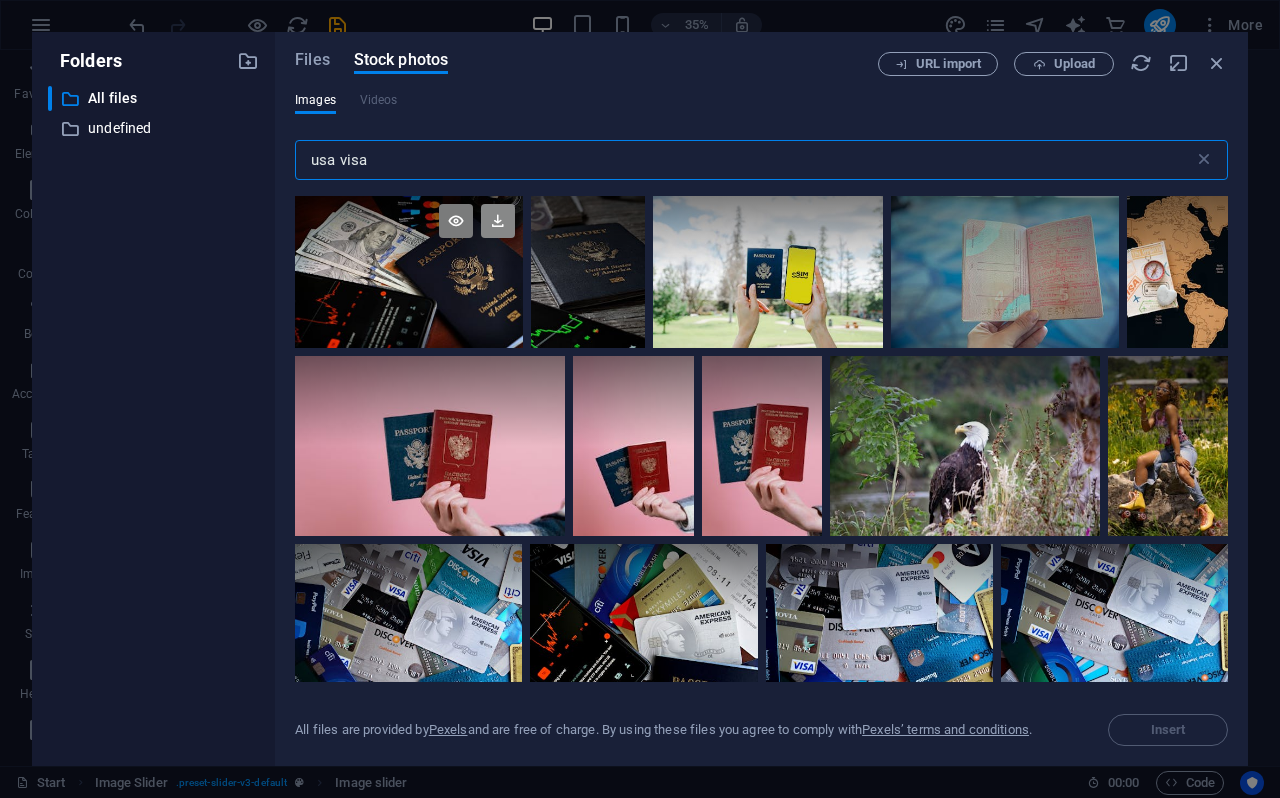 type on "usa visa" 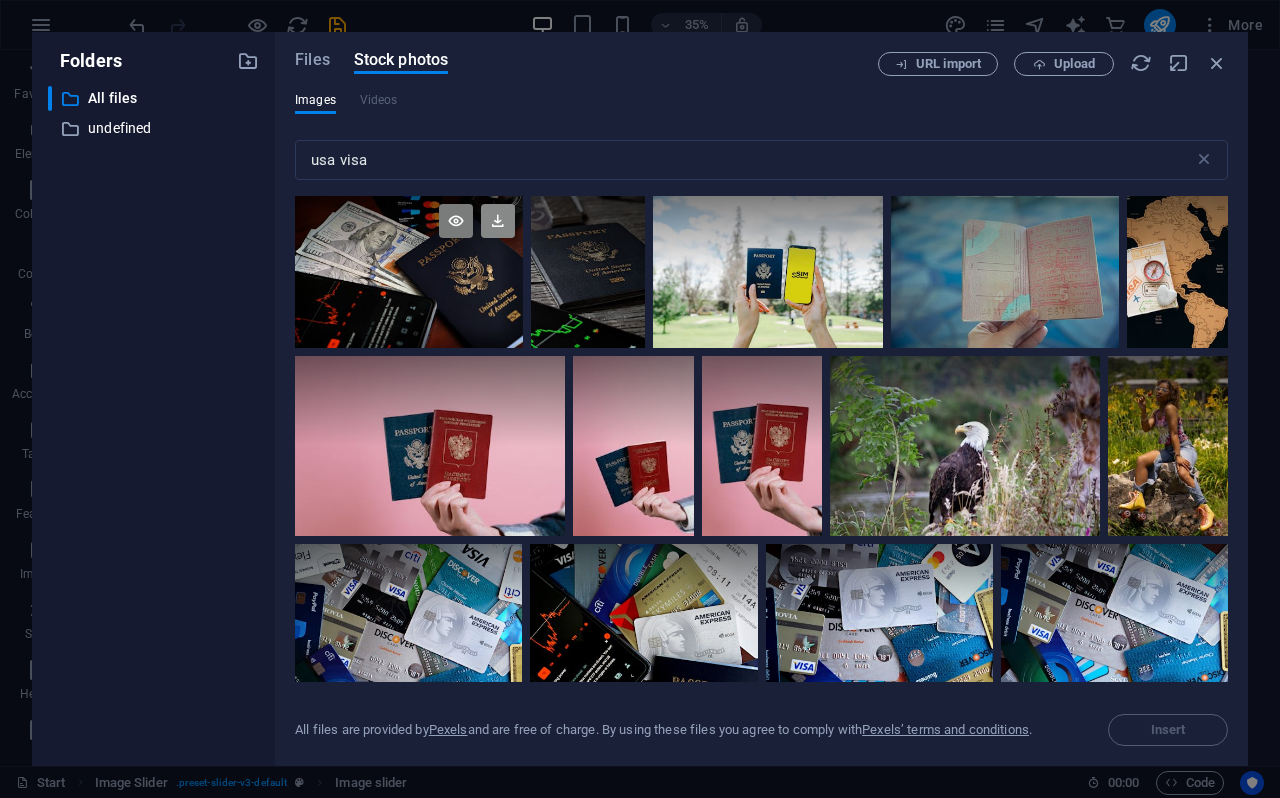 click at bounding box center [498, 221] 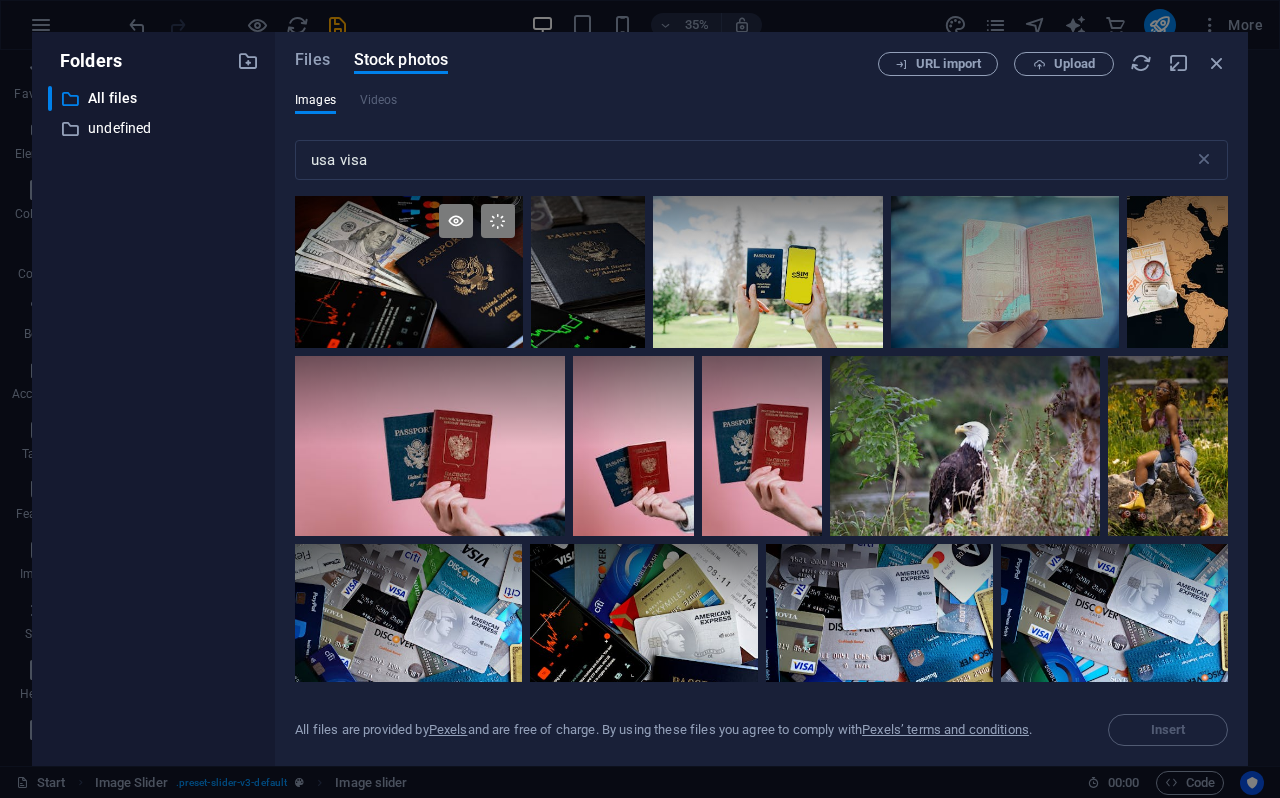 scroll, scrollTop: 1992, scrollLeft: 0, axis: vertical 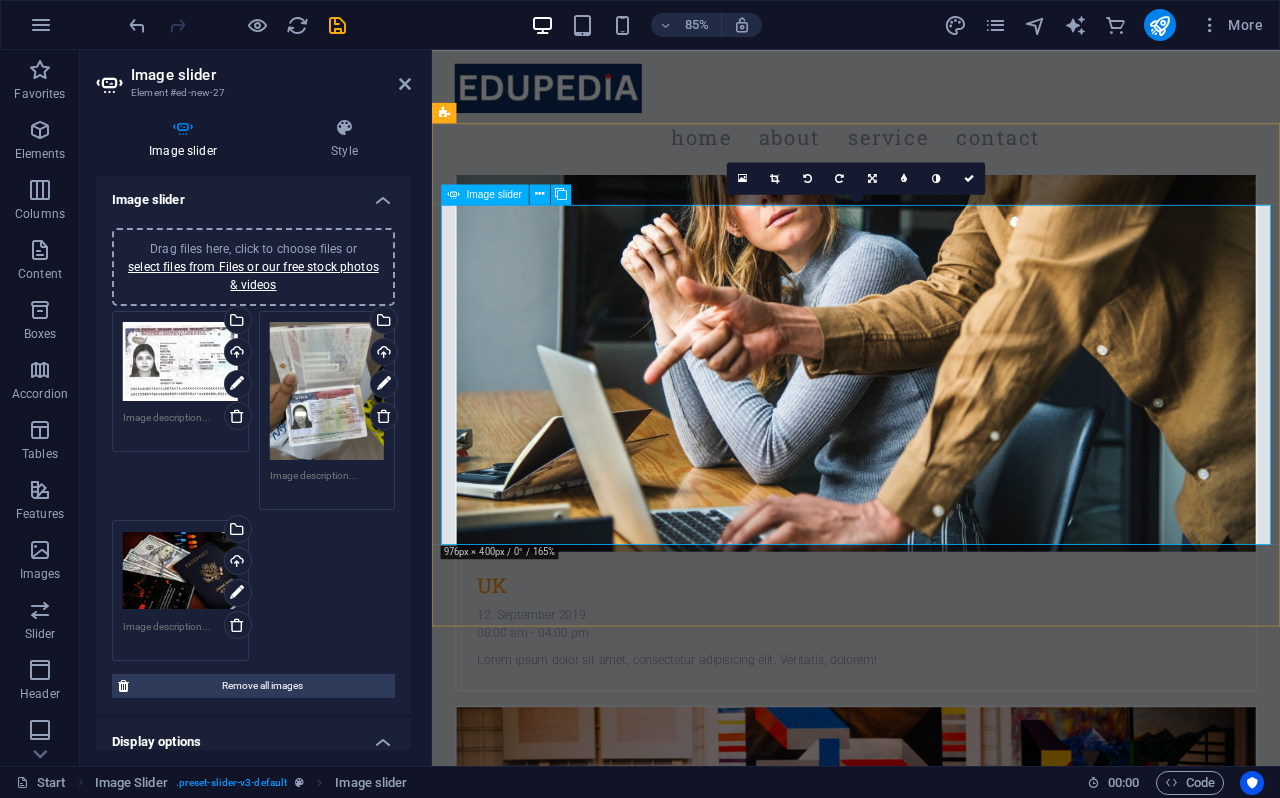click at bounding box center (931, 7303) 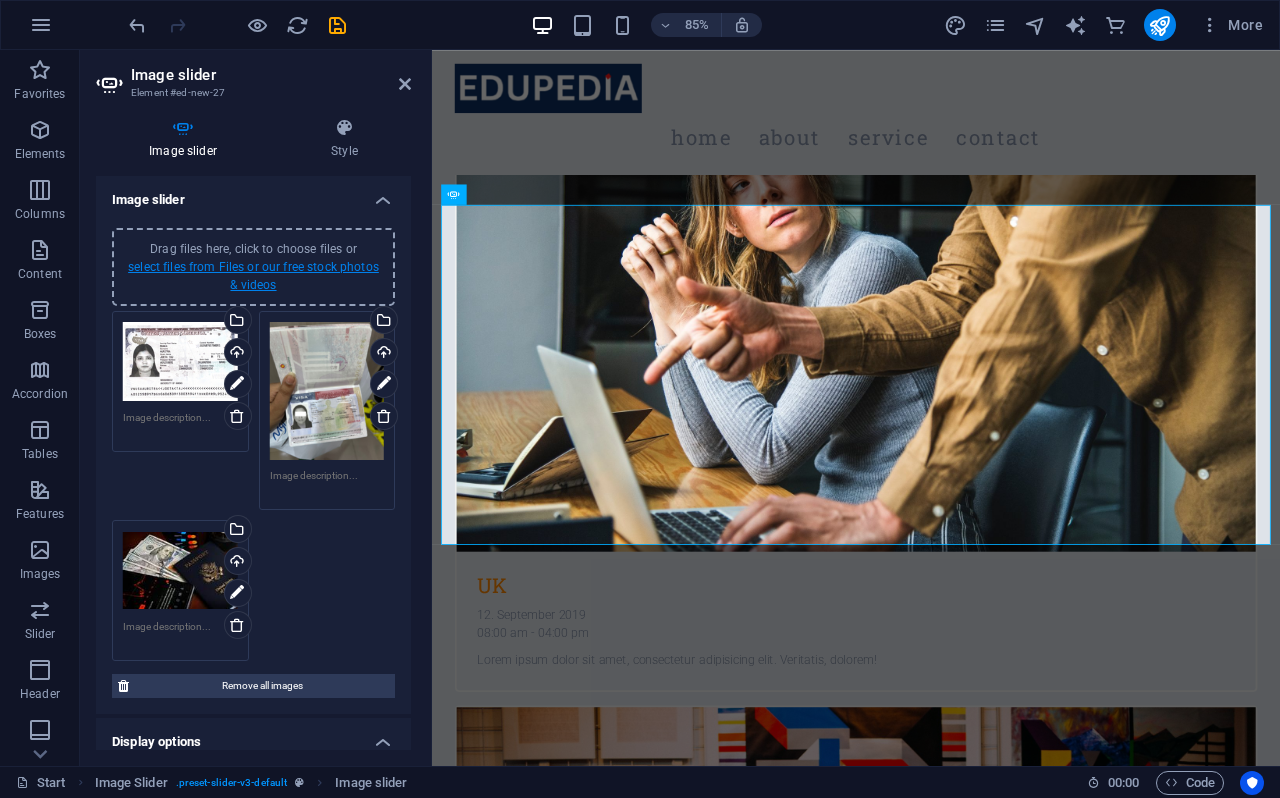 click on "select files from Files or our free stock photos & videos" at bounding box center (253, 276) 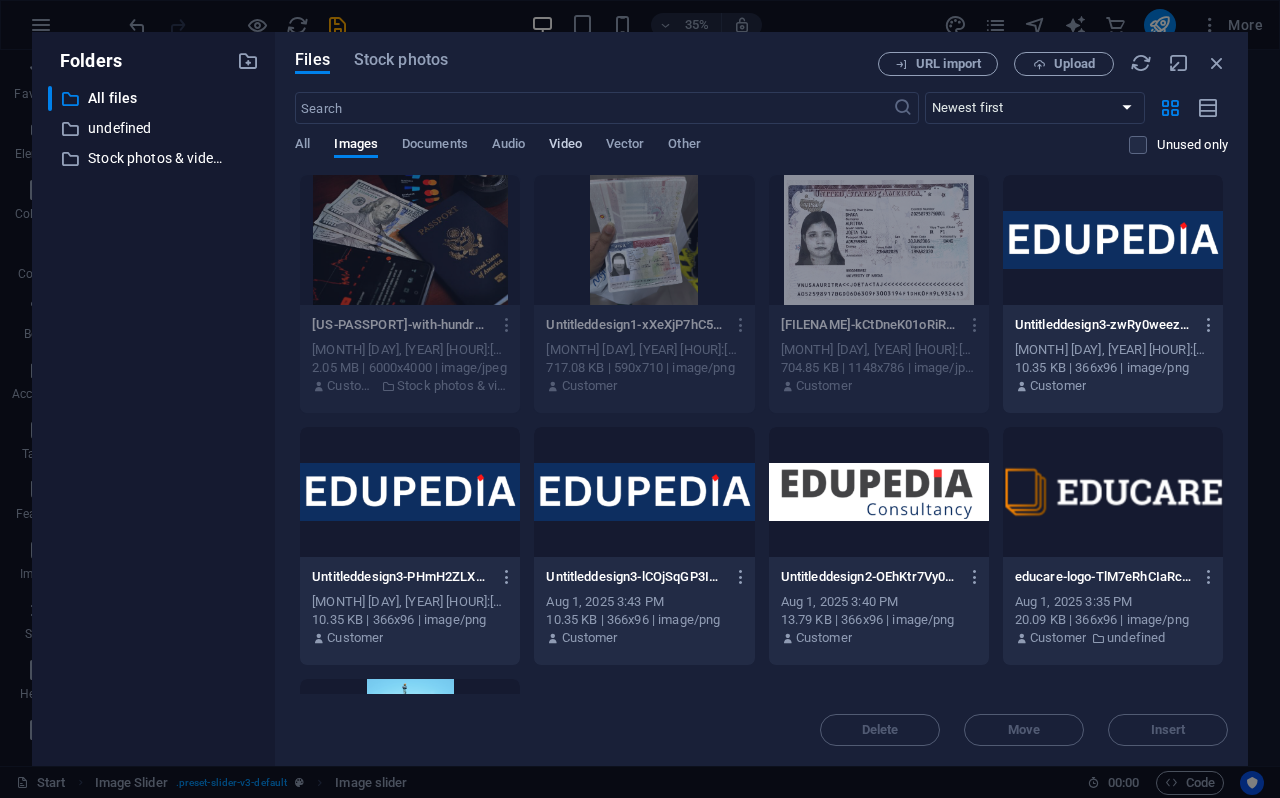 click on "Video" at bounding box center (565, 146) 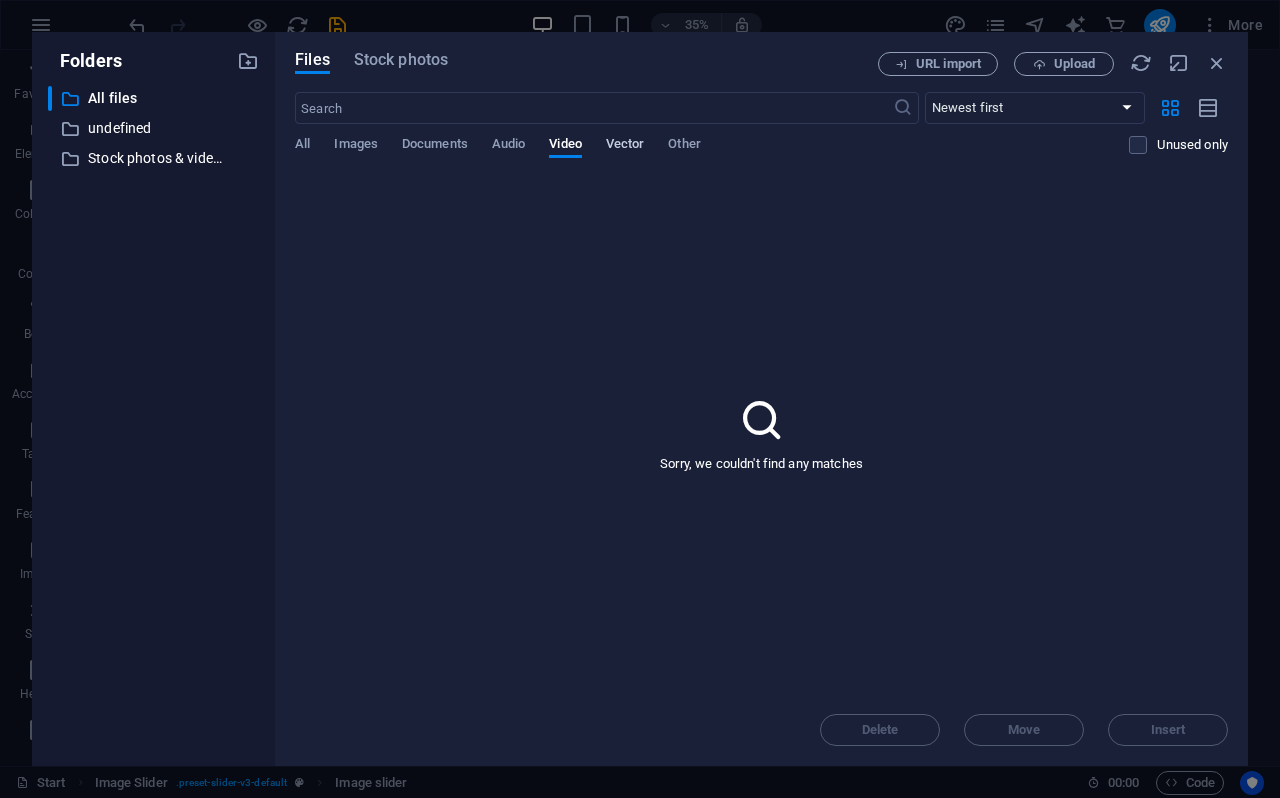 click on "Vector" at bounding box center (625, 146) 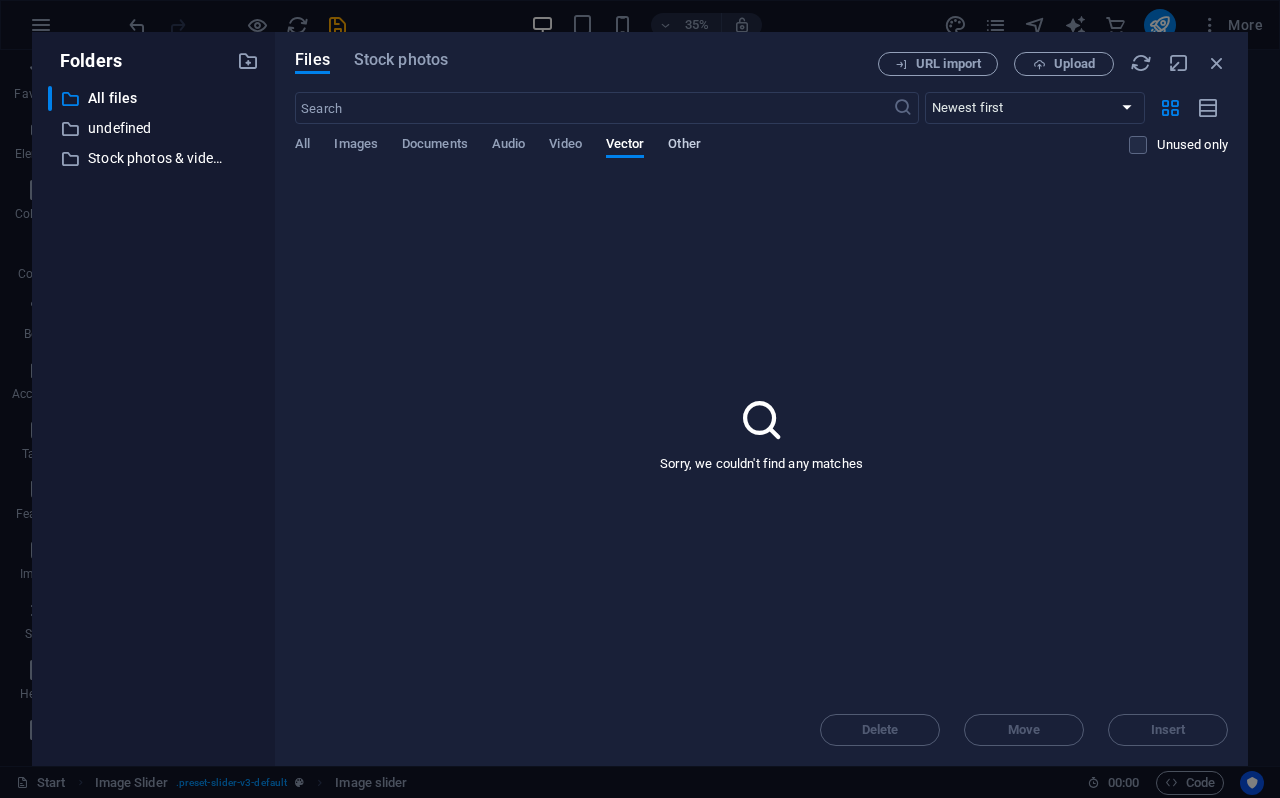 click on "Other" at bounding box center (684, 146) 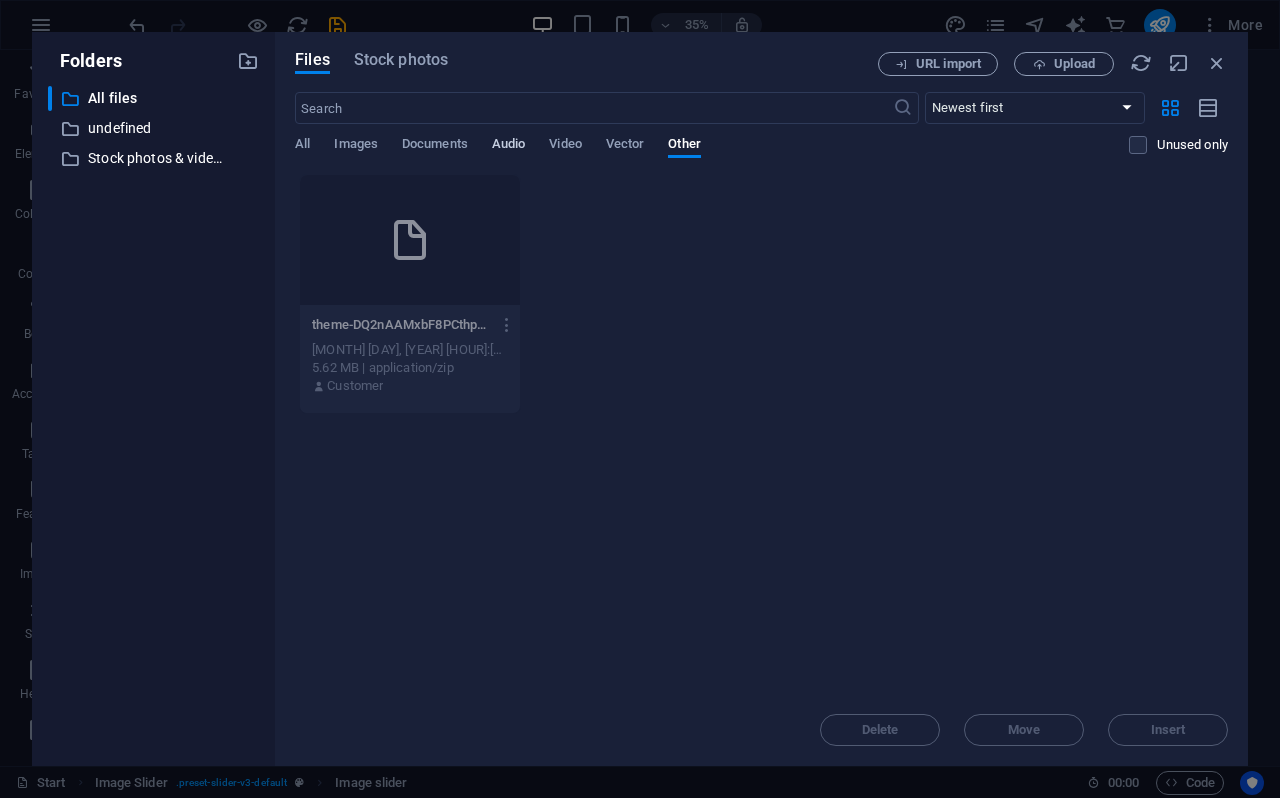 click on "Audio" at bounding box center [508, 146] 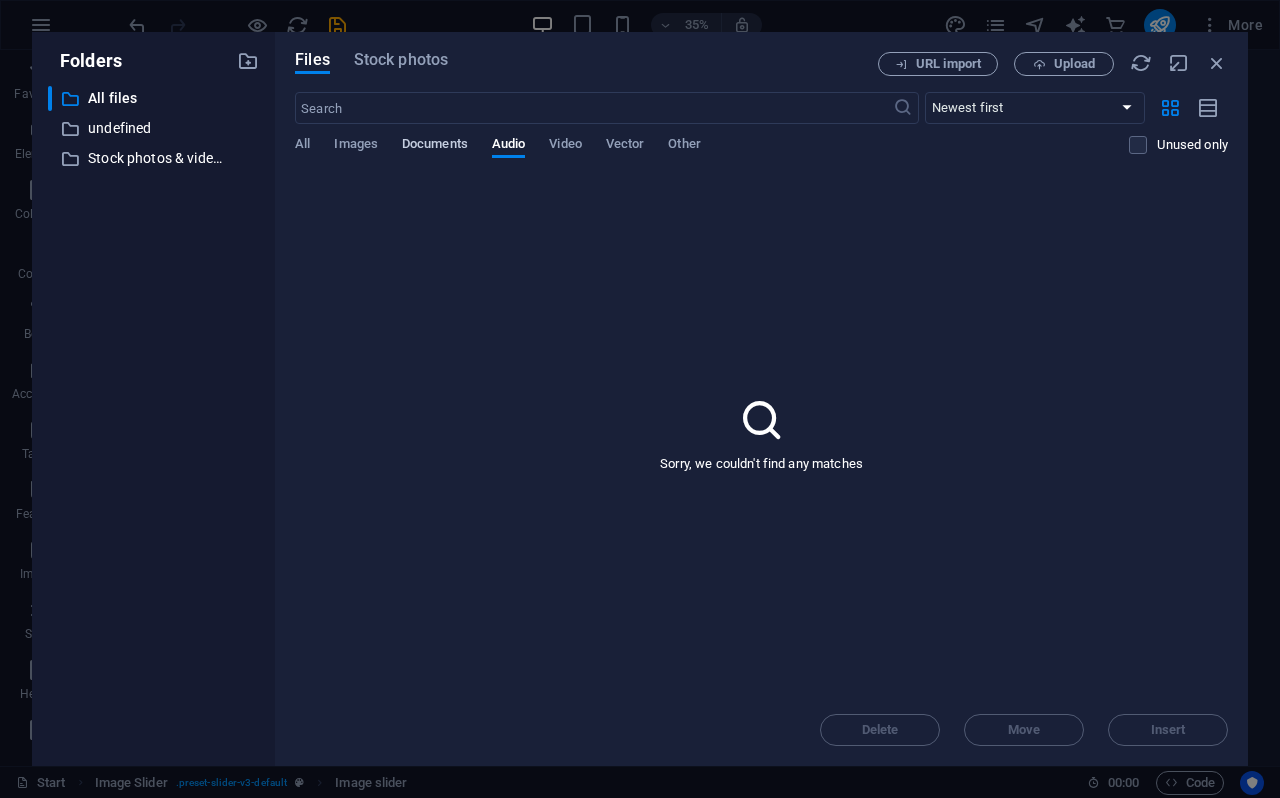 click on "Documents" at bounding box center (435, 146) 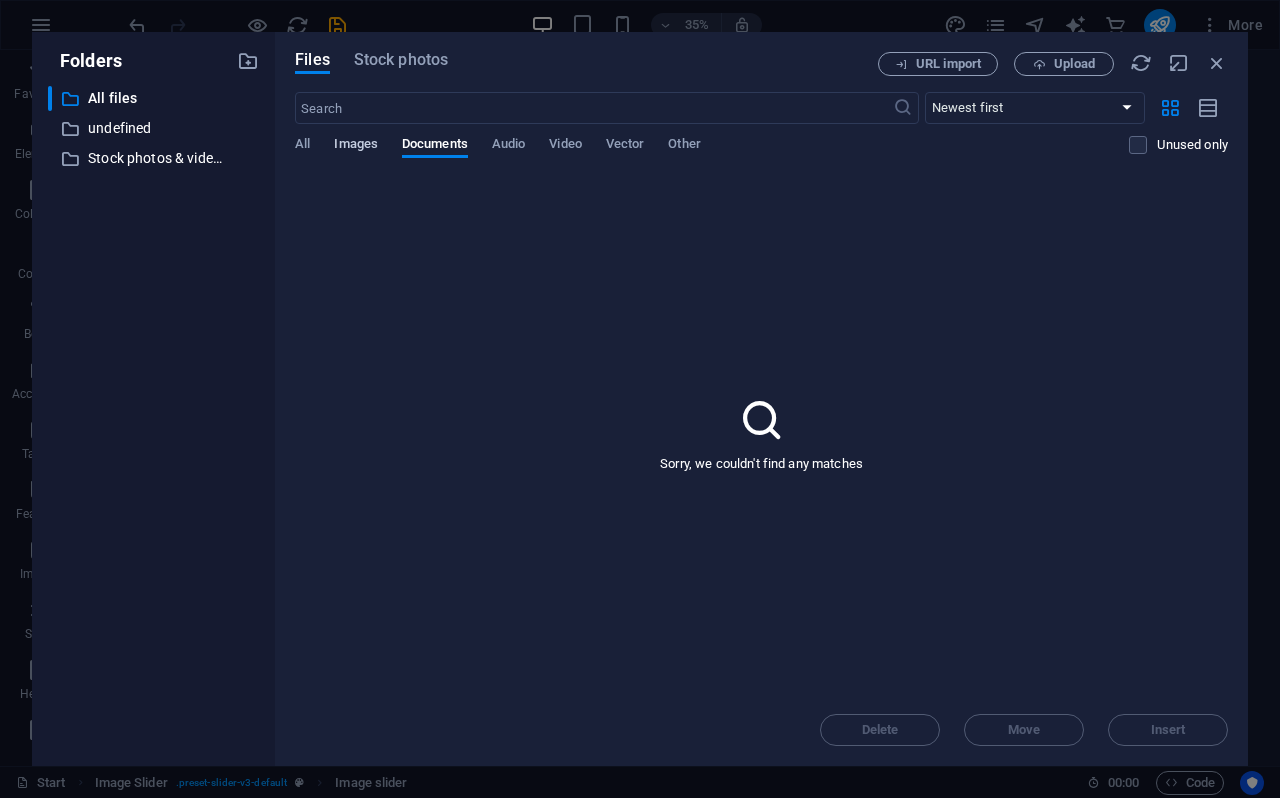 click on "Images" at bounding box center [356, 146] 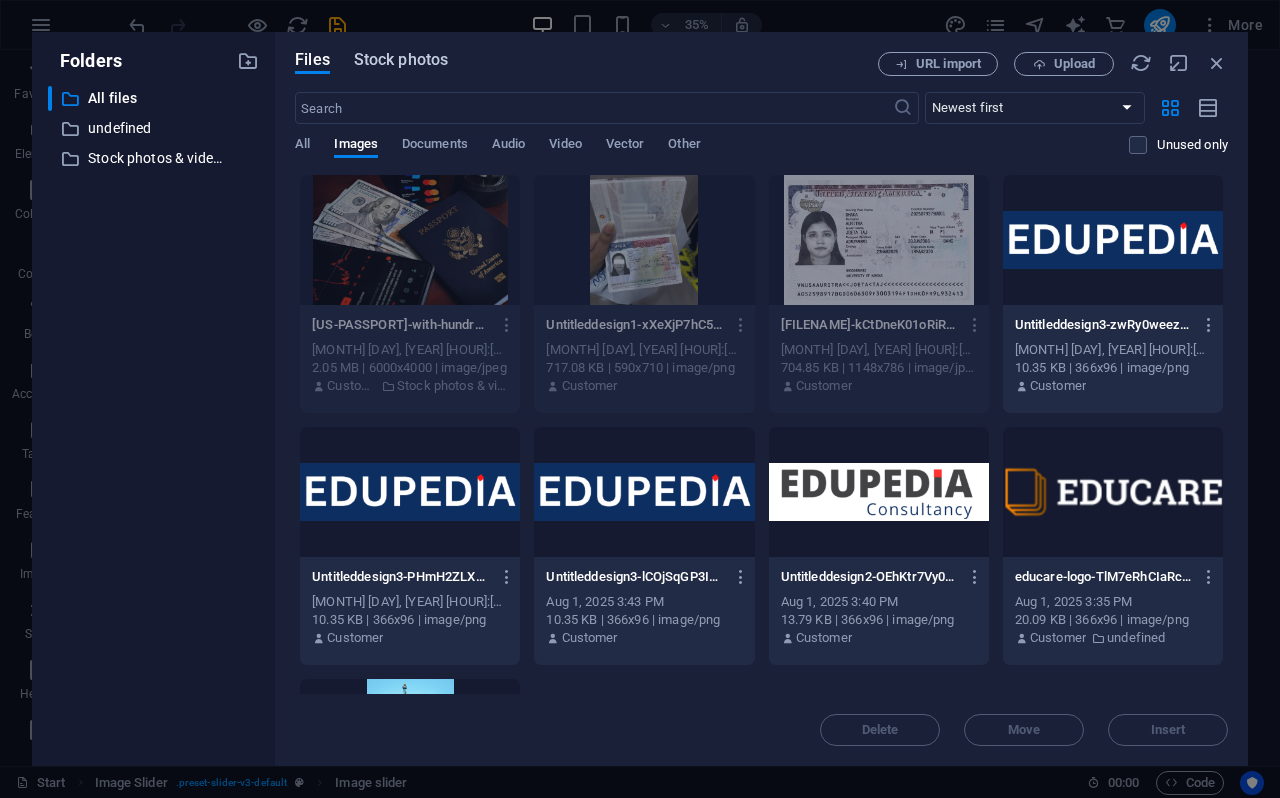 click on "Stock photos" at bounding box center [401, 60] 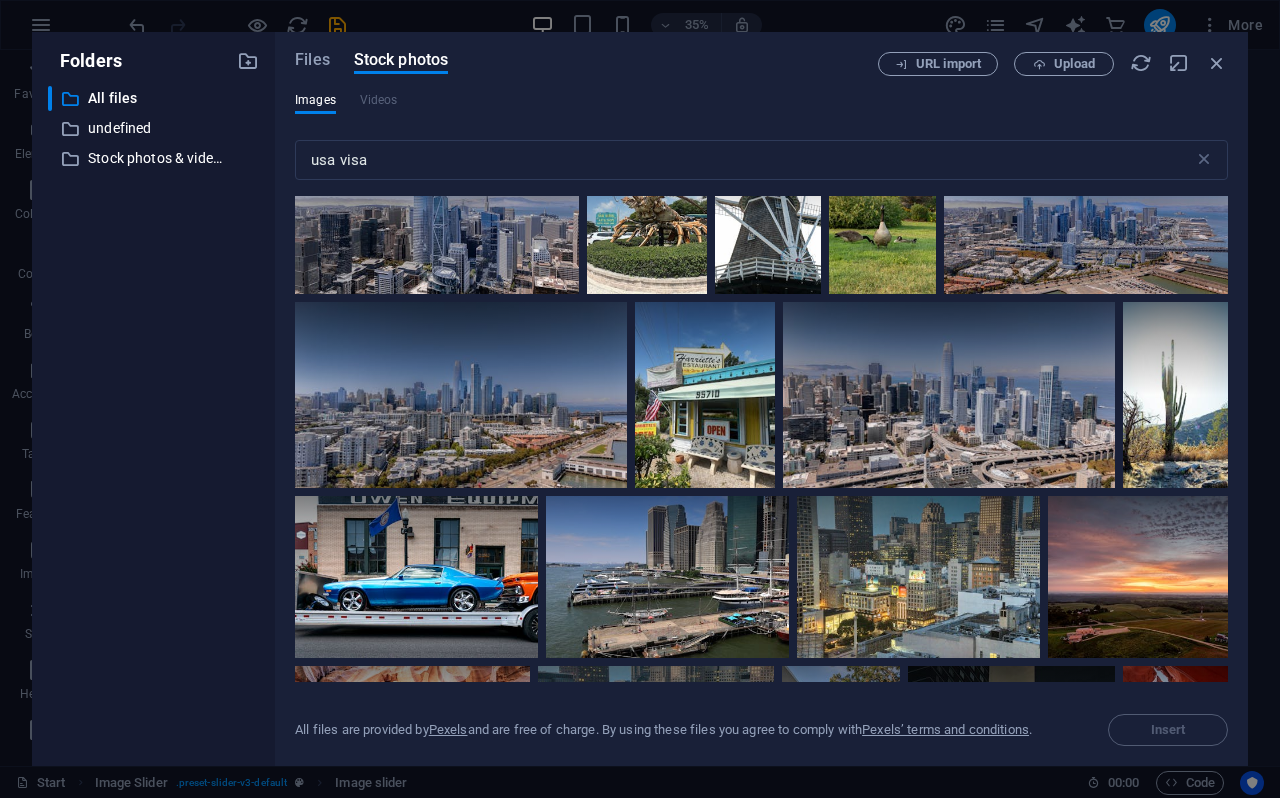 scroll, scrollTop: 1255, scrollLeft: 0, axis: vertical 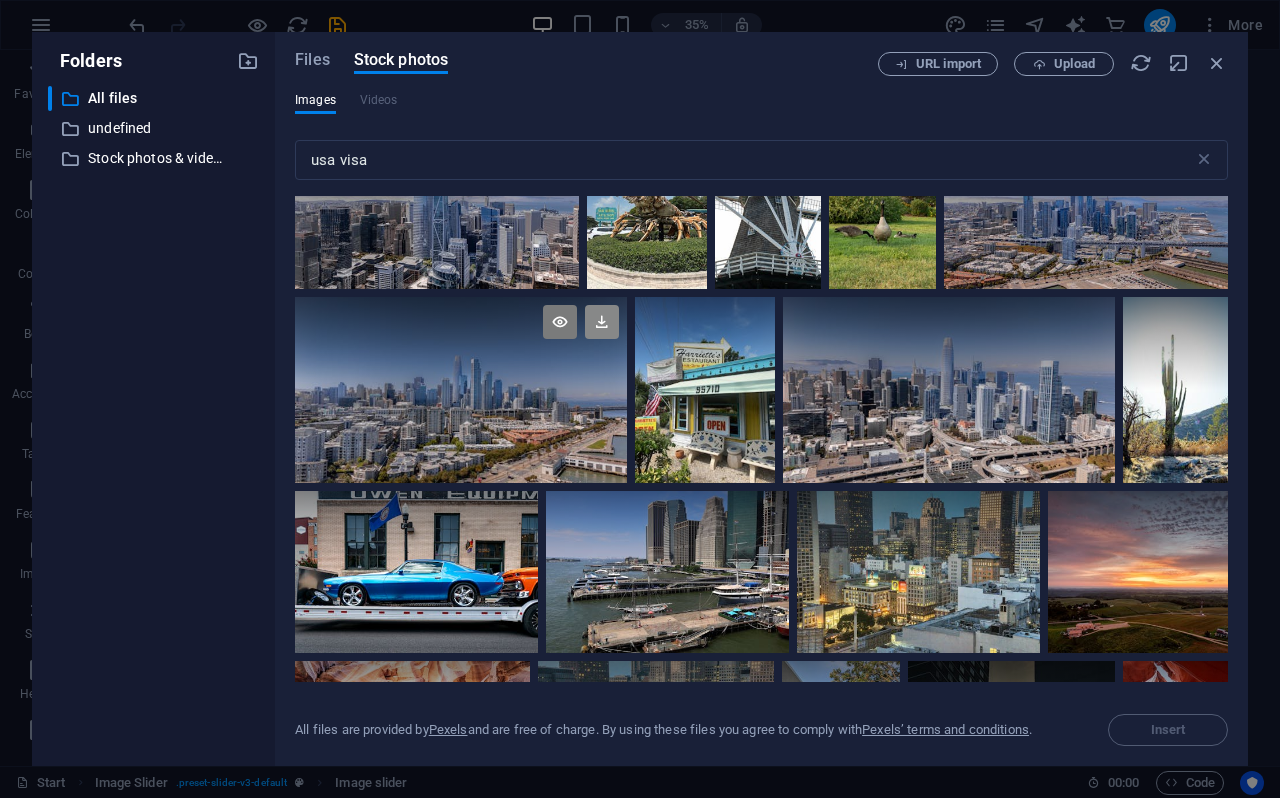 click at bounding box center [602, 322] 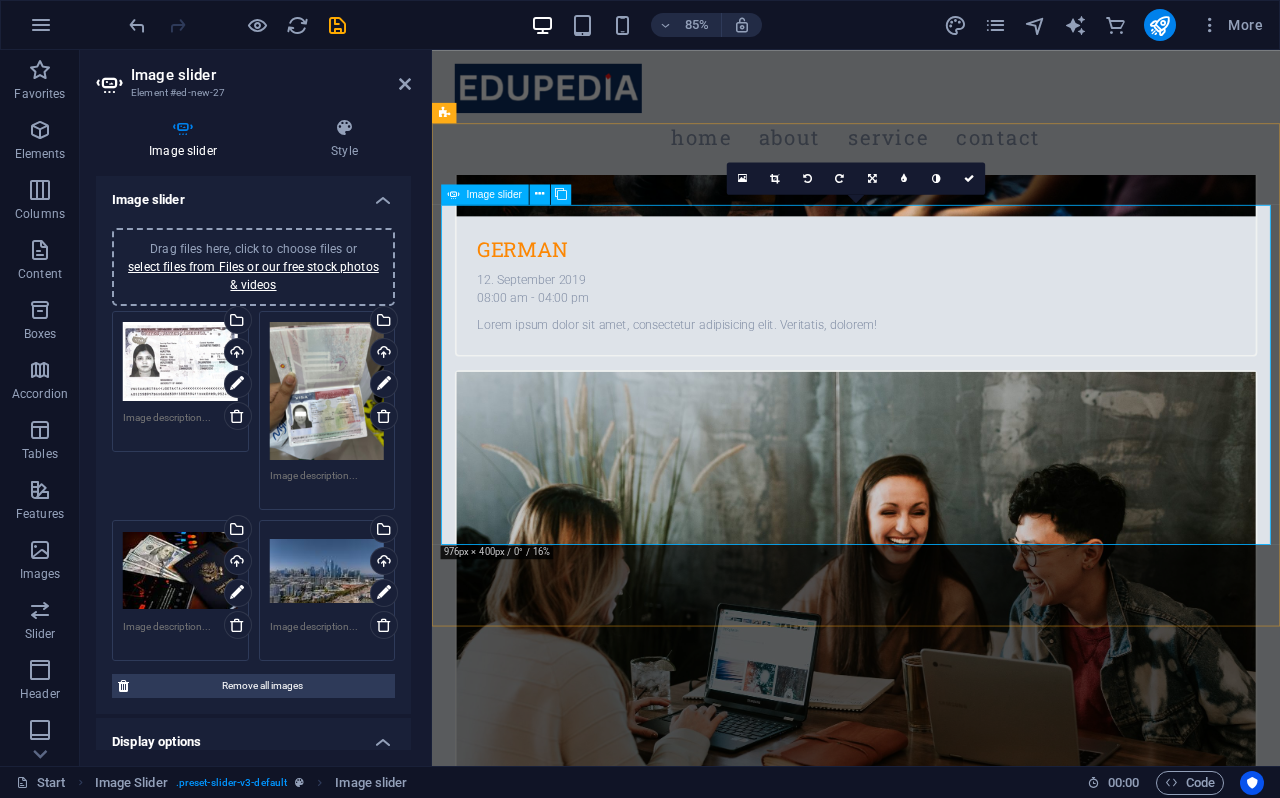 scroll, scrollTop: 1992, scrollLeft: 0, axis: vertical 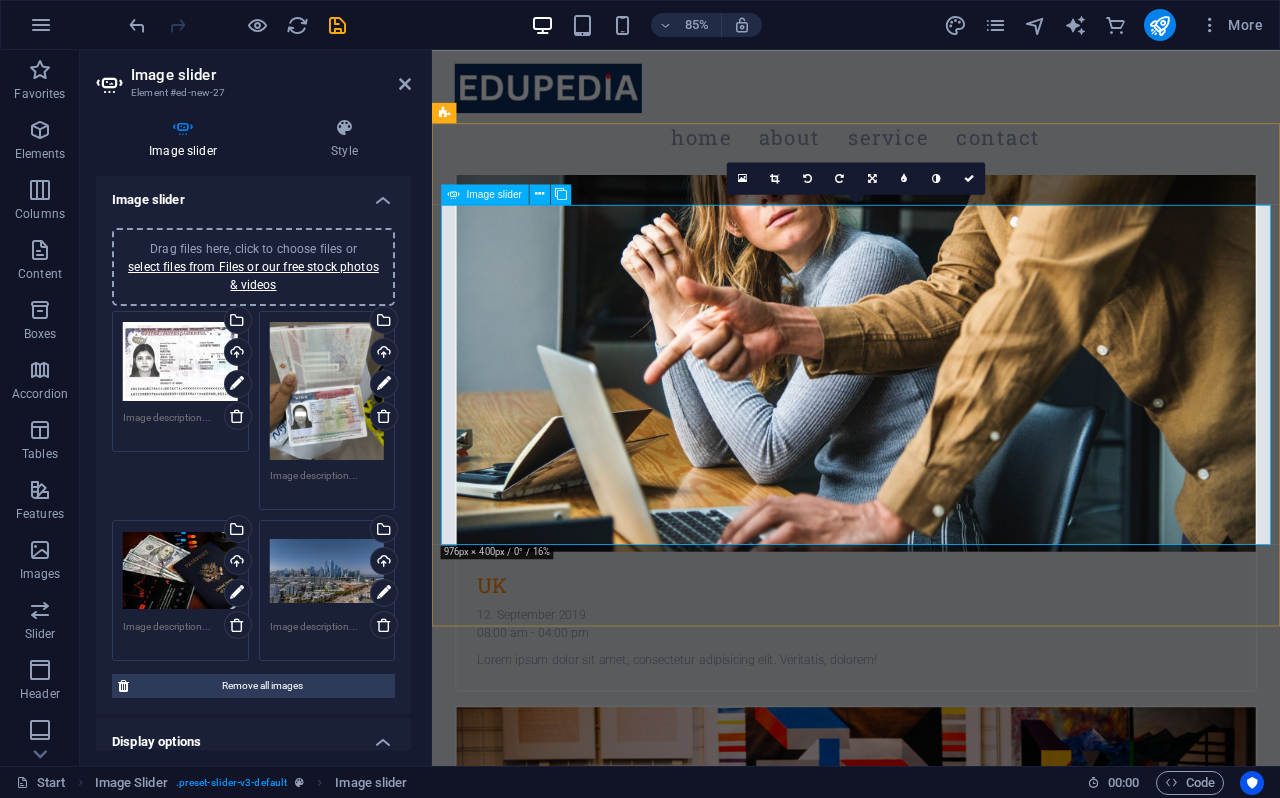 click at bounding box center [931, 7723] 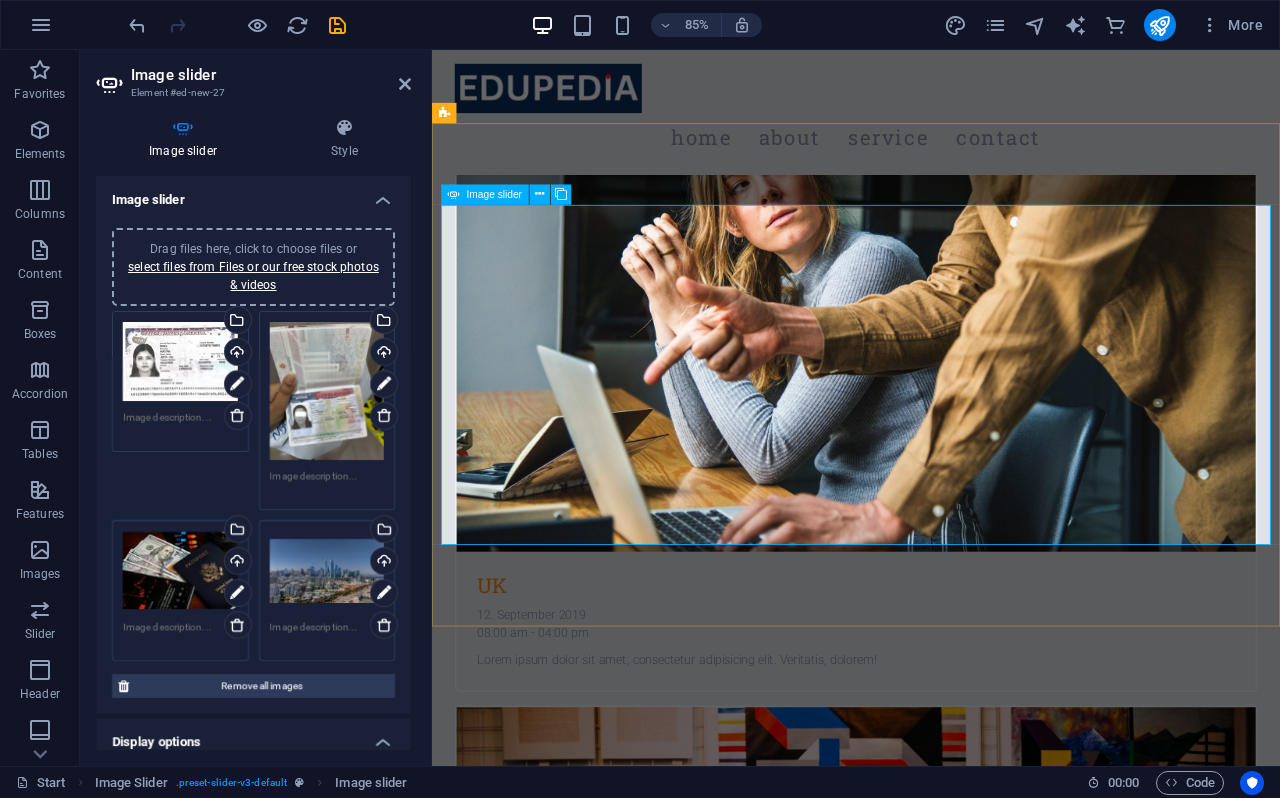 click at bounding box center (931, 7723) 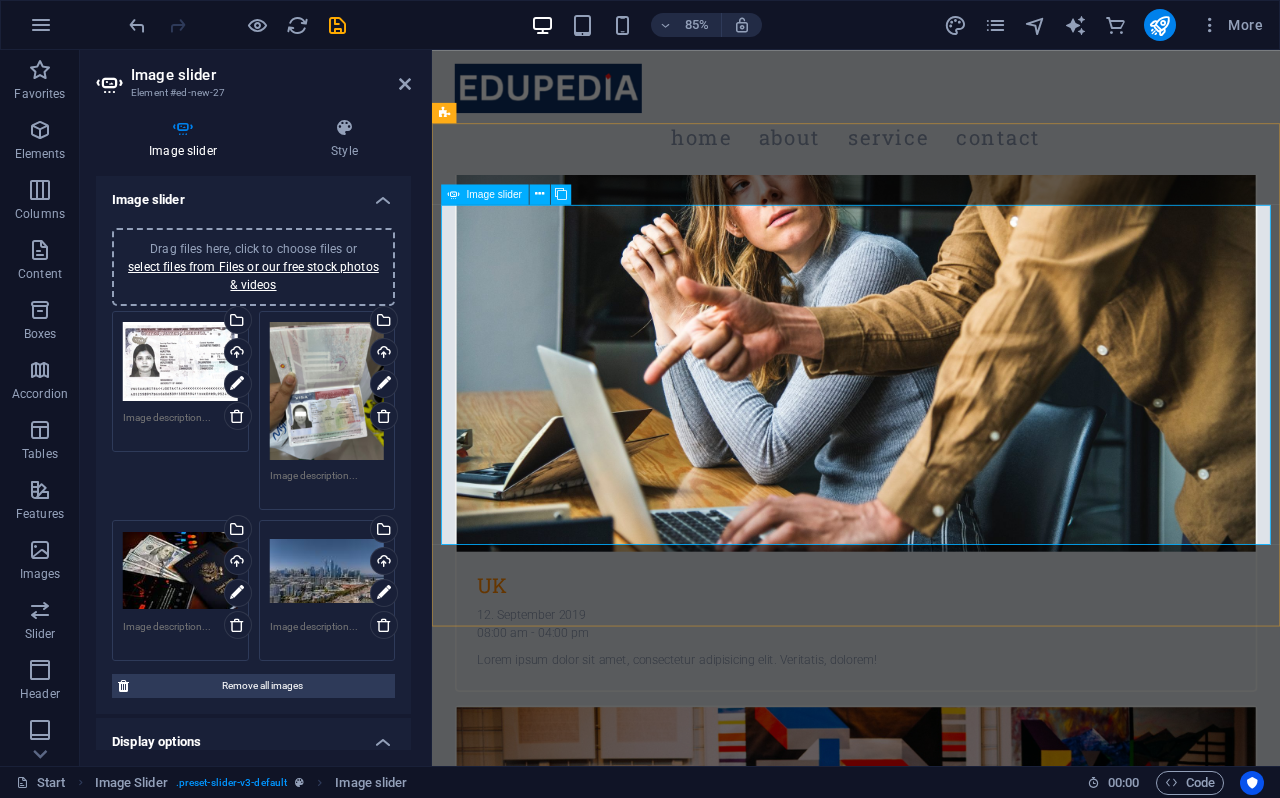 click at bounding box center [931, 7723] 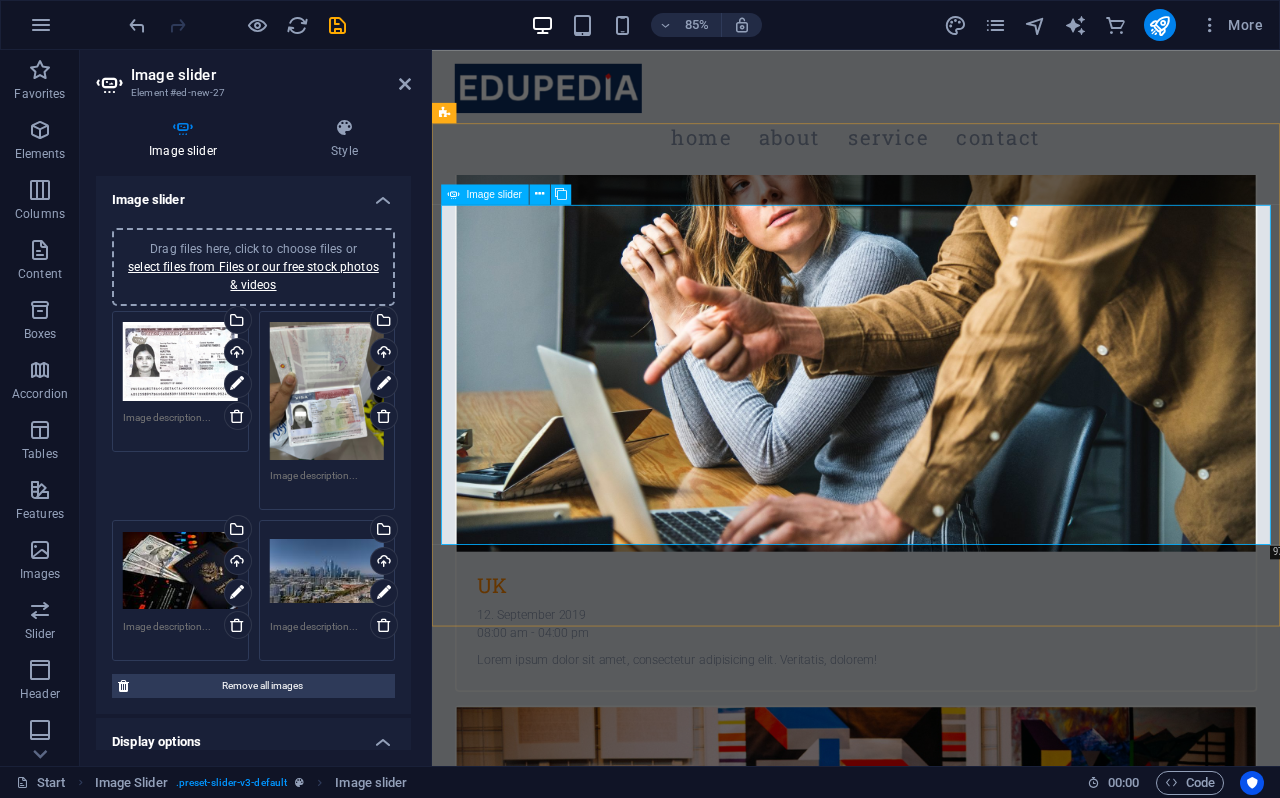 click at bounding box center (931, 7723) 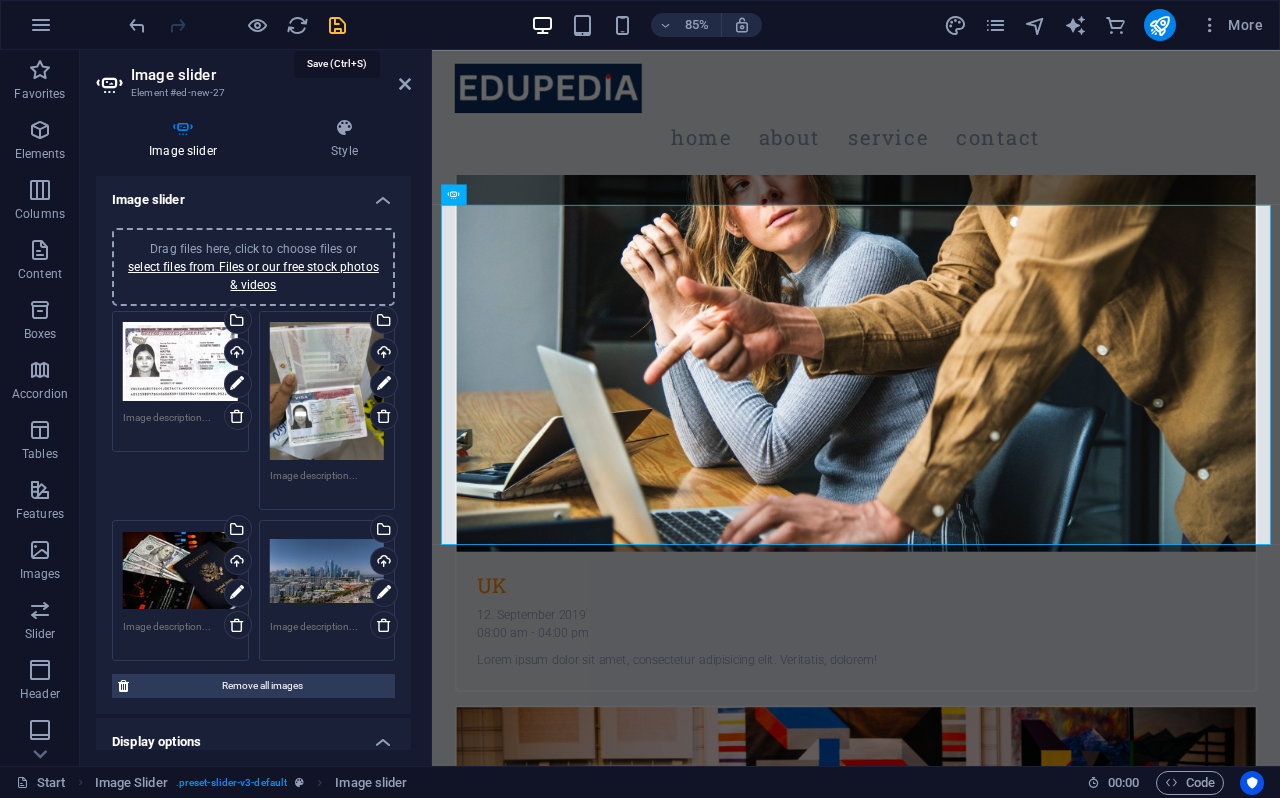 click at bounding box center (337, 25) 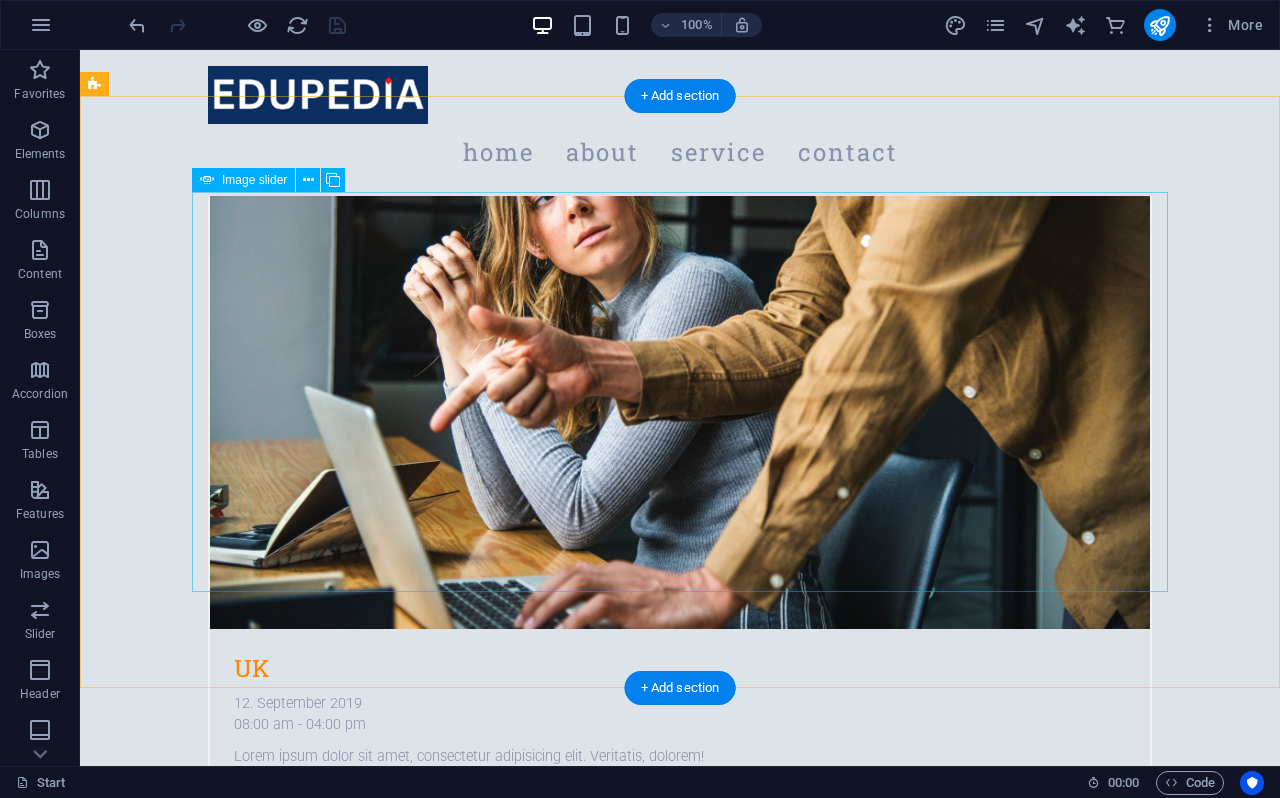 scroll, scrollTop: 1914, scrollLeft: 0, axis: vertical 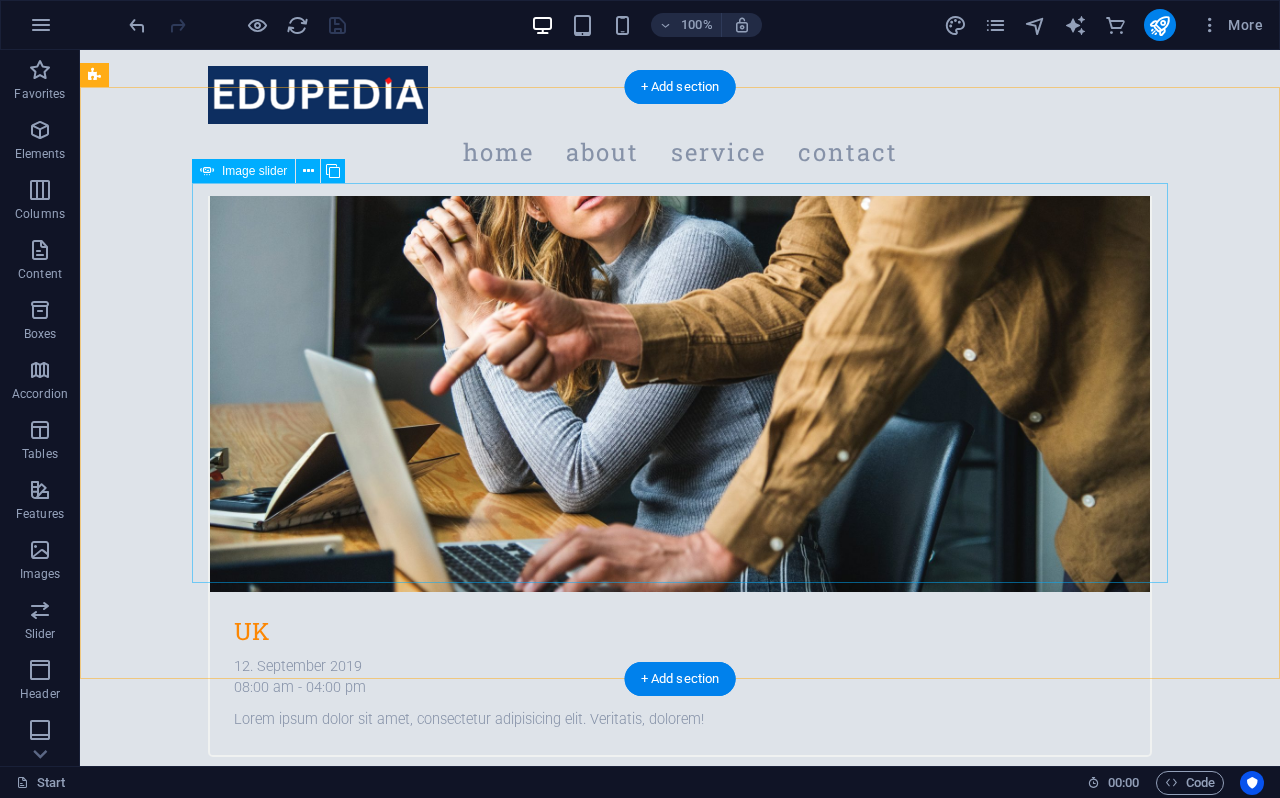 click at bounding box center (680, 7675) 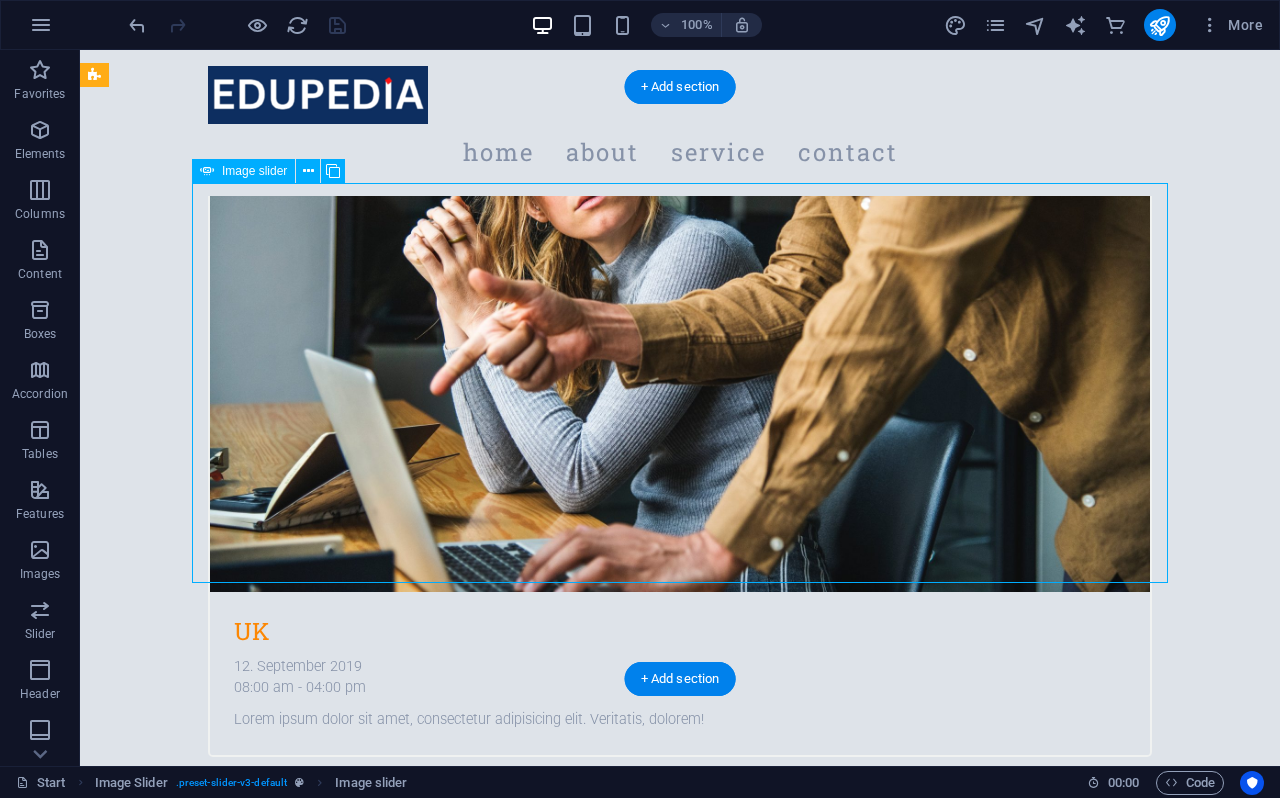 click at bounding box center [680, 7675] 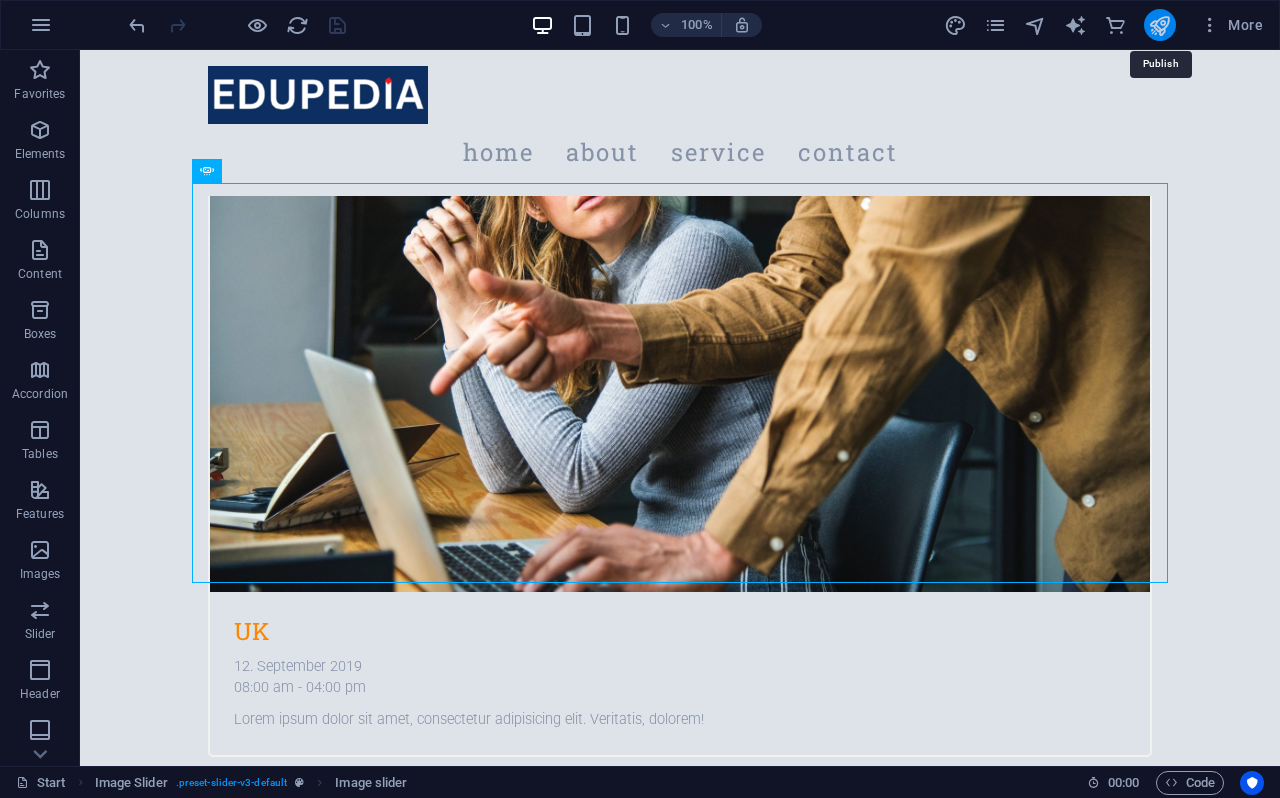 click at bounding box center [1159, 25] 